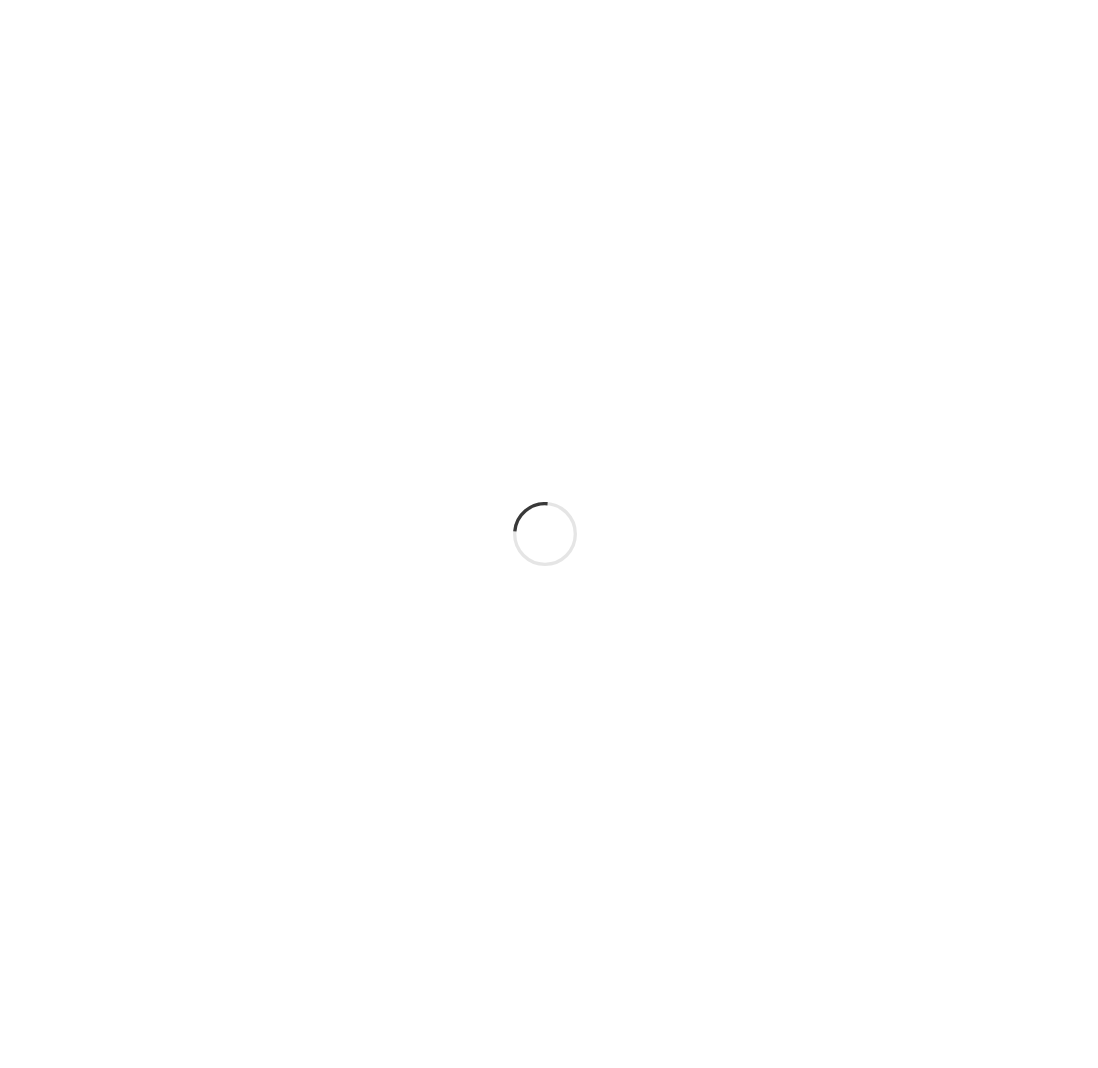 scroll, scrollTop: 0, scrollLeft: 0, axis: both 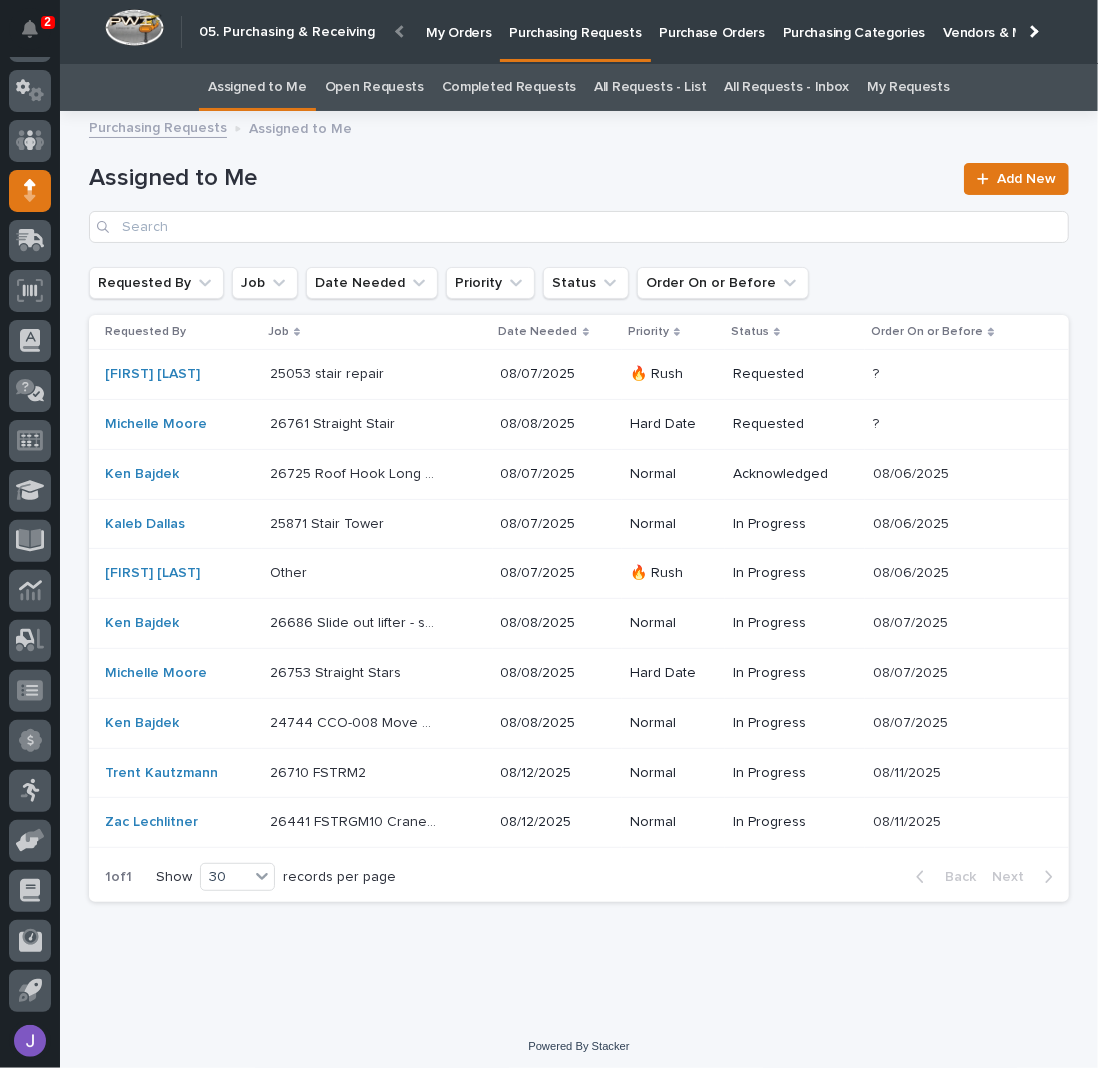 click on "25053 stair repair 25053 stair repair" at bounding box center (377, 374) 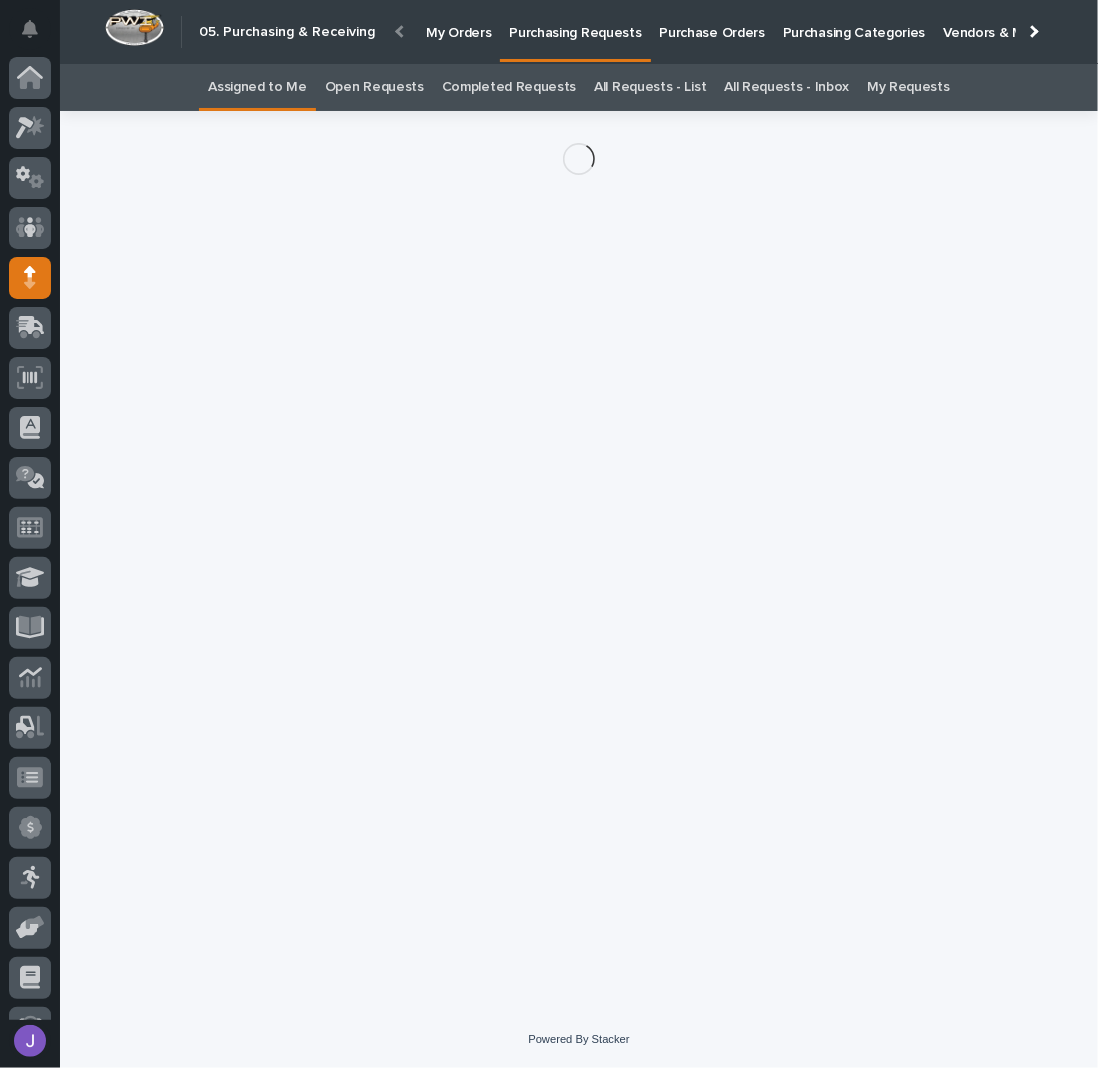 scroll, scrollTop: 87, scrollLeft: 0, axis: vertical 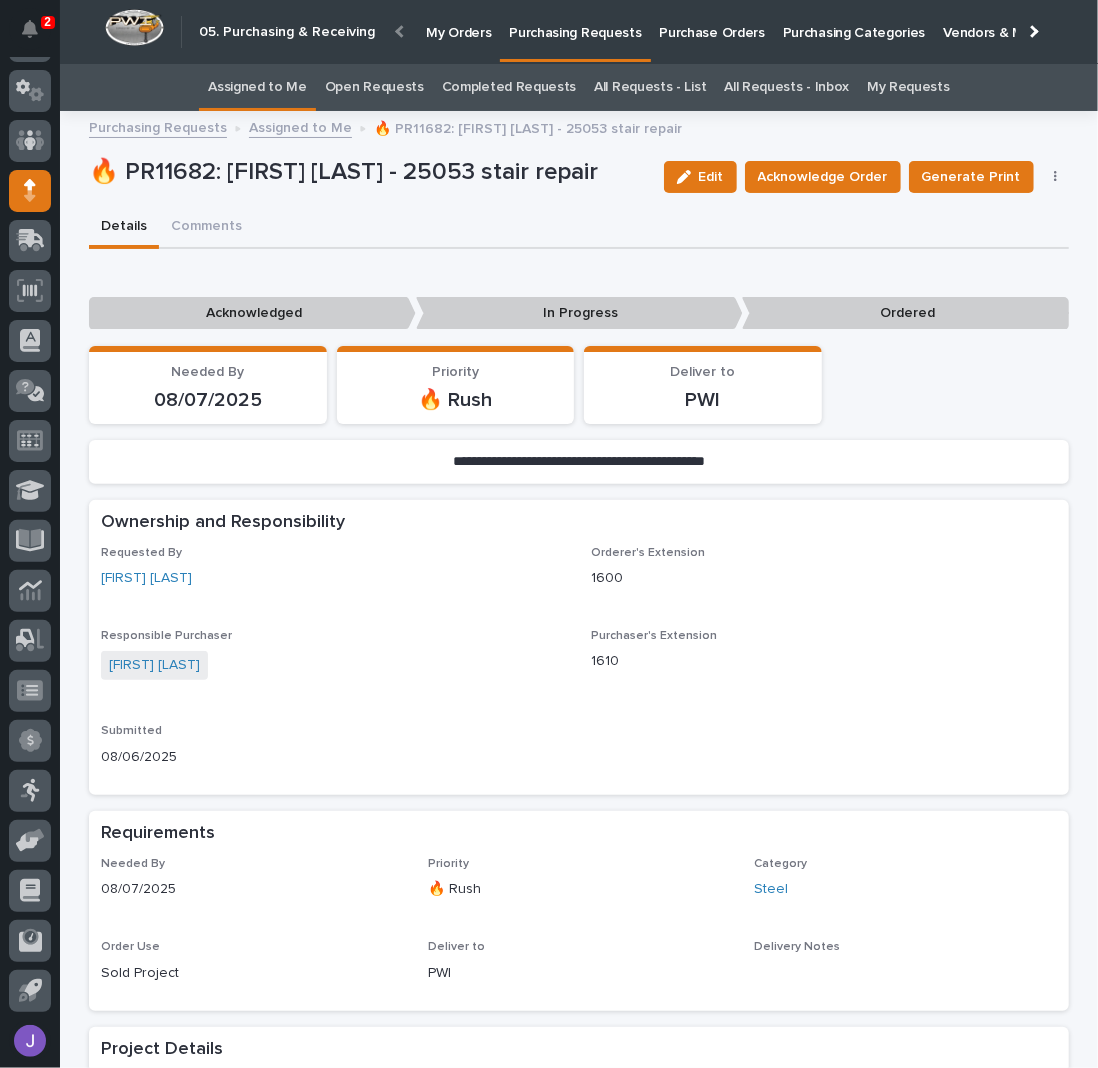 drag, startPoint x: 729, startPoint y: 176, endPoint x: 718, endPoint y: 176, distance: 11 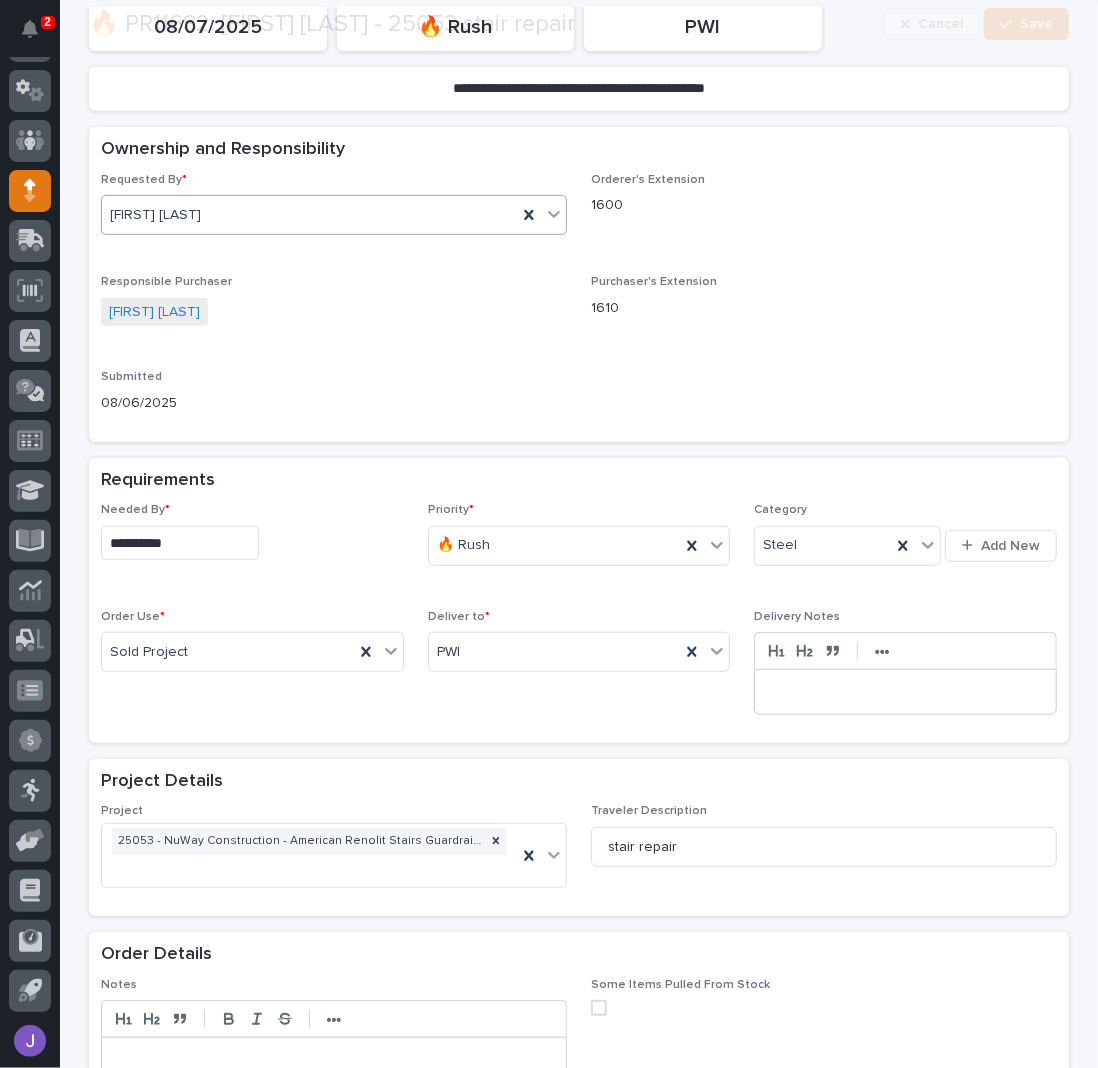 scroll, scrollTop: 533, scrollLeft: 0, axis: vertical 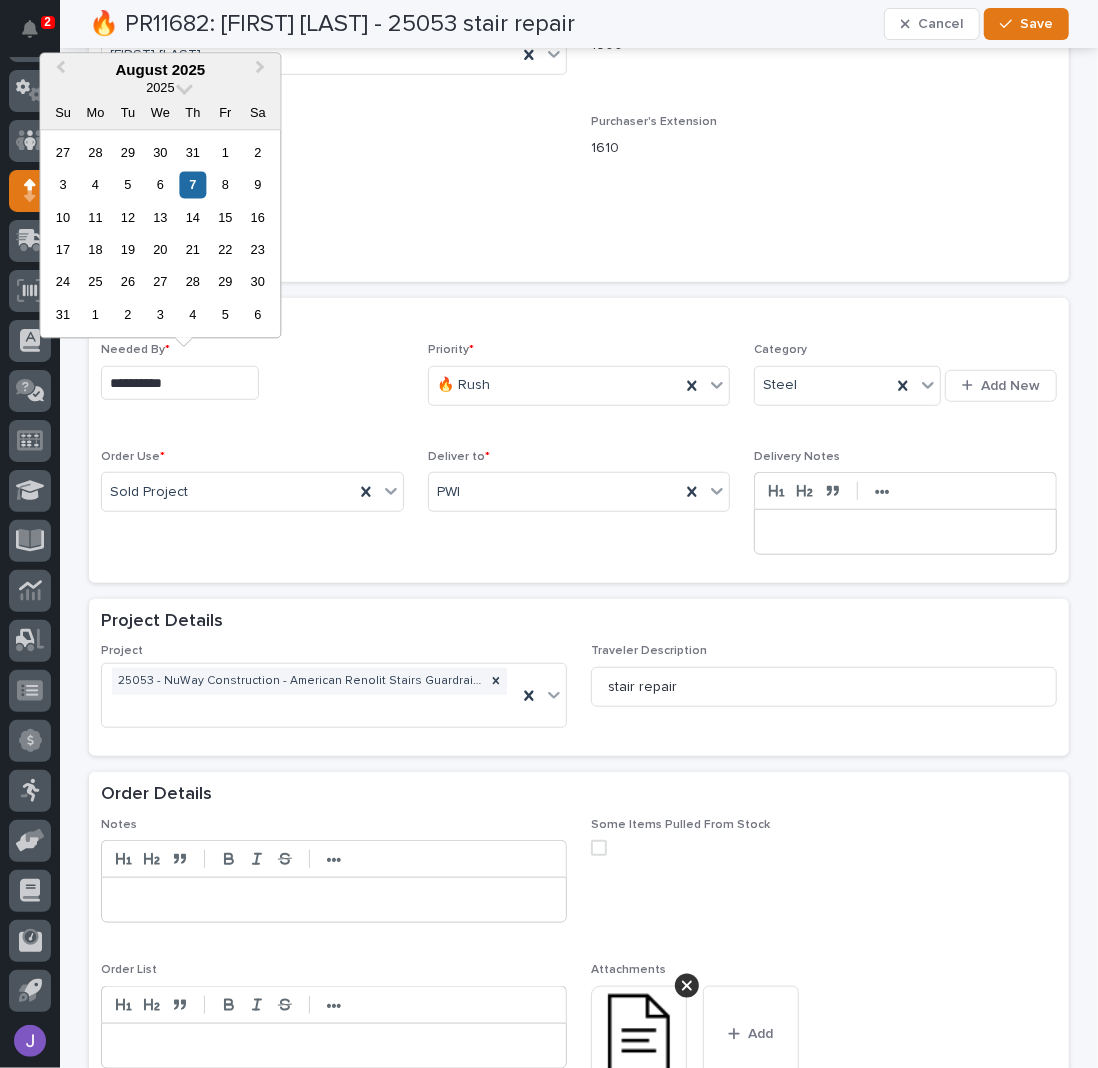 click on "**********" at bounding box center [180, 383] 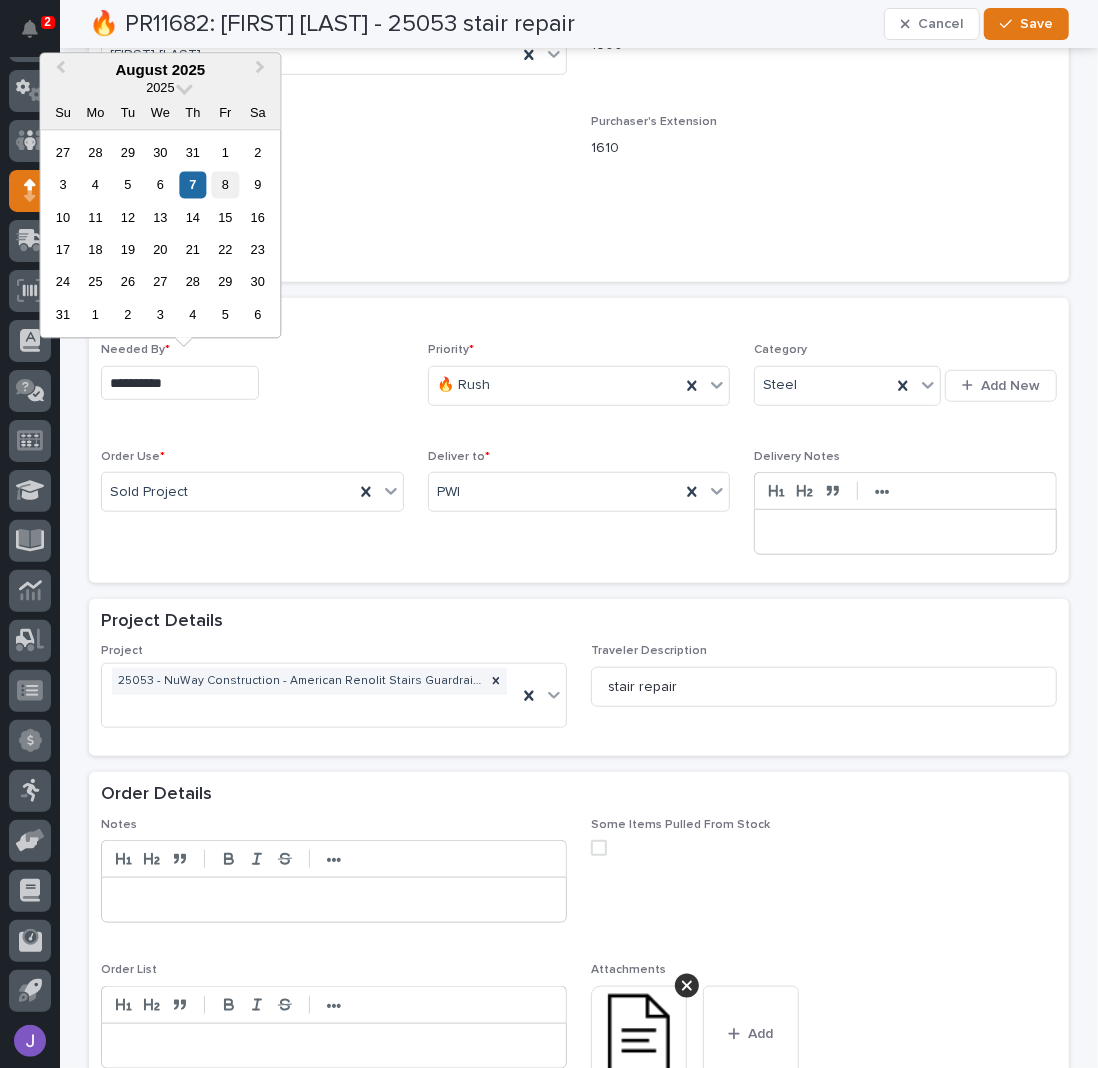 click on "8" at bounding box center [225, 184] 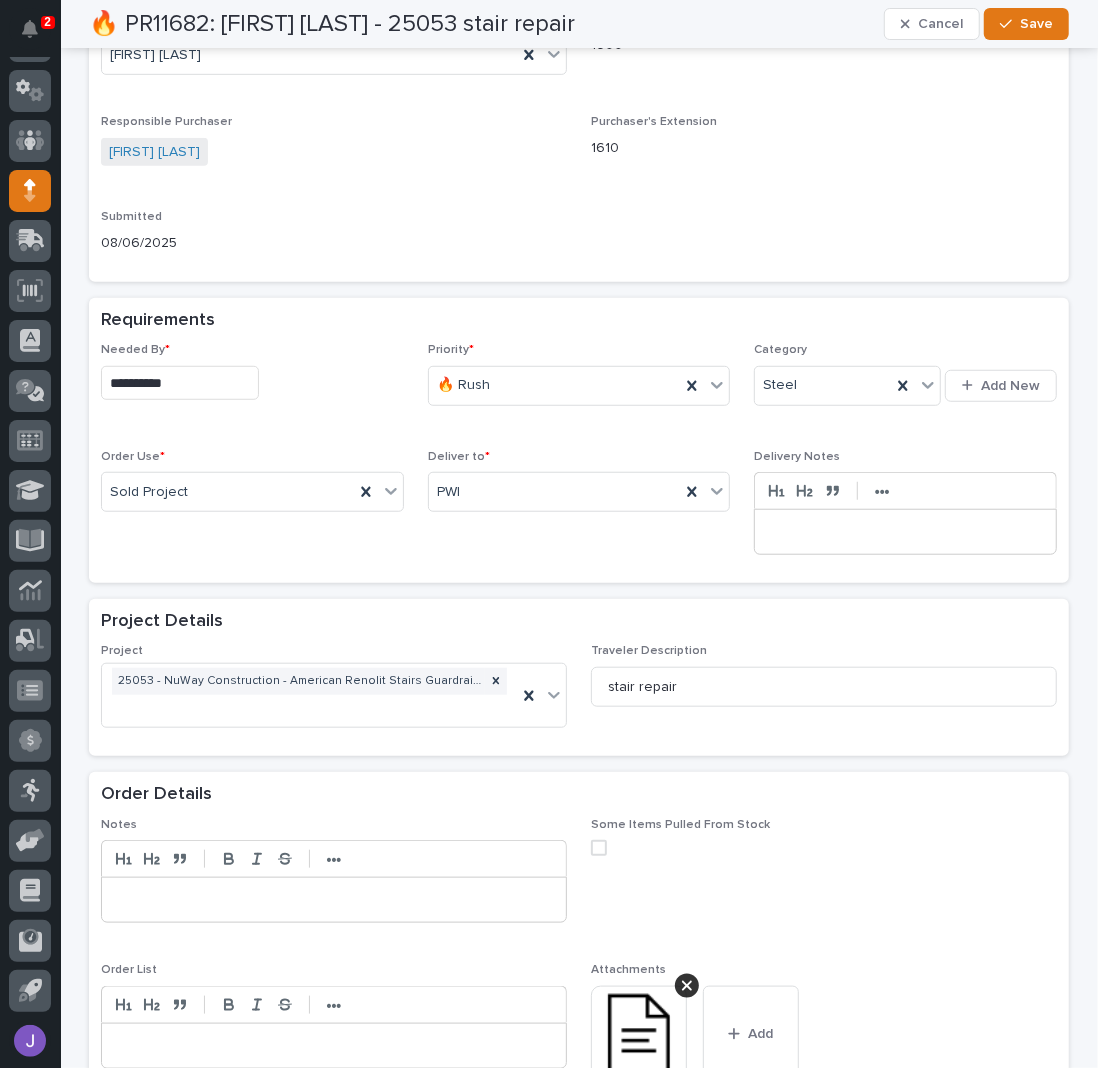 type on "**********" 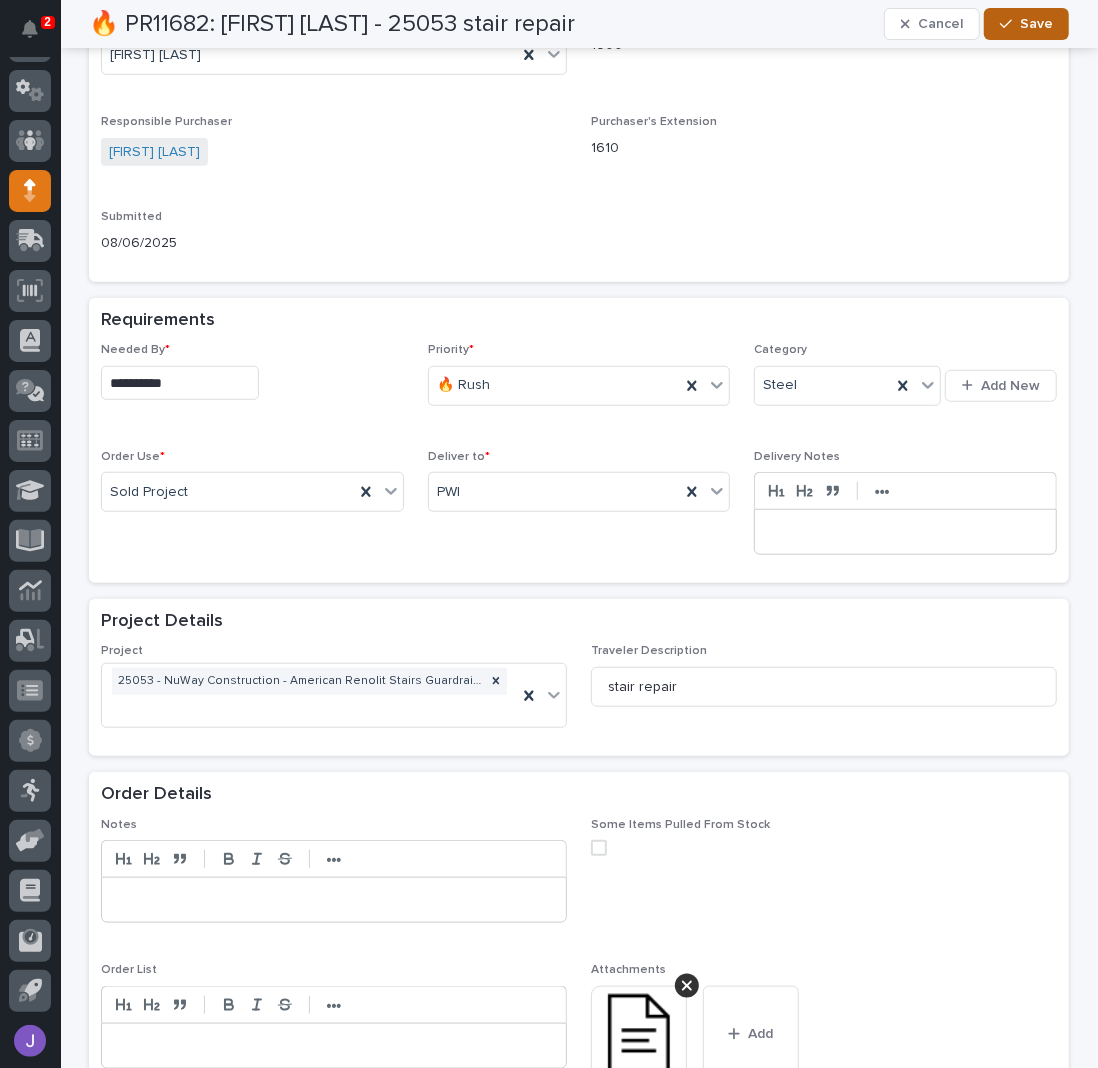 click on "Save" at bounding box center (1026, 24) 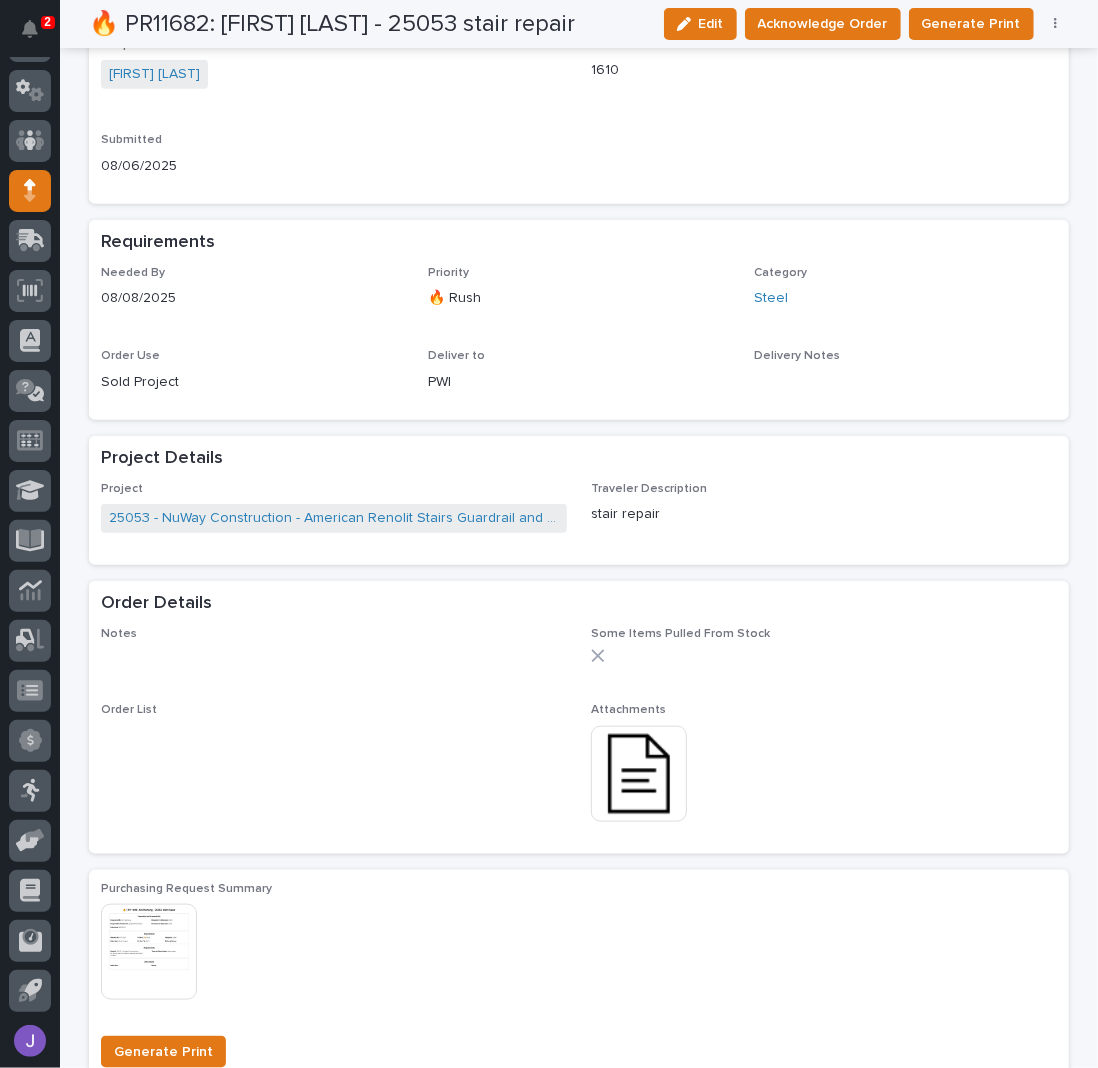 scroll, scrollTop: 822, scrollLeft: 0, axis: vertical 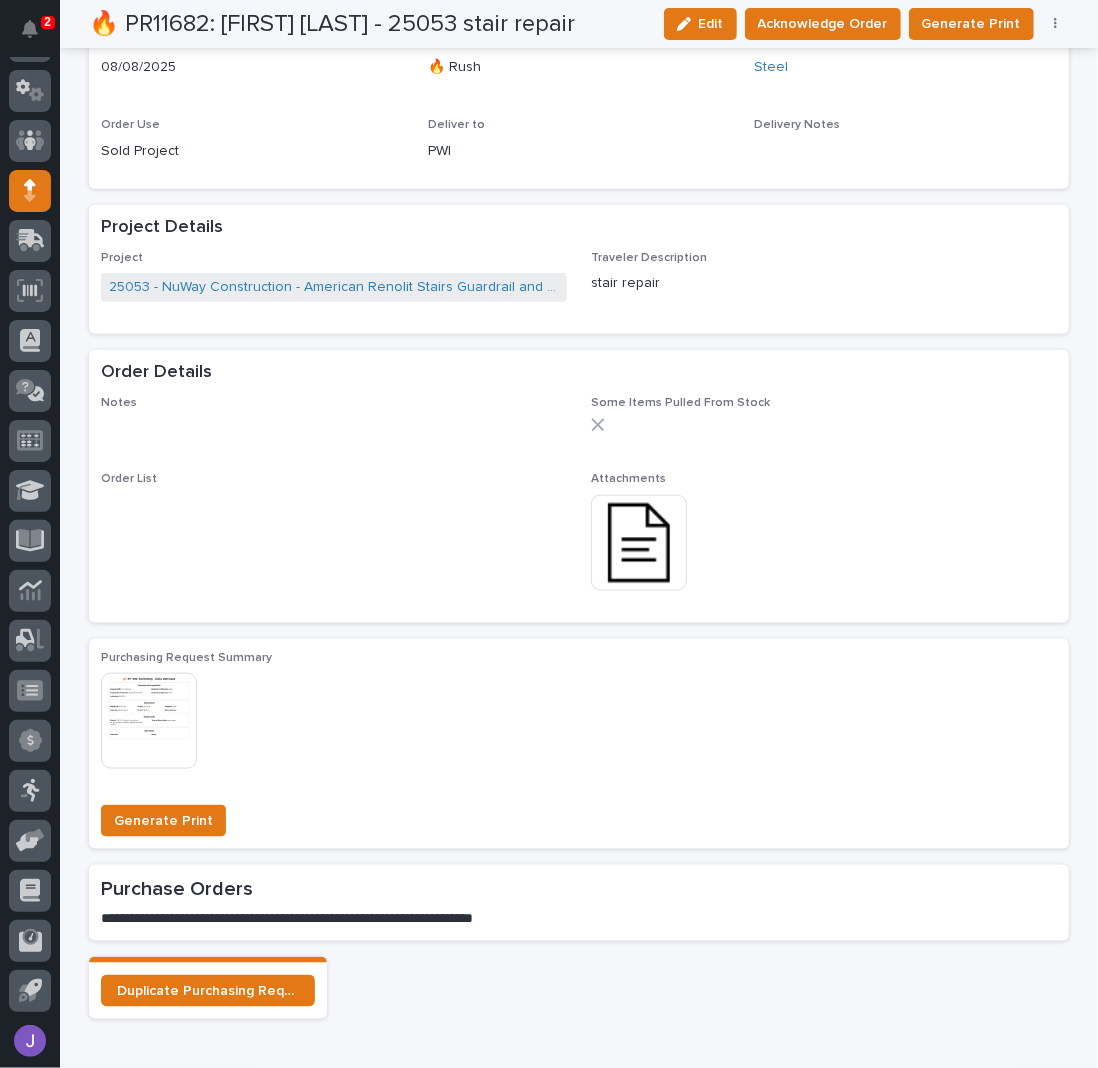 click at bounding box center [639, 543] 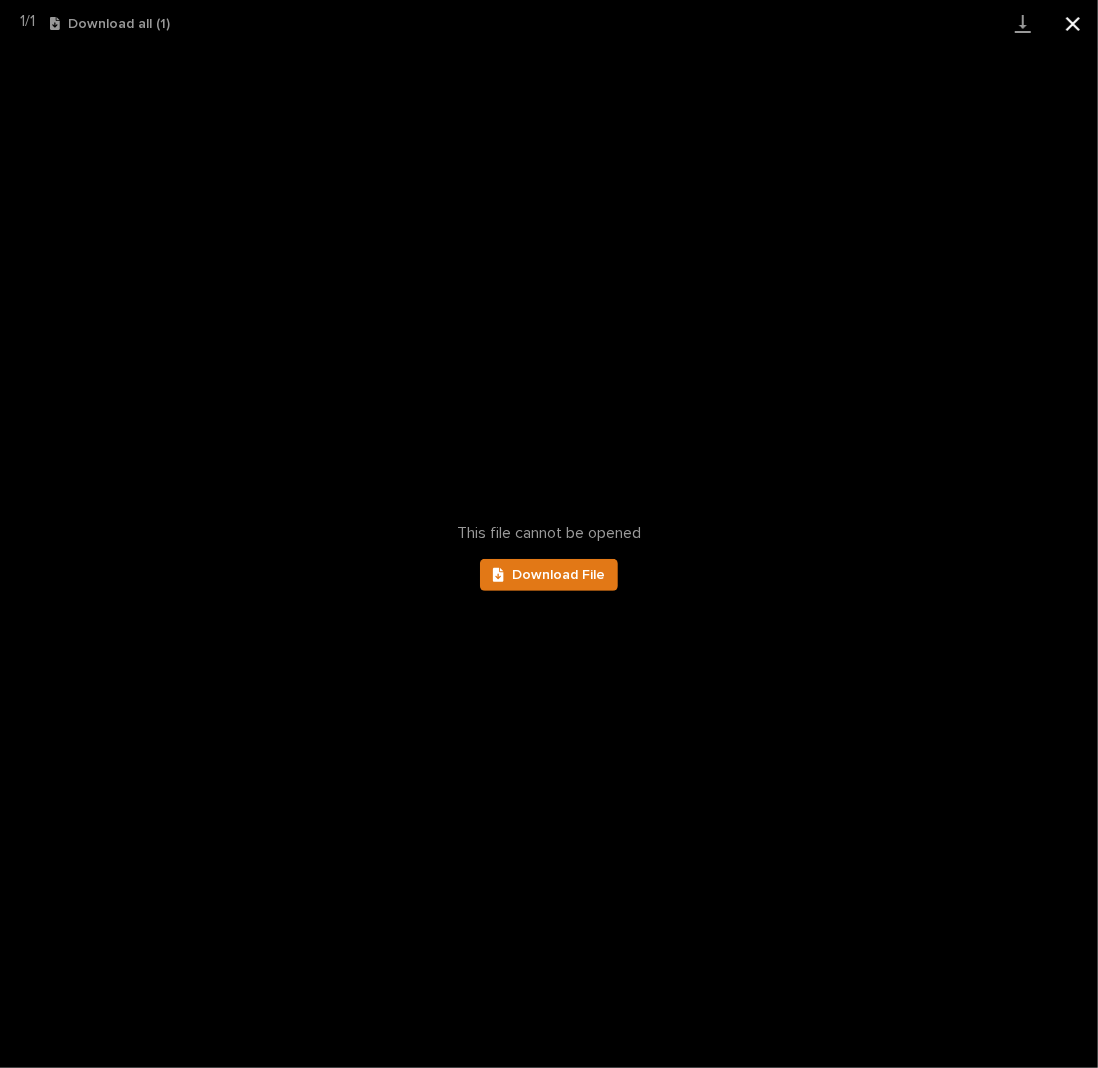 click at bounding box center [1073, 23] 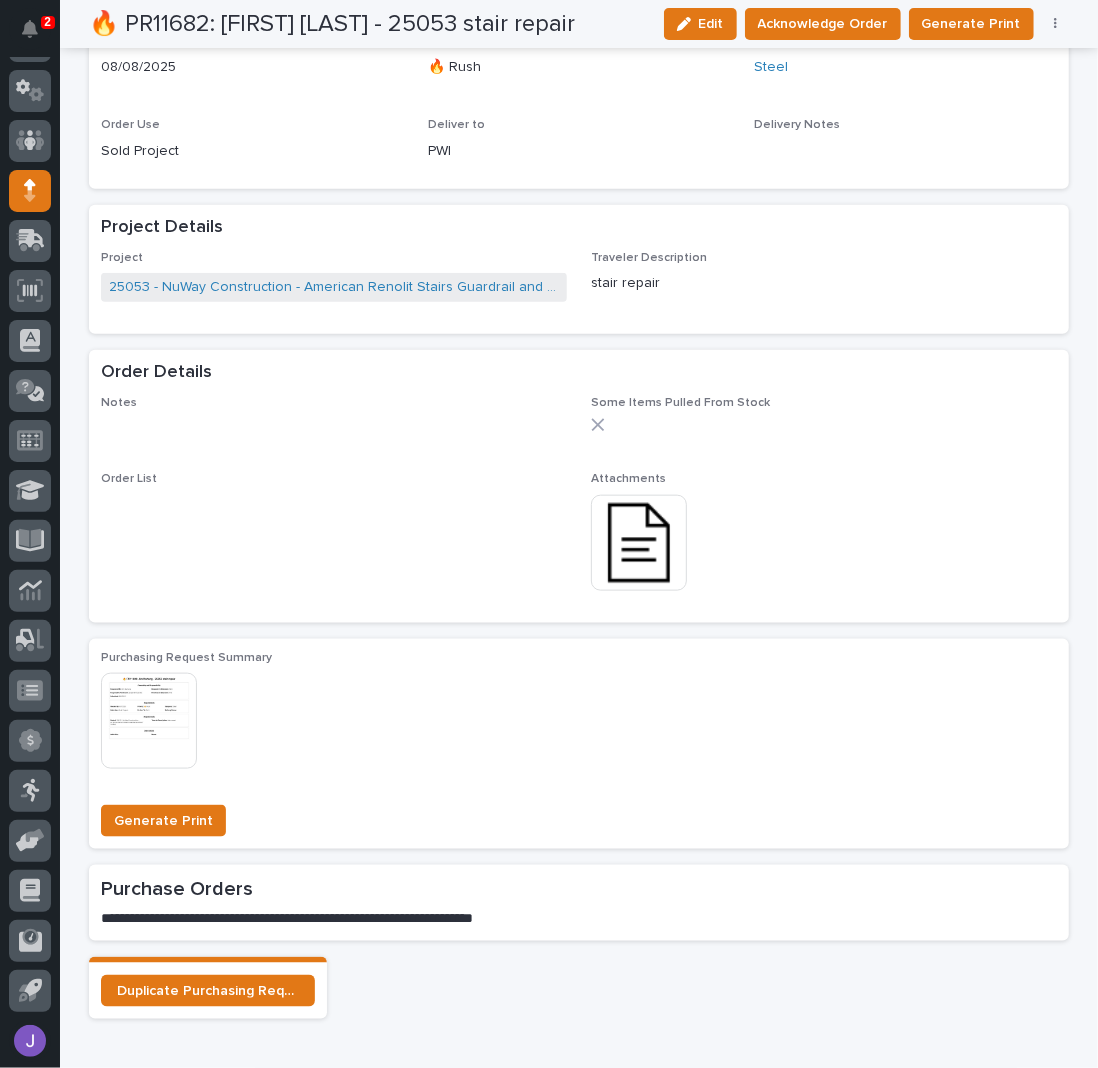 click at bounding box center [639, 543] 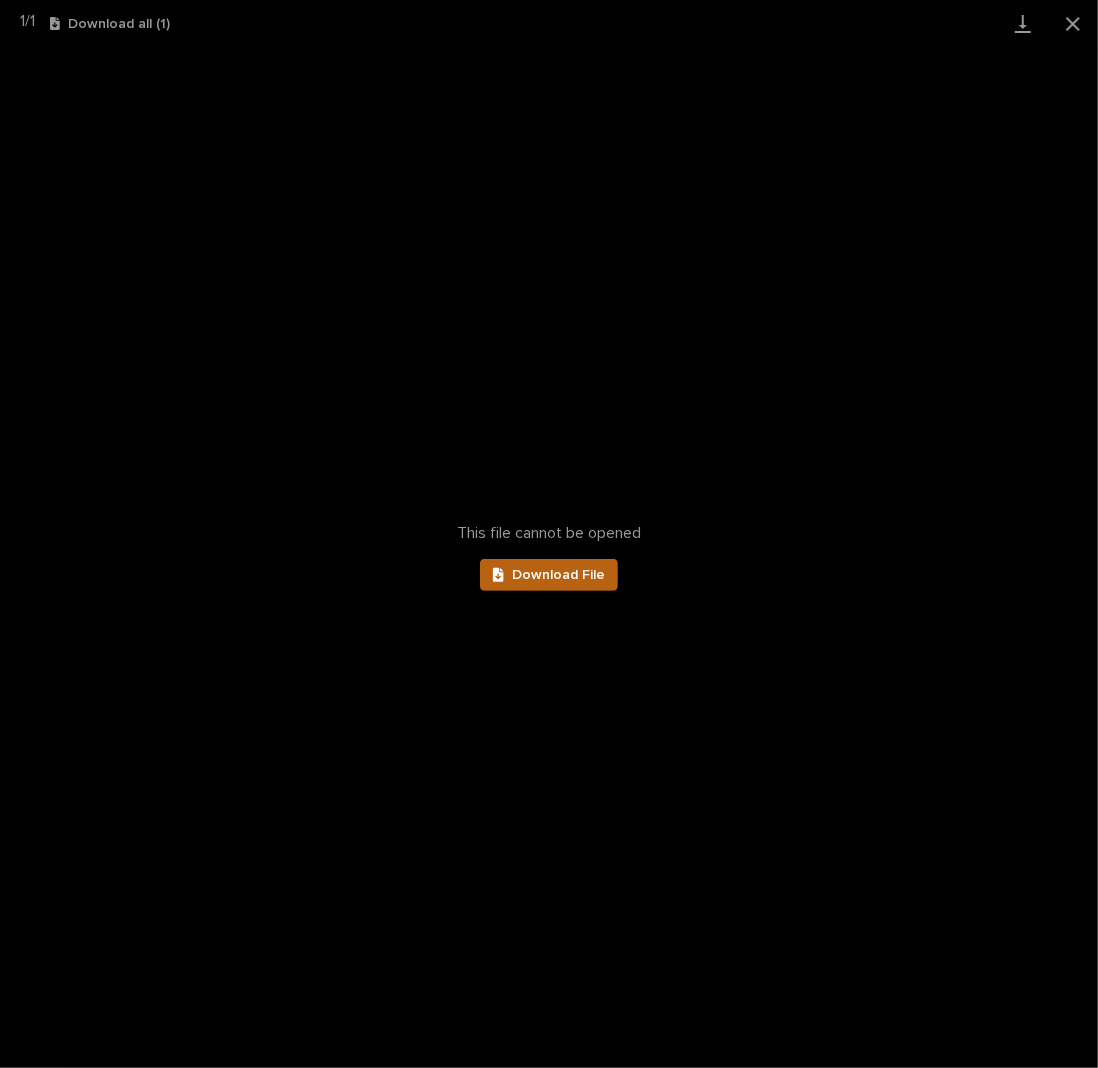 click on "Download File" at bounding box center [549, 575] 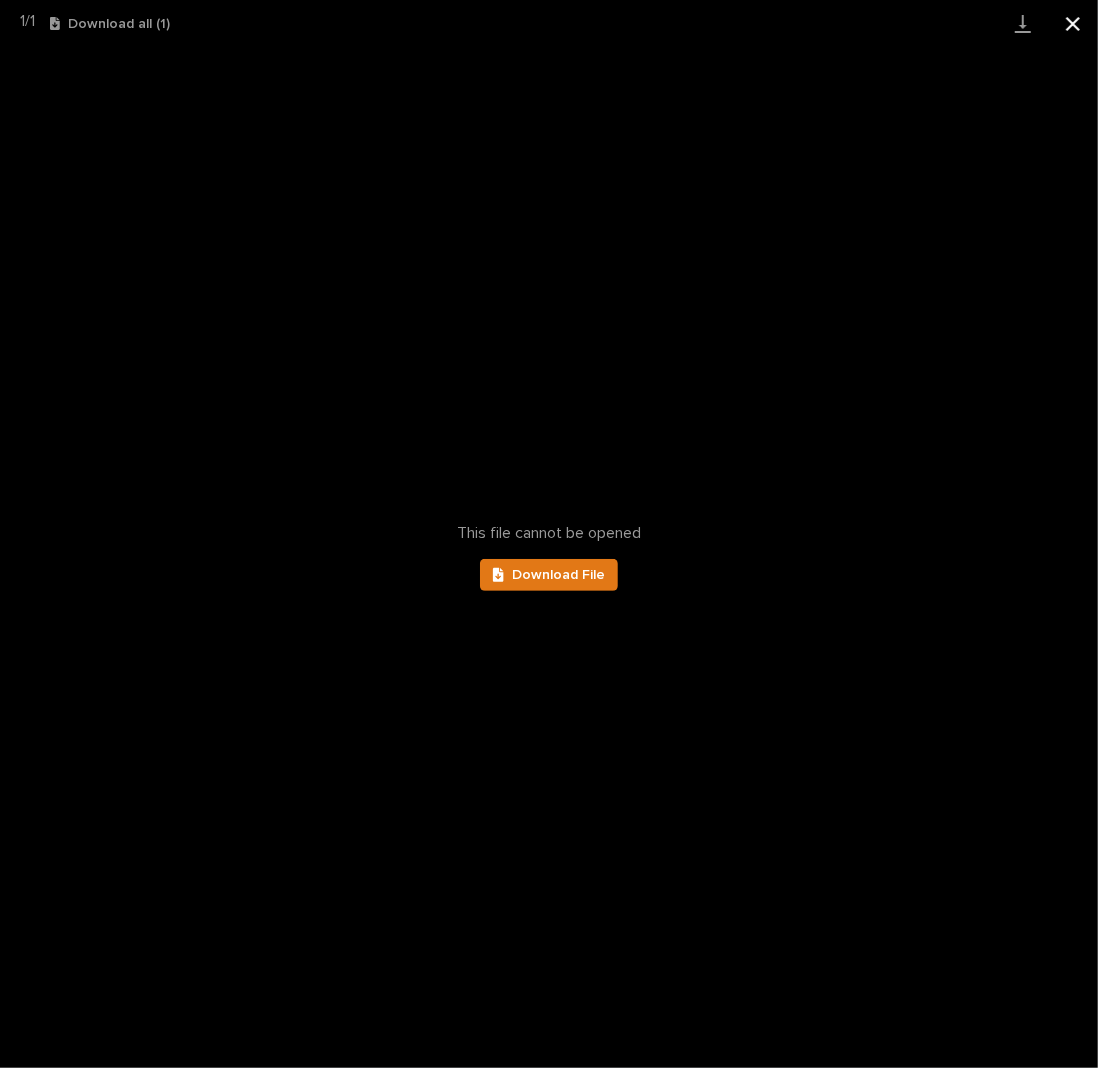 click at bounding box center (1073, 23) 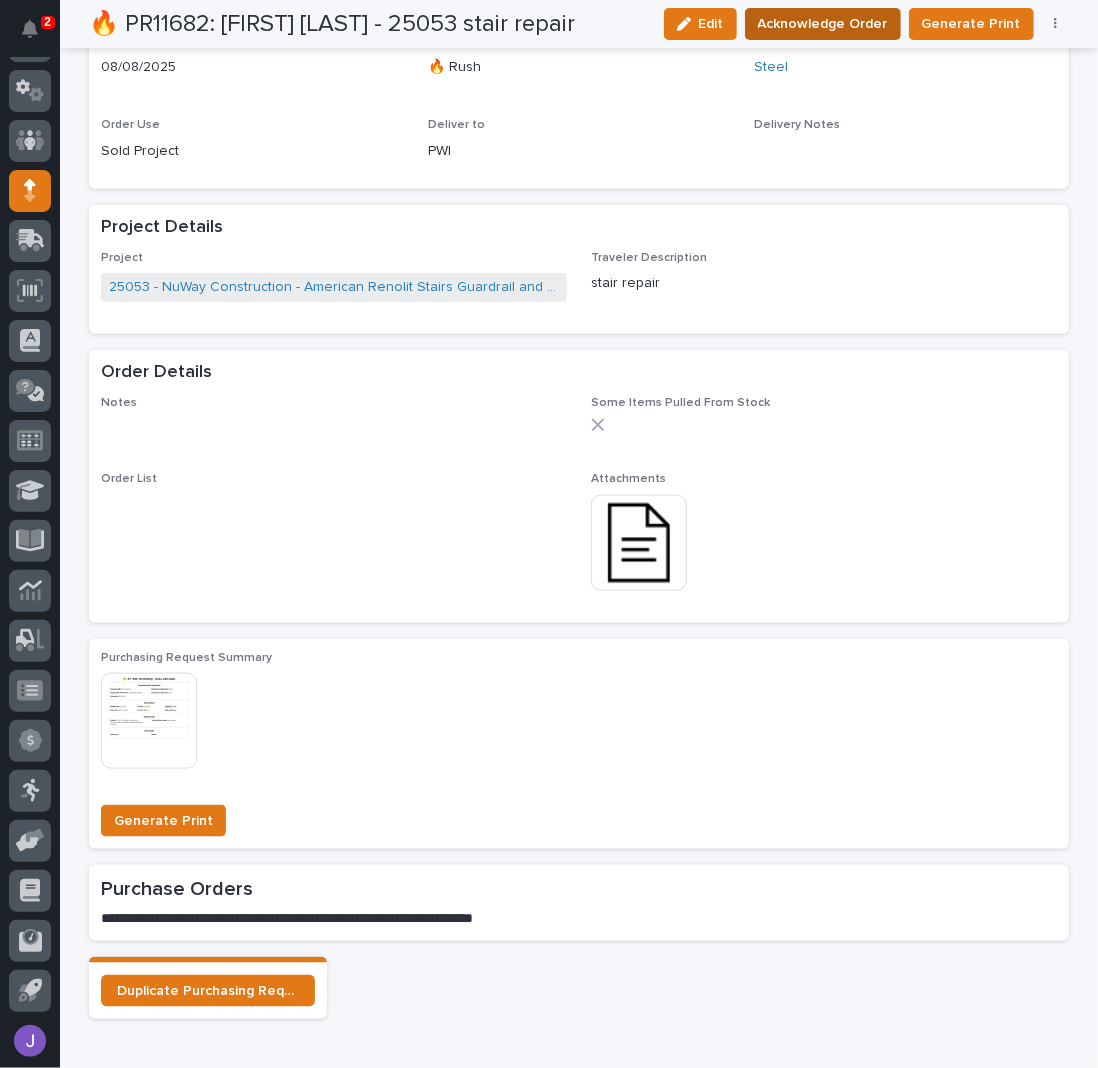 click on "Acknowledge Order" at bounding box center [823, 24] 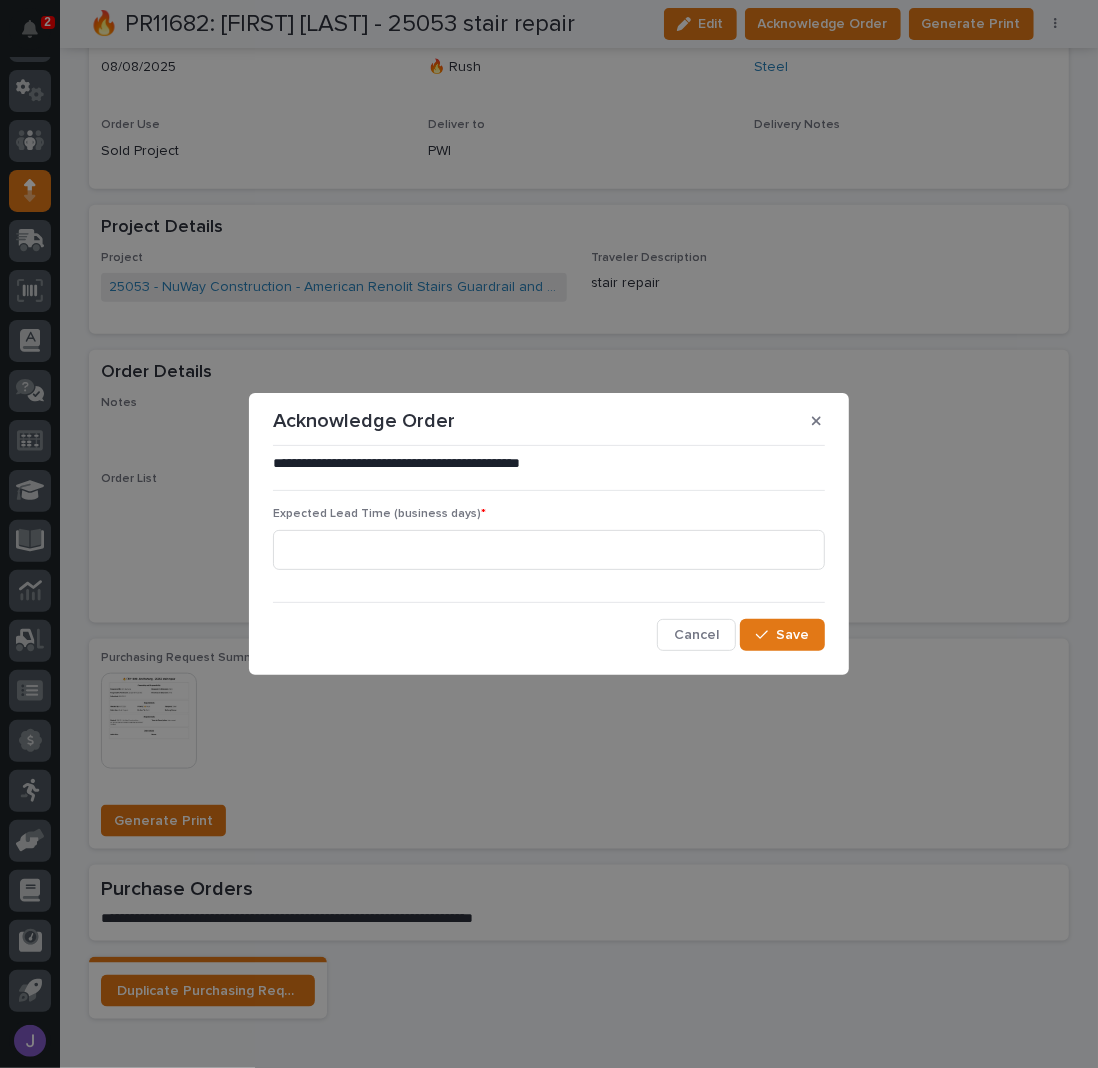 click on "**********" at bounding box center (549, 552) 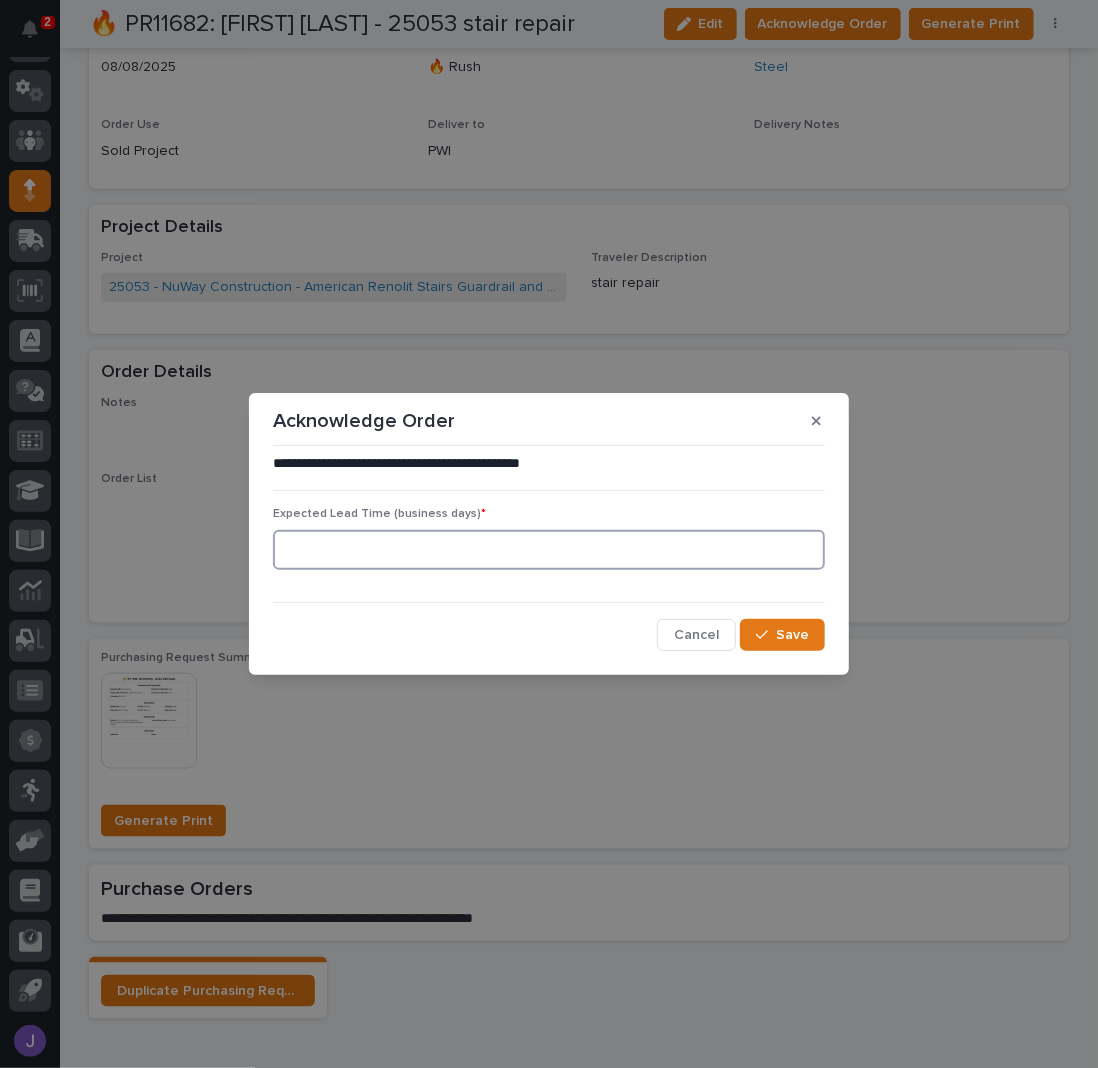 click at bounding box center (549, 550) 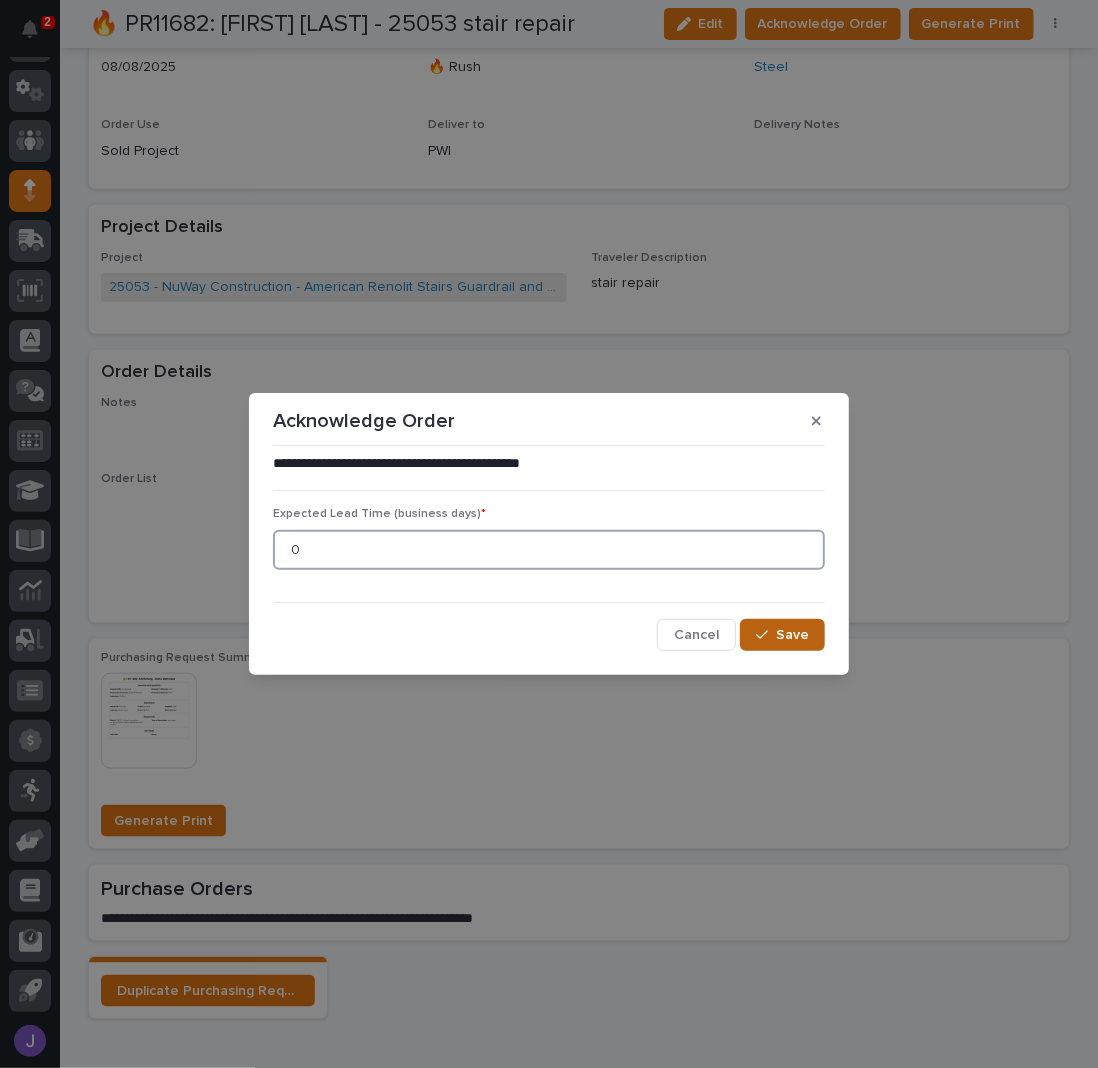 type on "0" 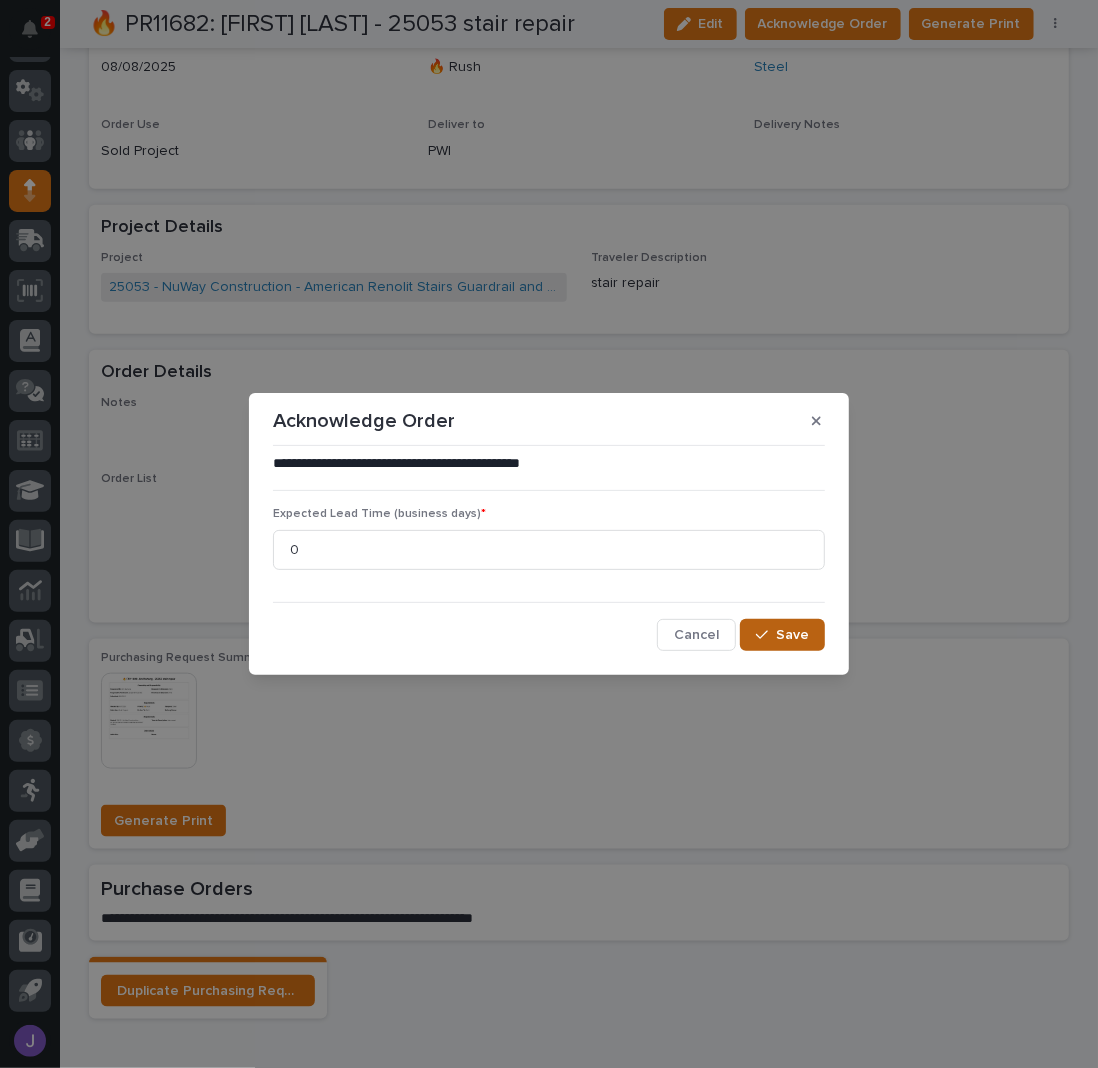 click on "Save" at bounding box center (792, 635) 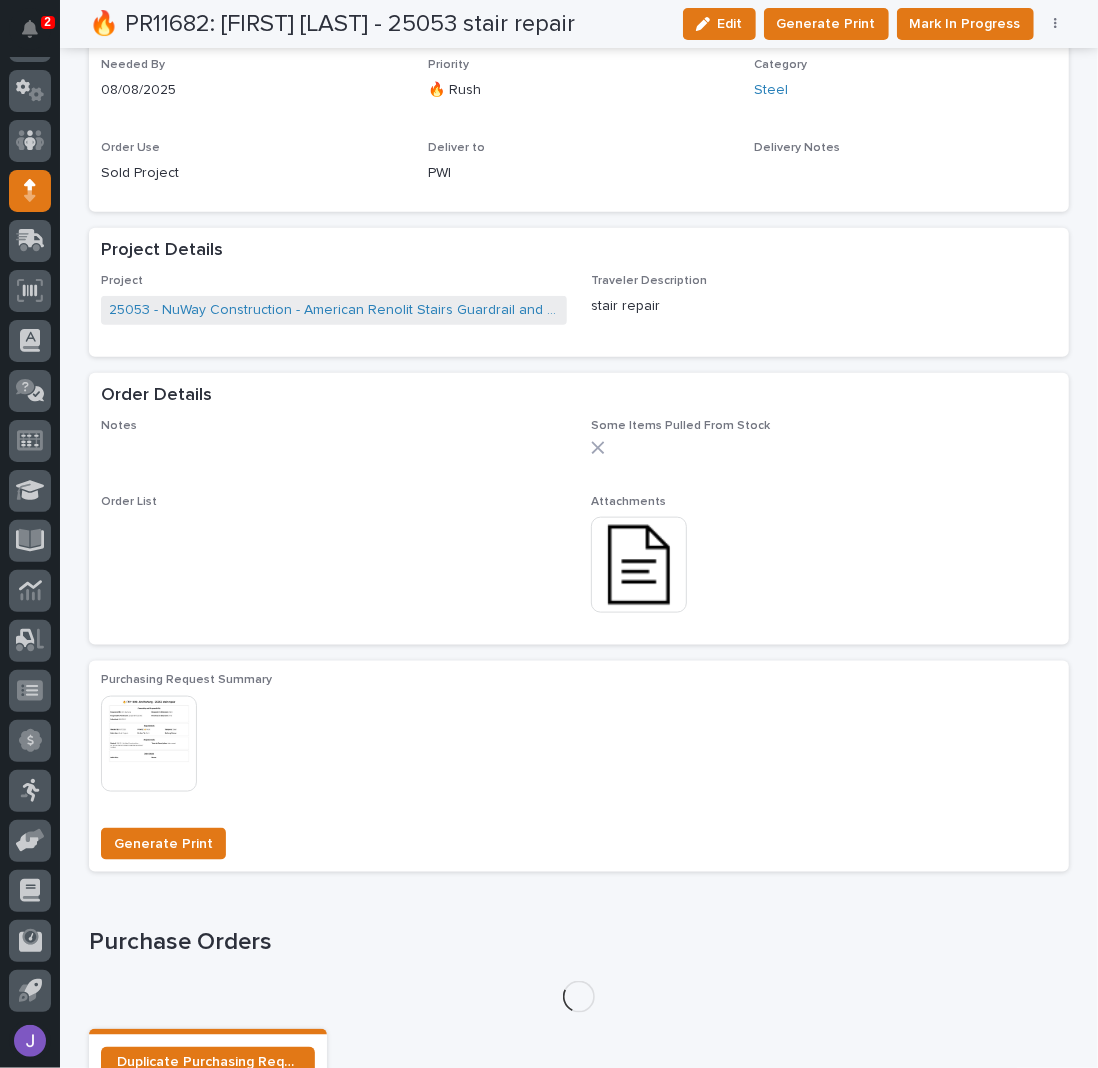 scroll, scrollTop: 1029, scrollLeft: 0, axis: vertical 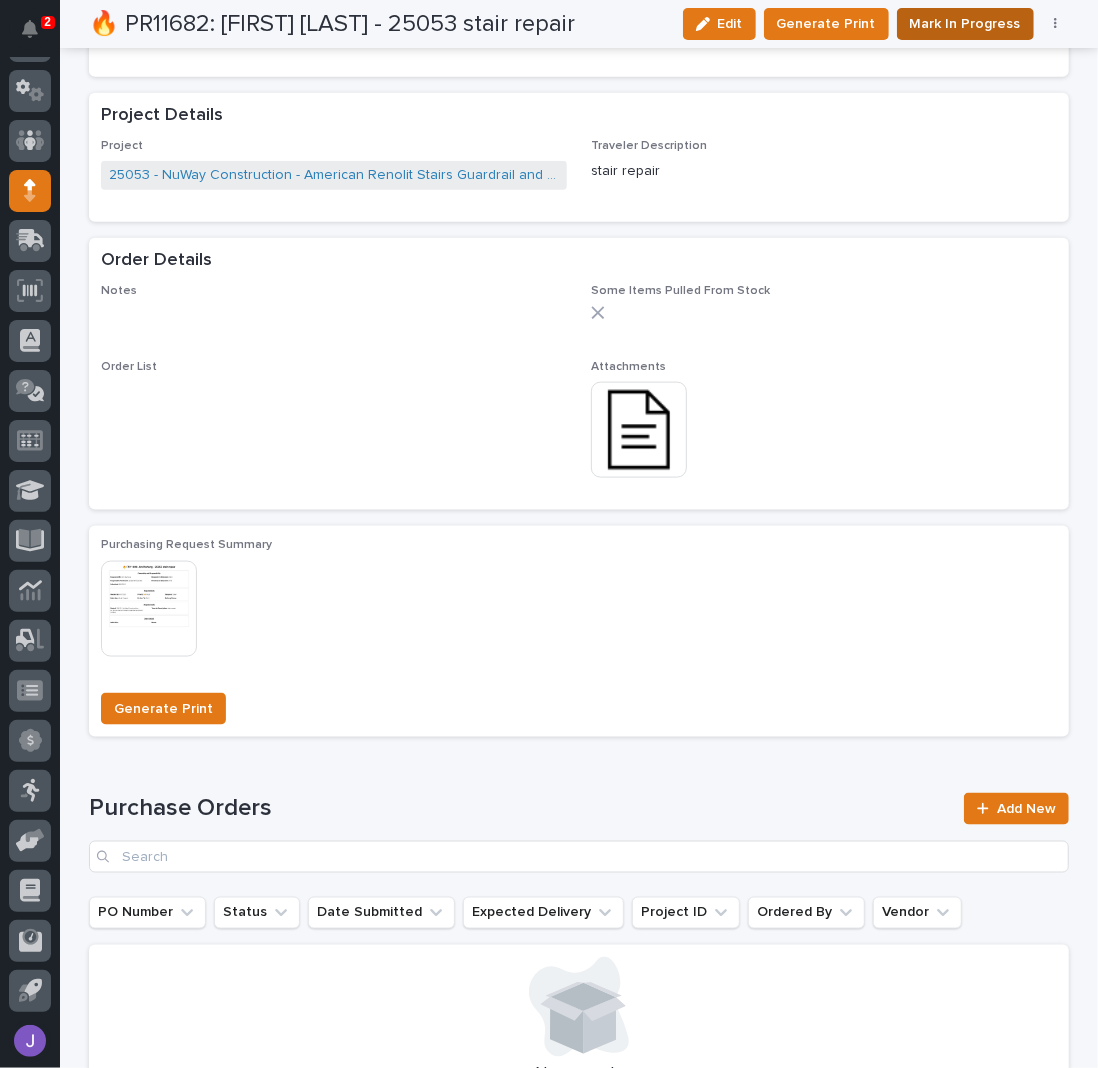click on "Mark In Progress" at bounding box center [965, 24] 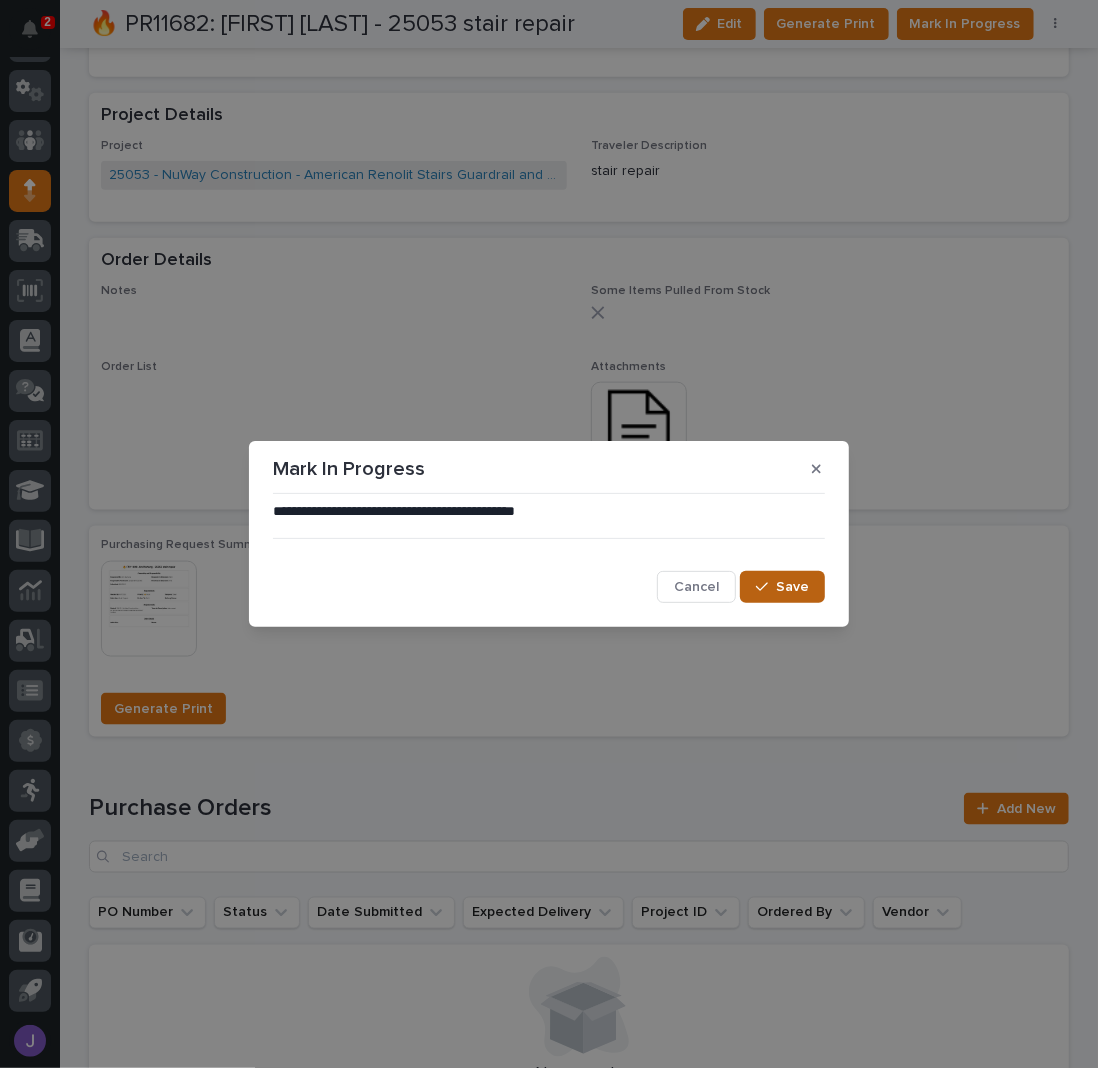 click at bounding box center [766, 587] 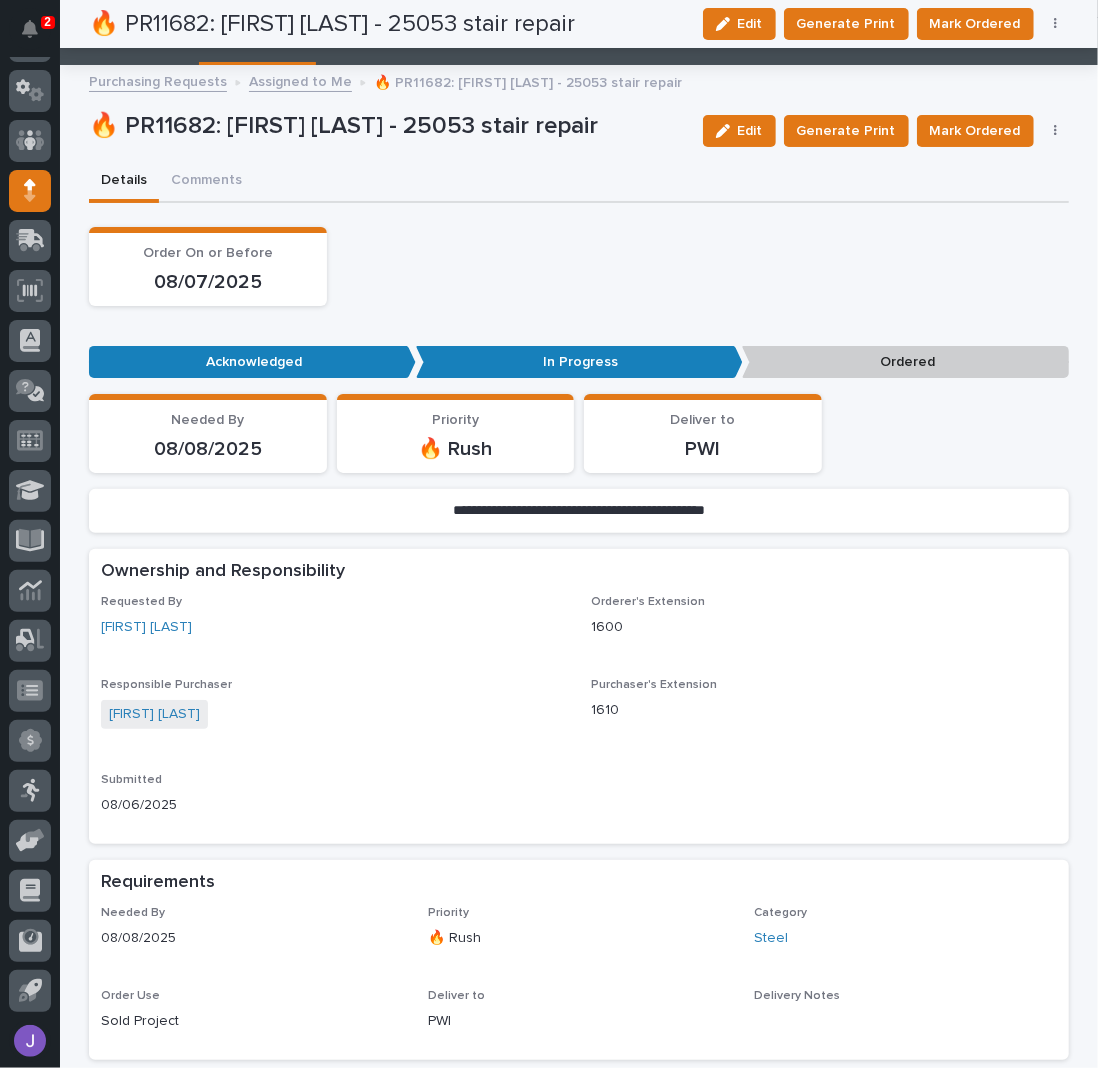 scroll, scrollTop: 0, scrollLeft: 0, axis: both 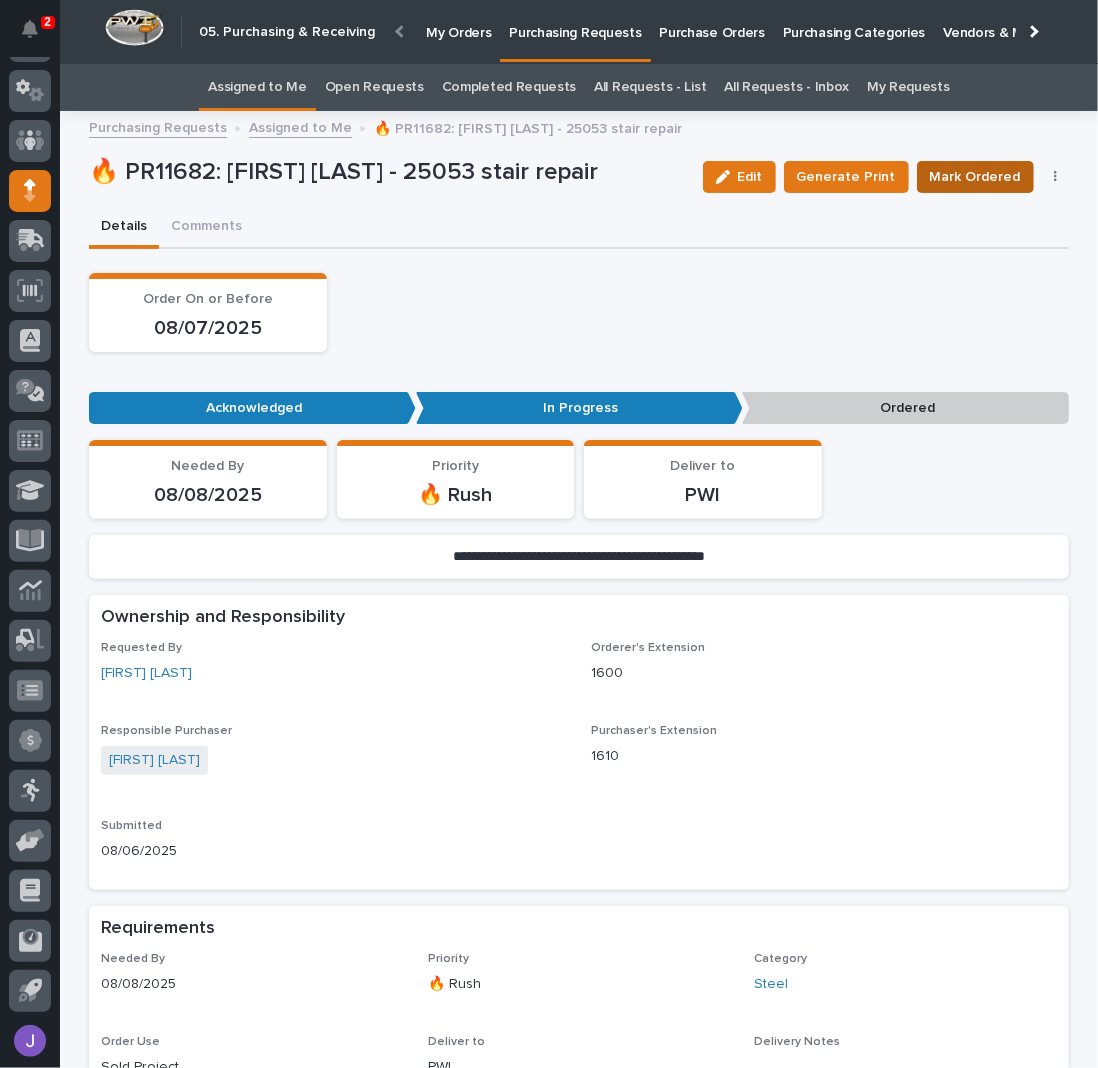 click on "Mark Ordered" at bounding box center (975, 177) 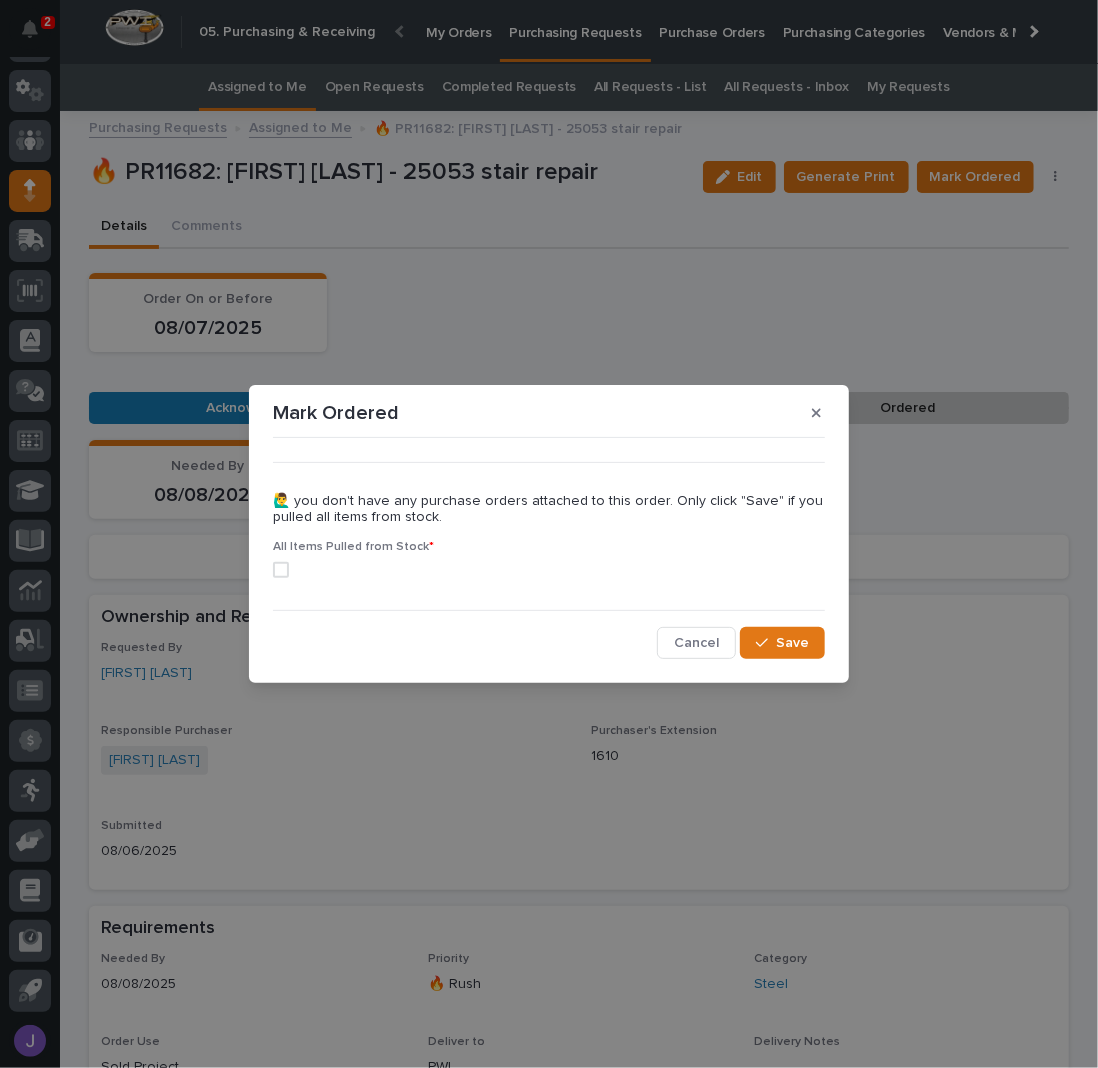click at bounding box center [281, 570] 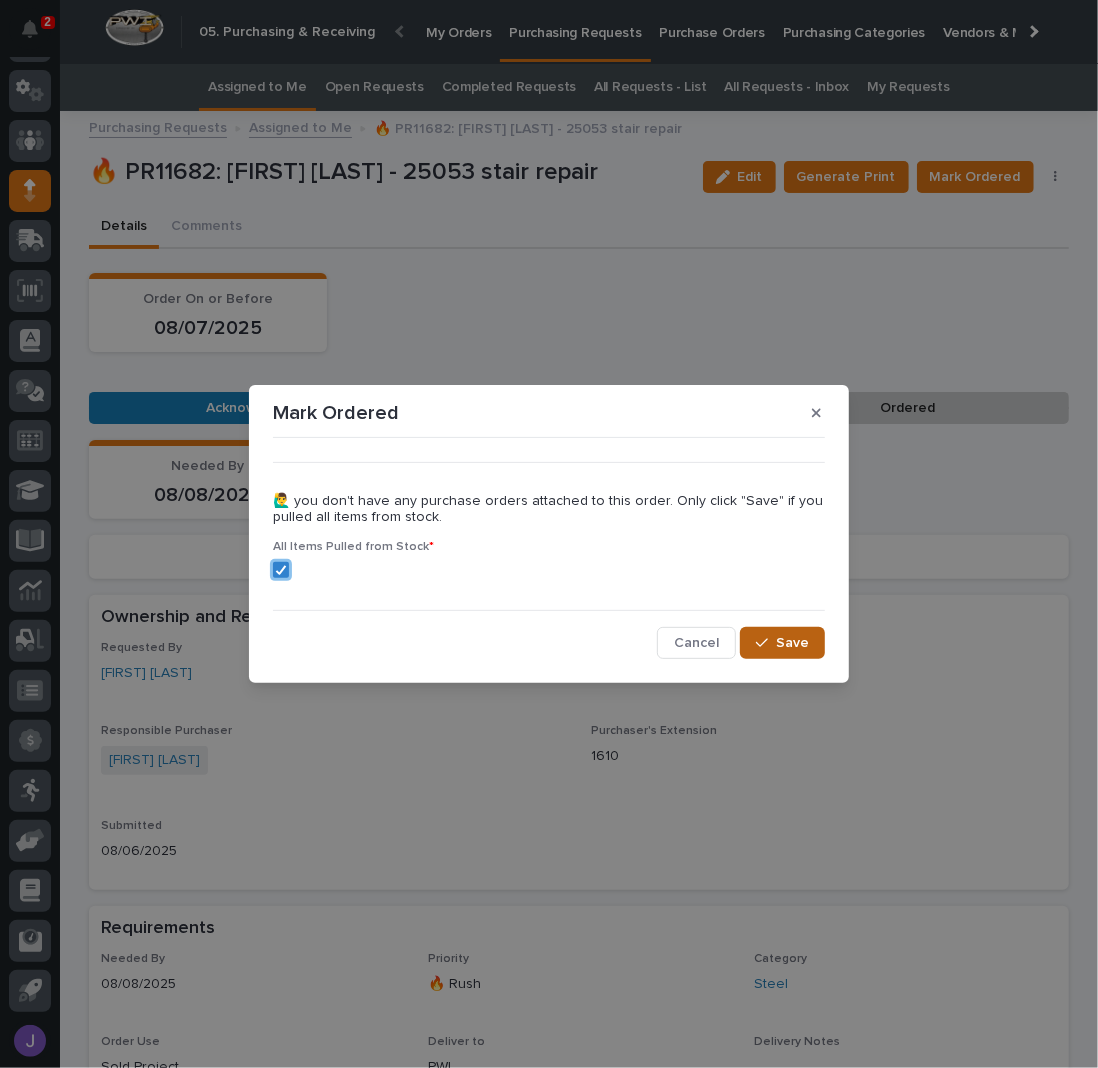 click on "Save" at bounding box center (782, 643) 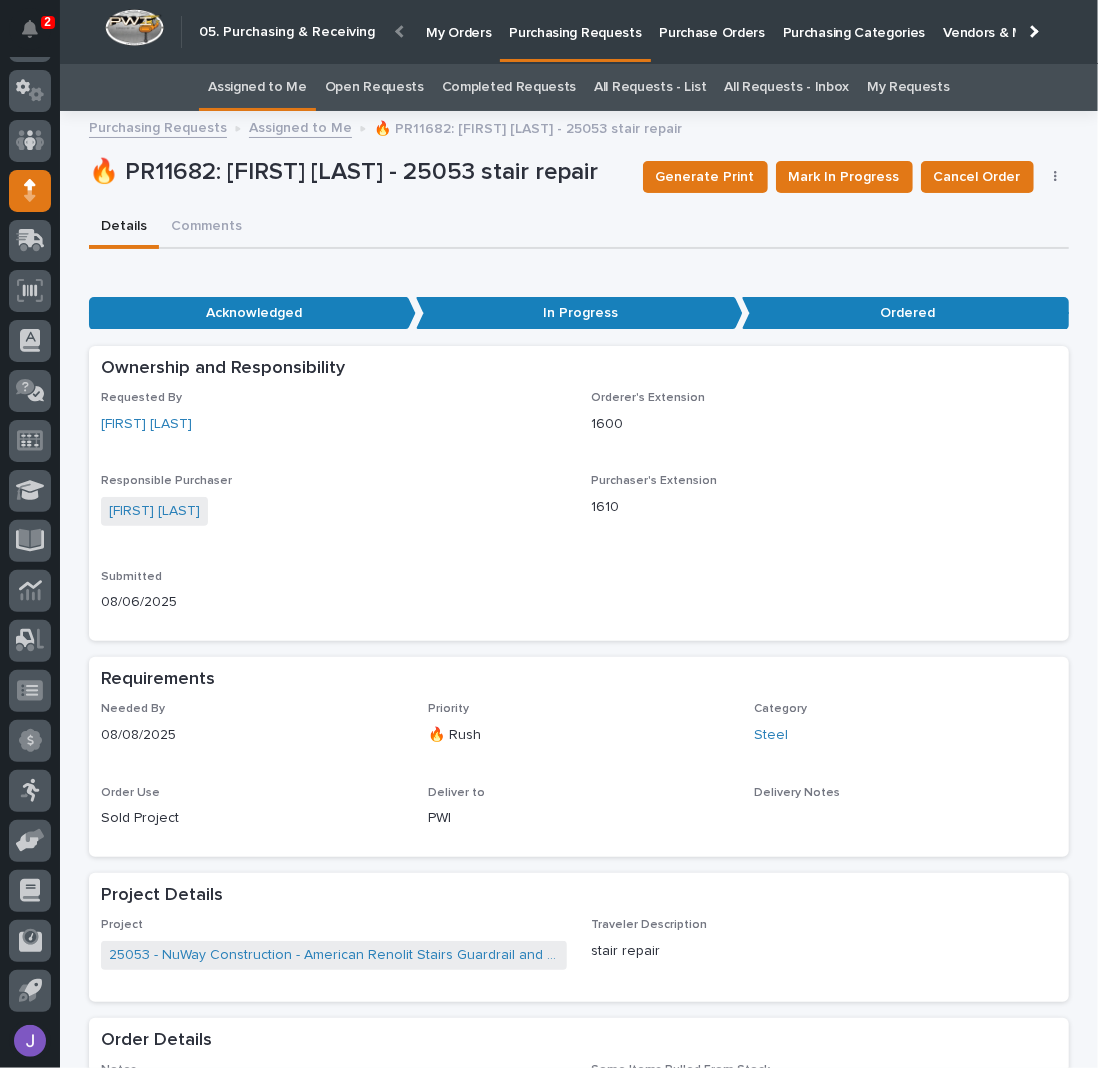 click on "Assigned to Me" at bounding box center (257, 87) 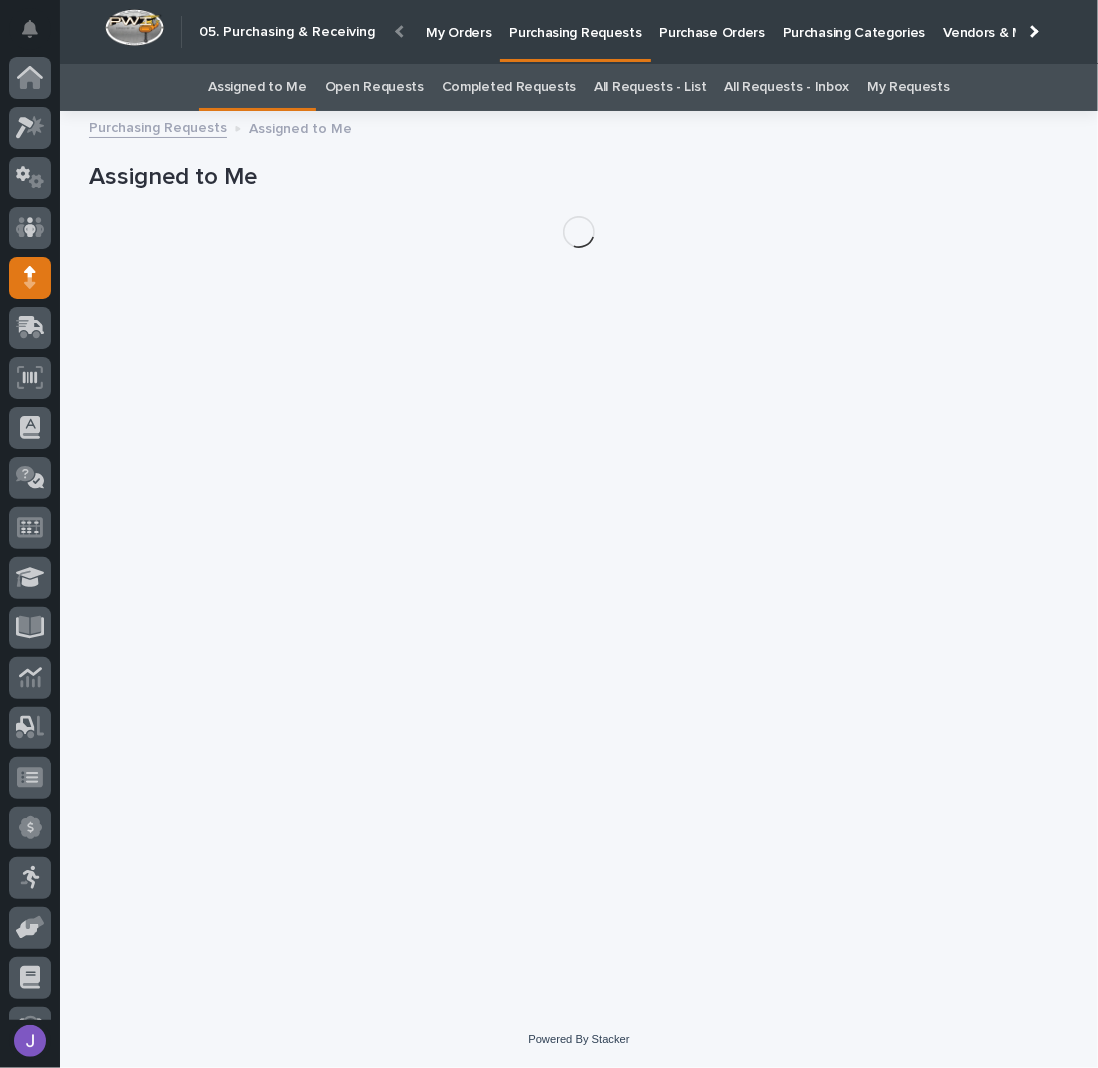 scroll, scrollTop: 87, scrollLeft: 0, axis: vertical 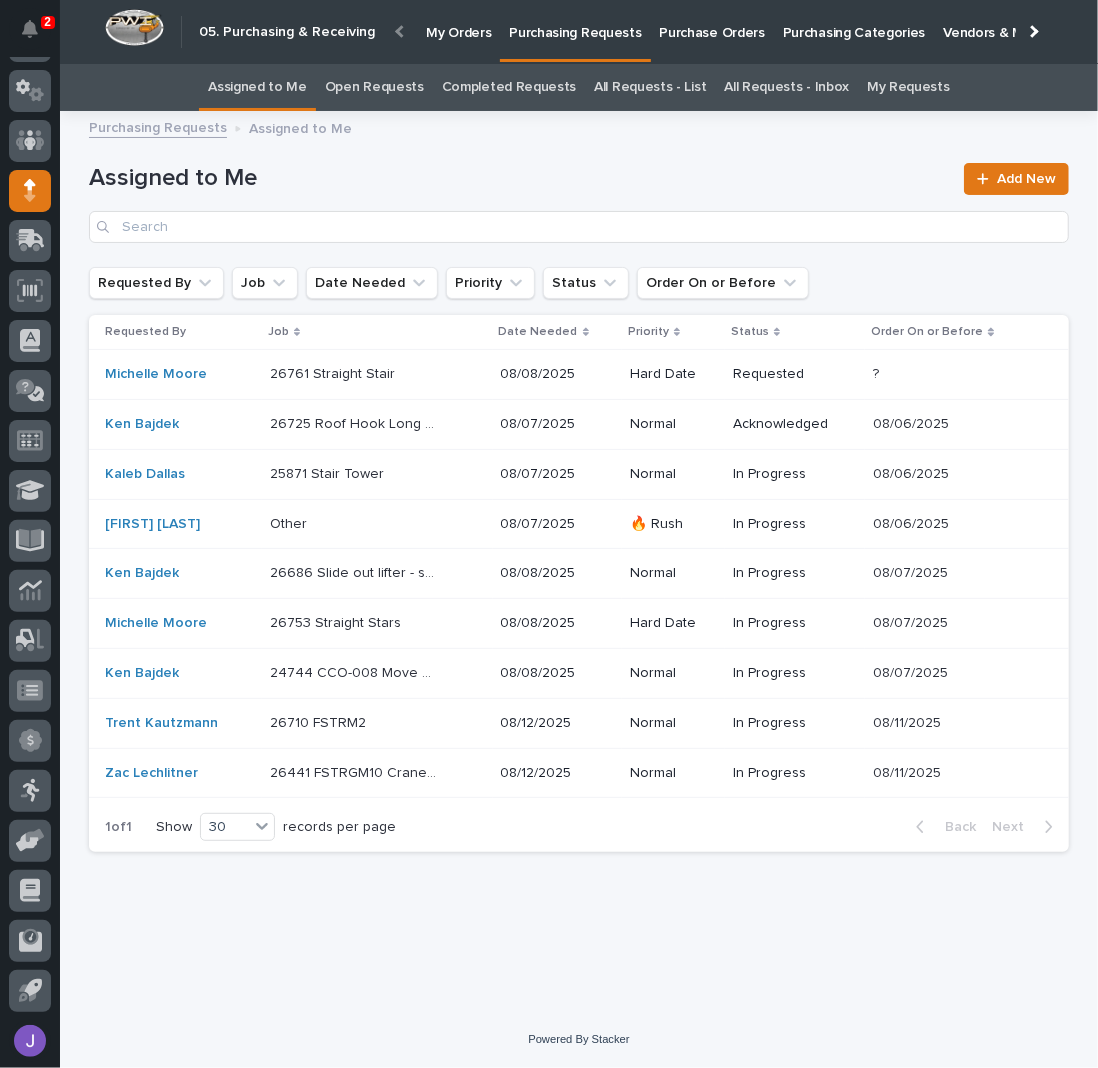 click on "Purchase Orders" at bounding box center [712, 21] 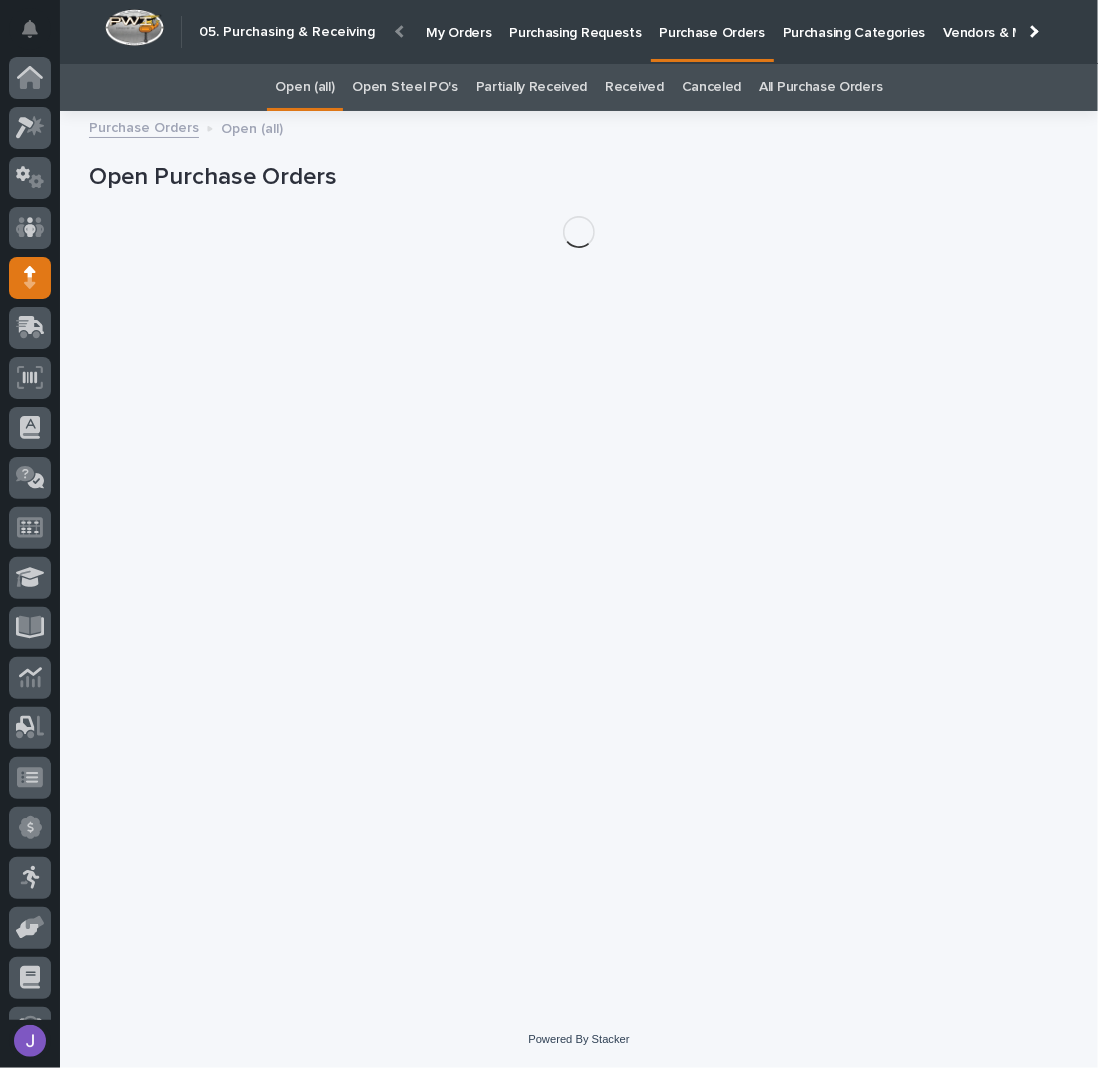 scroll, scrollTop: 87, scrollLeft: 0, axis: vertical 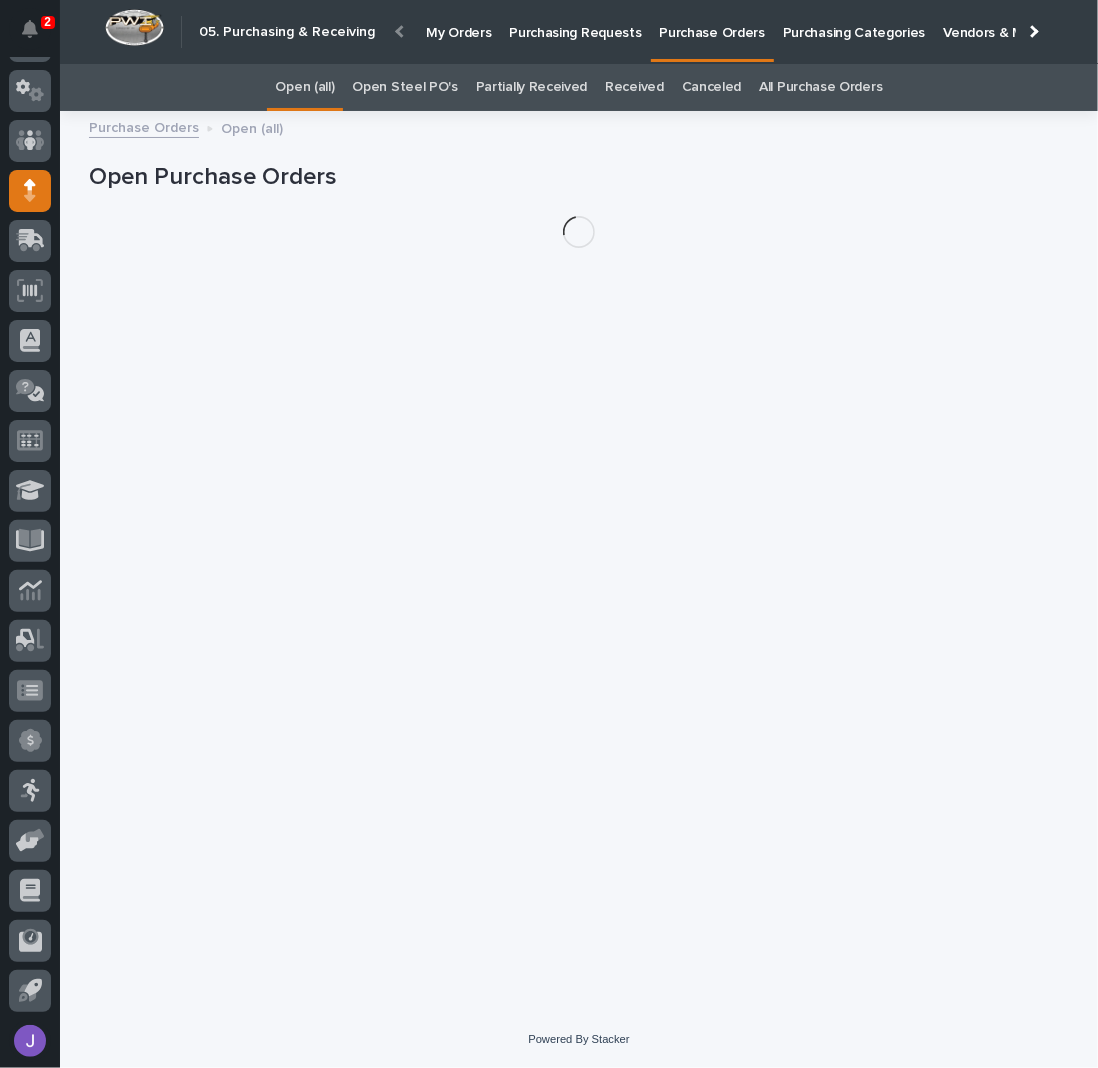 click on "Open Steel PO's" at bounding box center (404, 87) 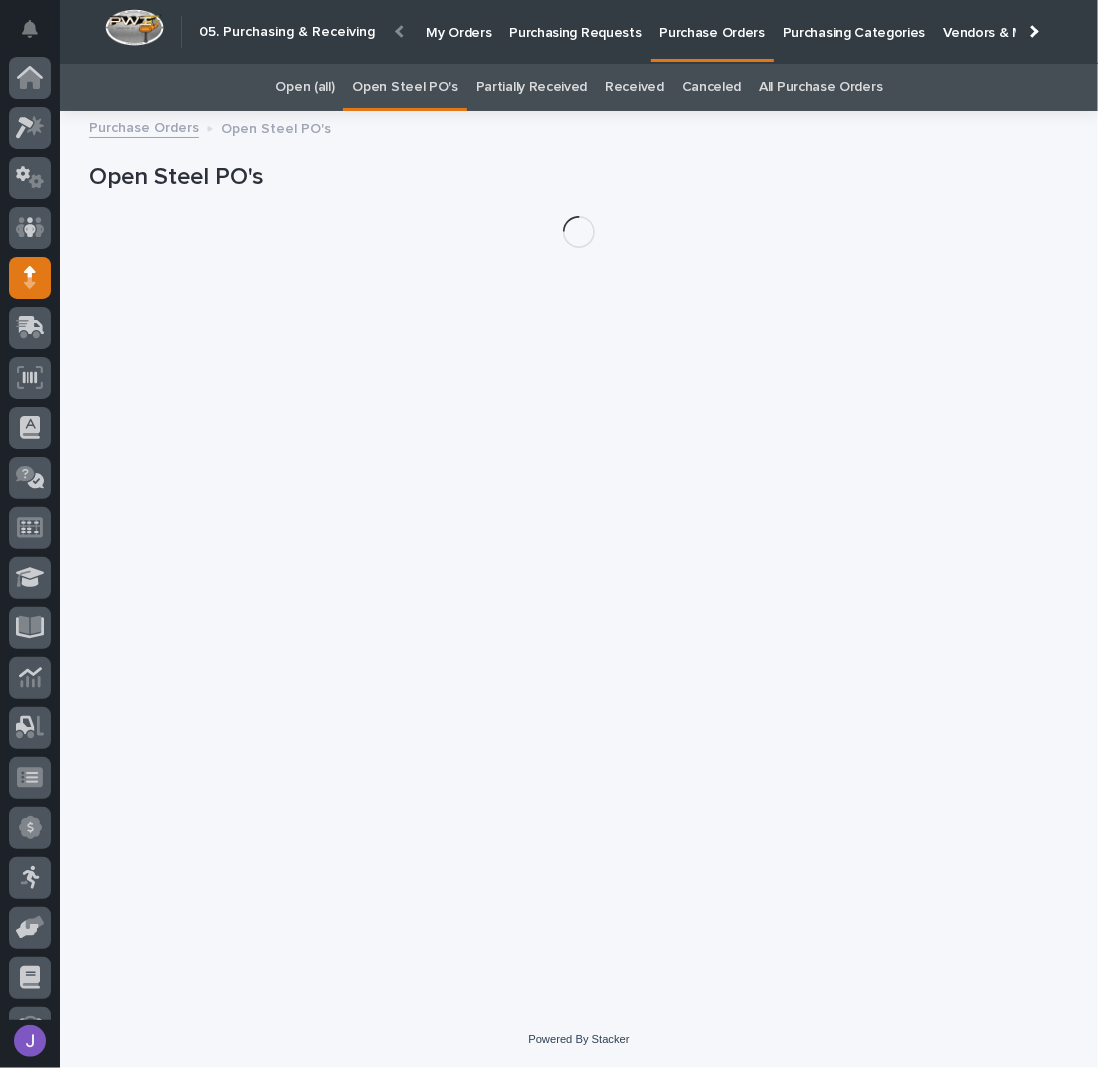 scroll, scrollTop: 87, scrollLeft: 0, axis: vertical 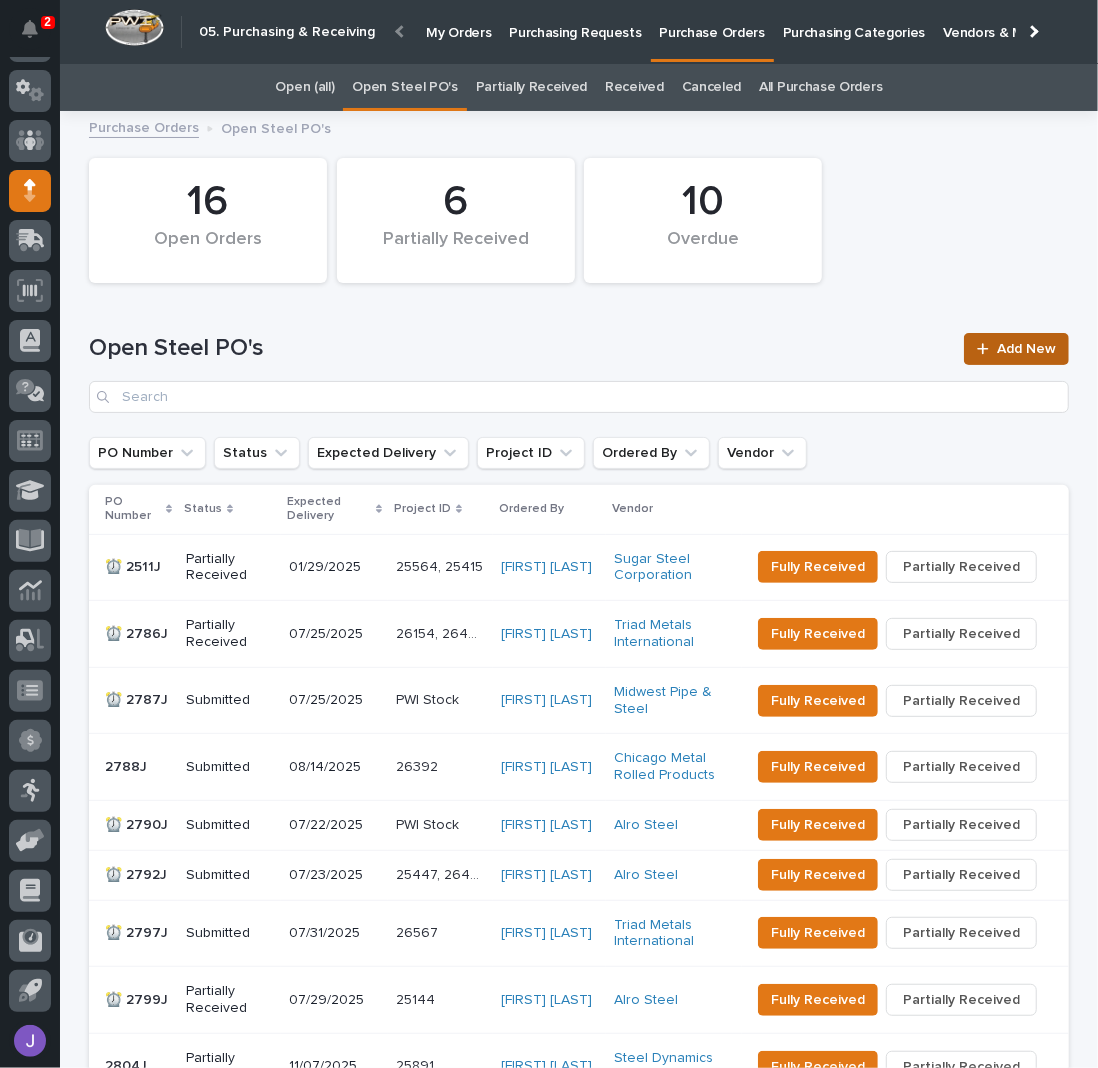 click on "Add New" at bounding box center [1026, 349] 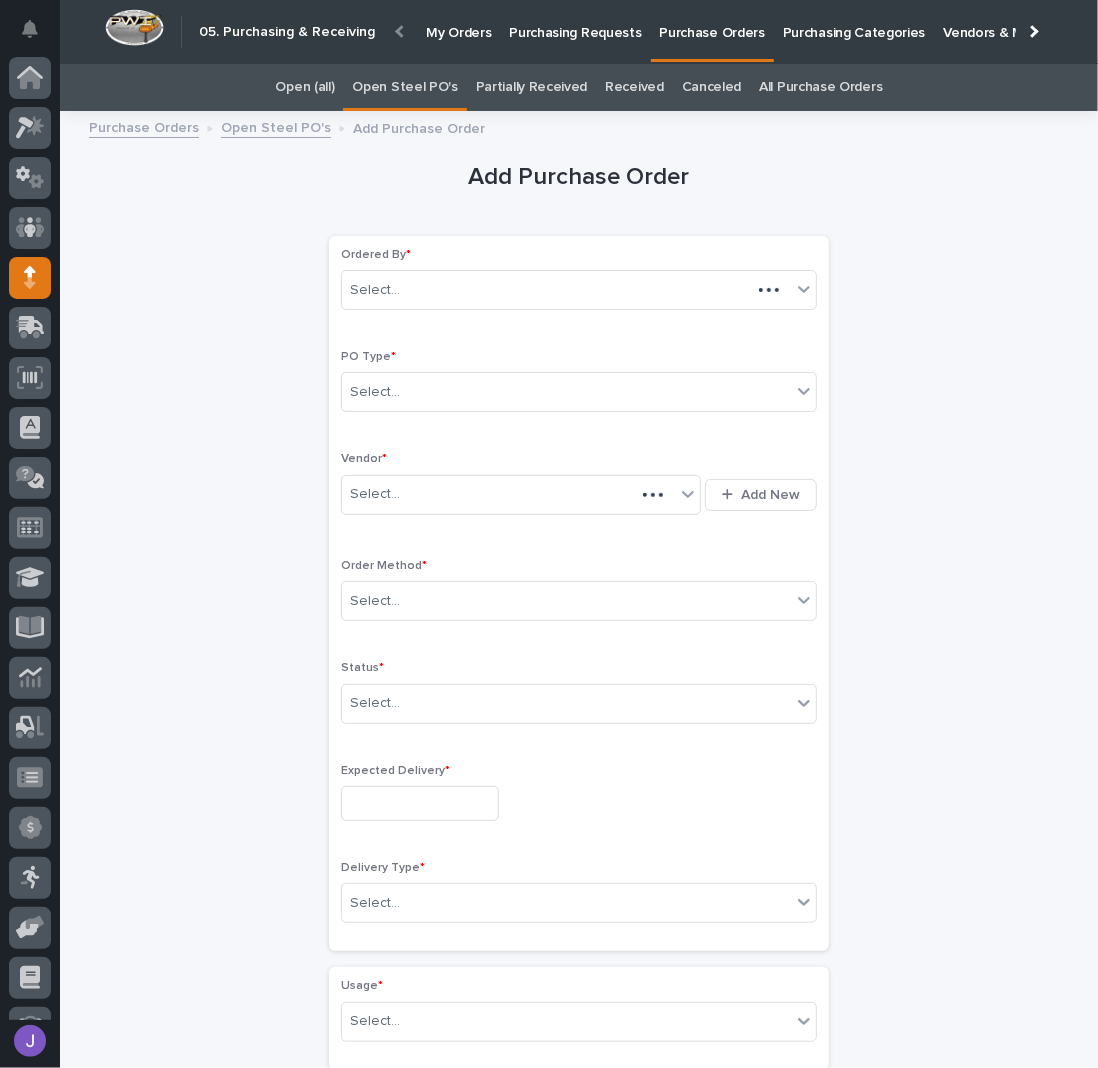 scroll, scrollTop: 48, scrollLeft: 0, axis: vertical 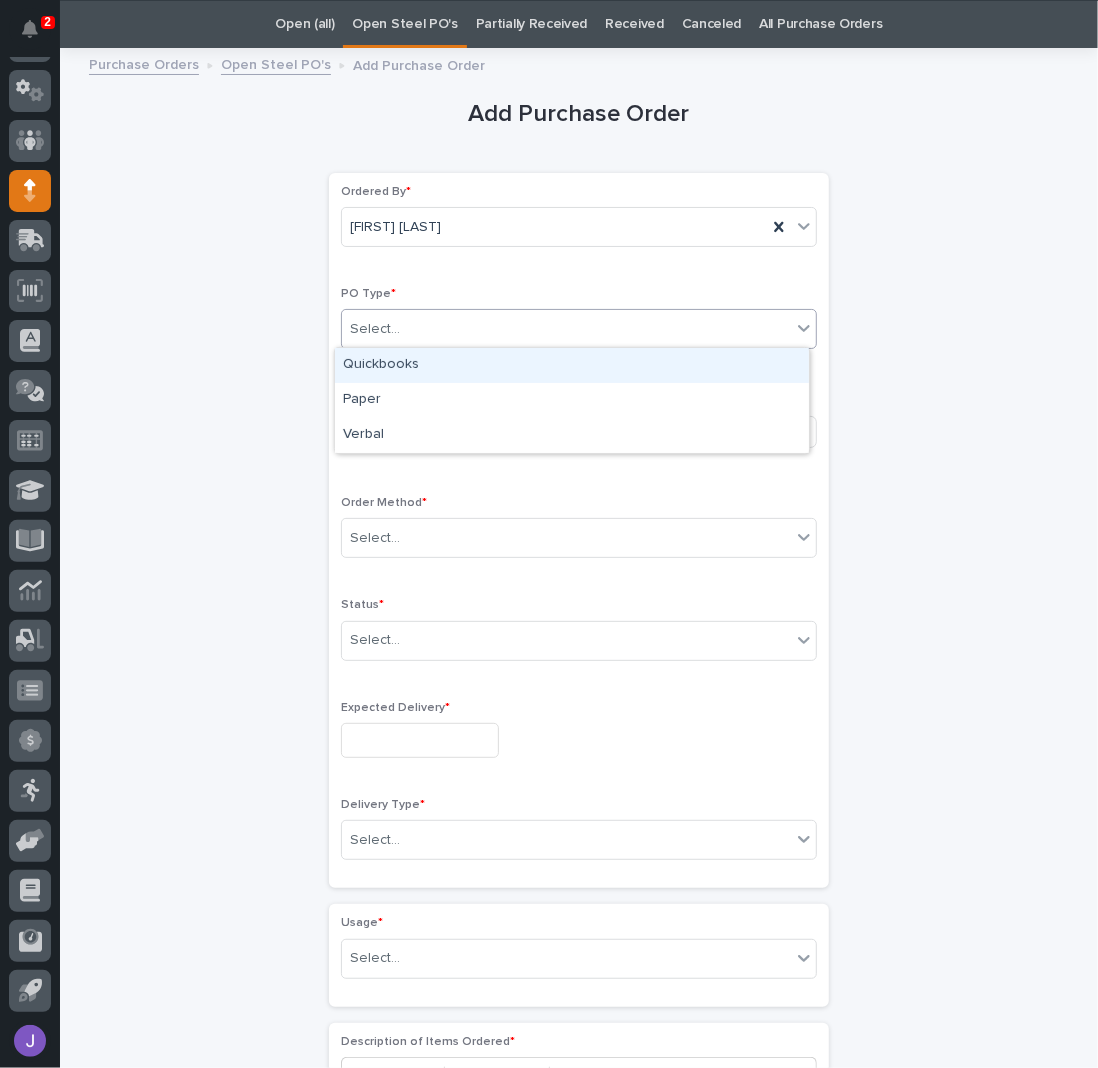 click on "Select..." at bounding box center [566, 329] 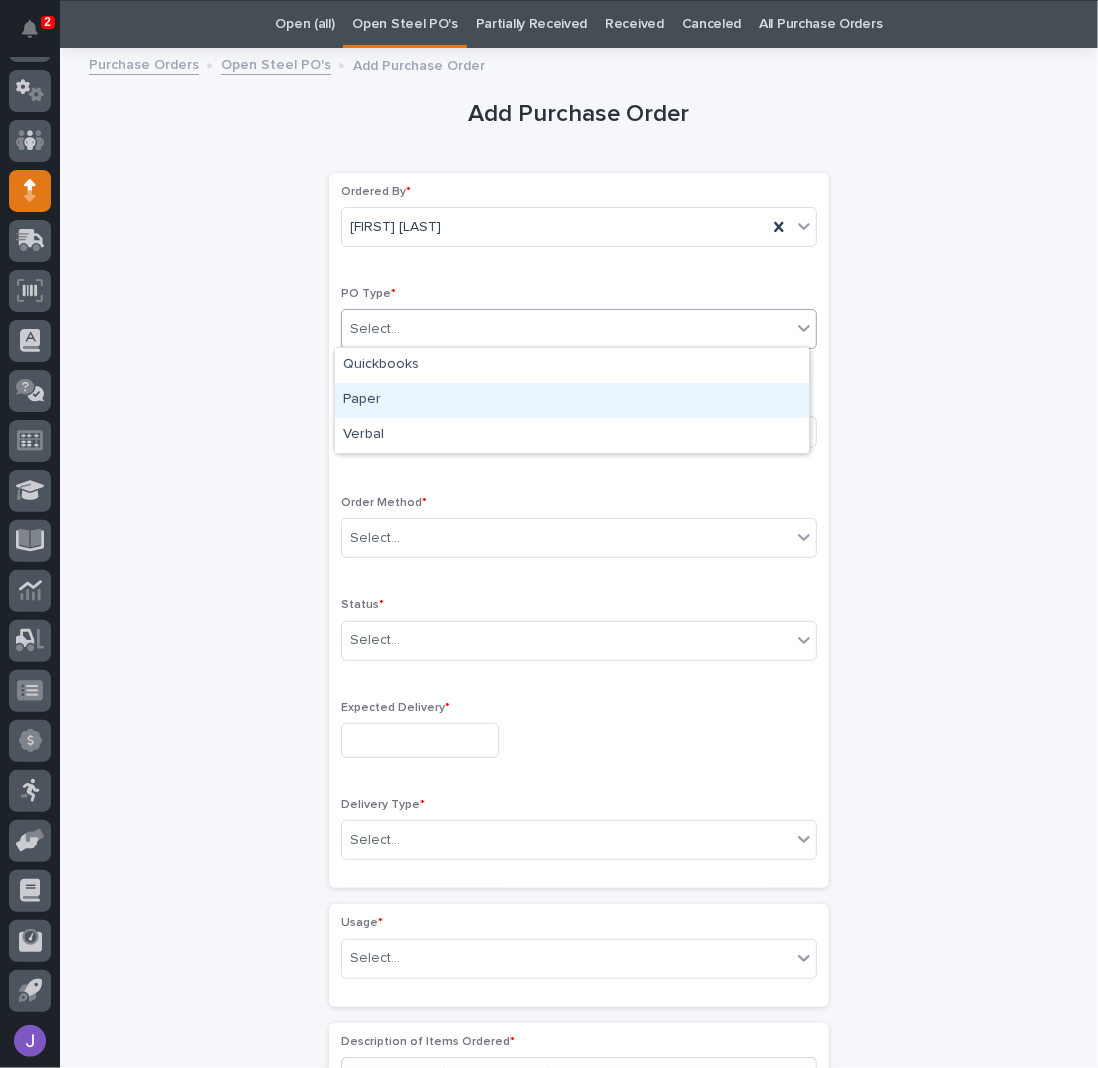 drag, startPoint x: 424, startPoint y: 376, endPoint x: 405, endPoint y: 396, distance: 27.58623 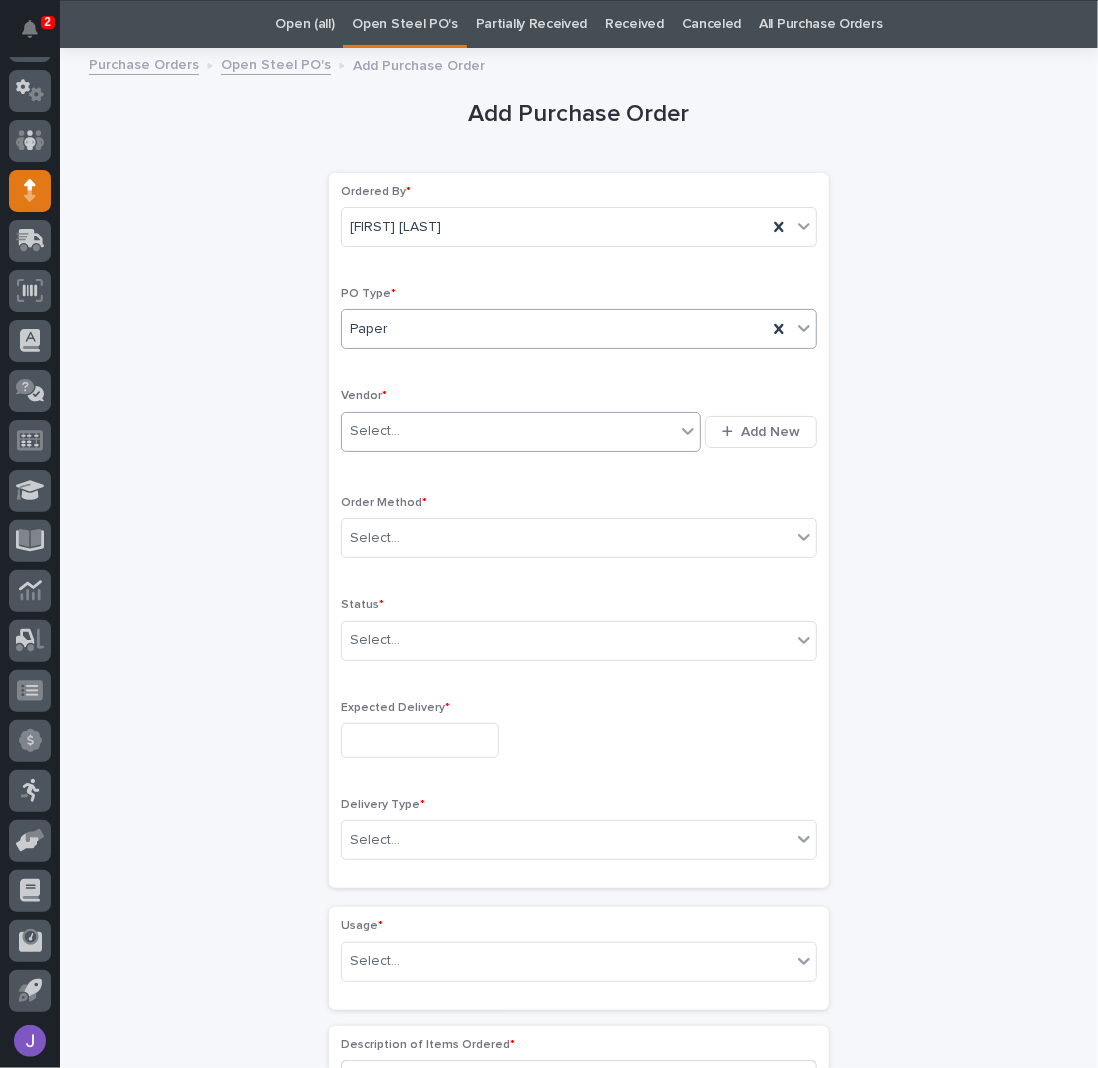 click on "Select..." at bounding box center [508, 431] 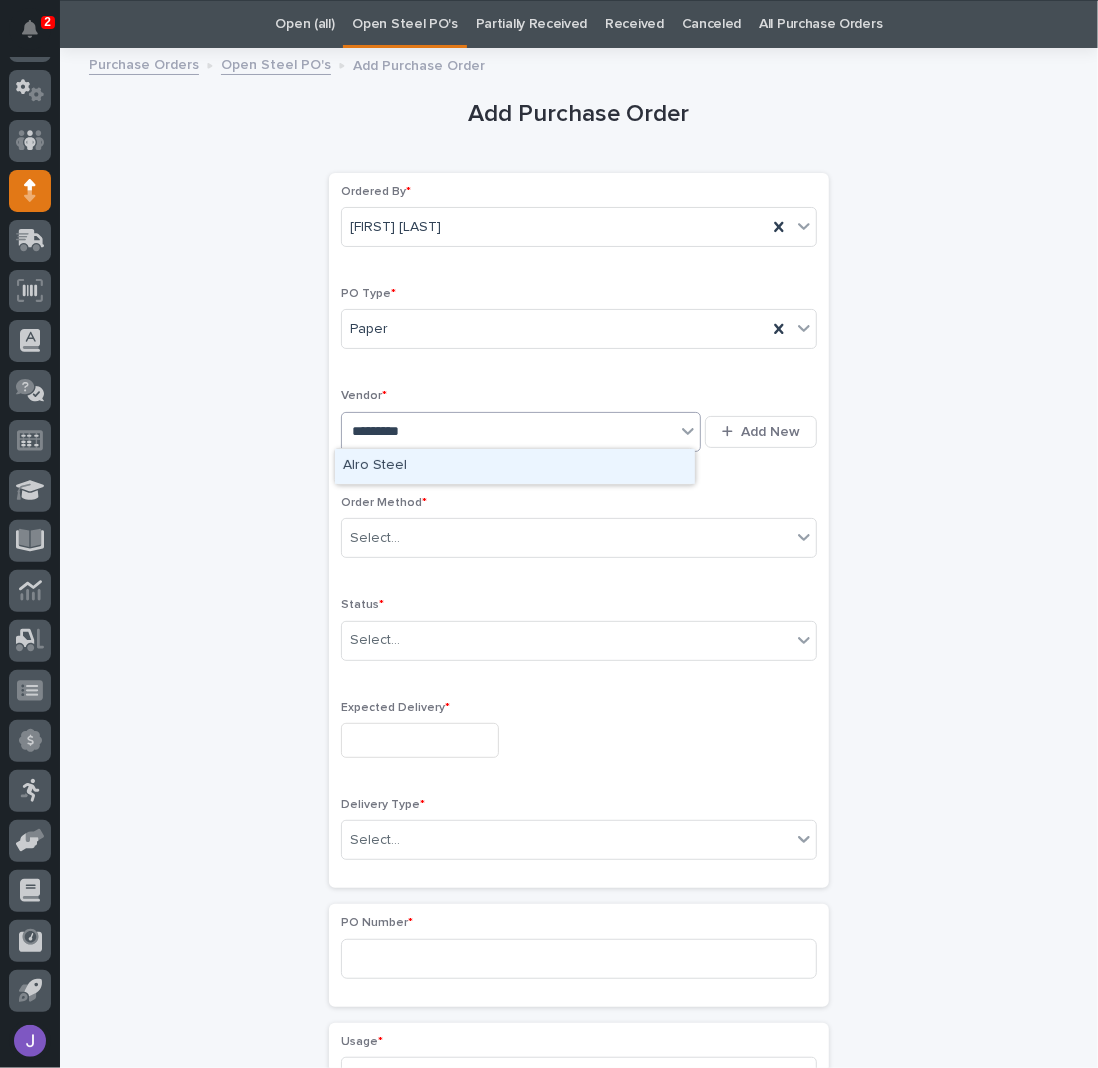 type on "**********" 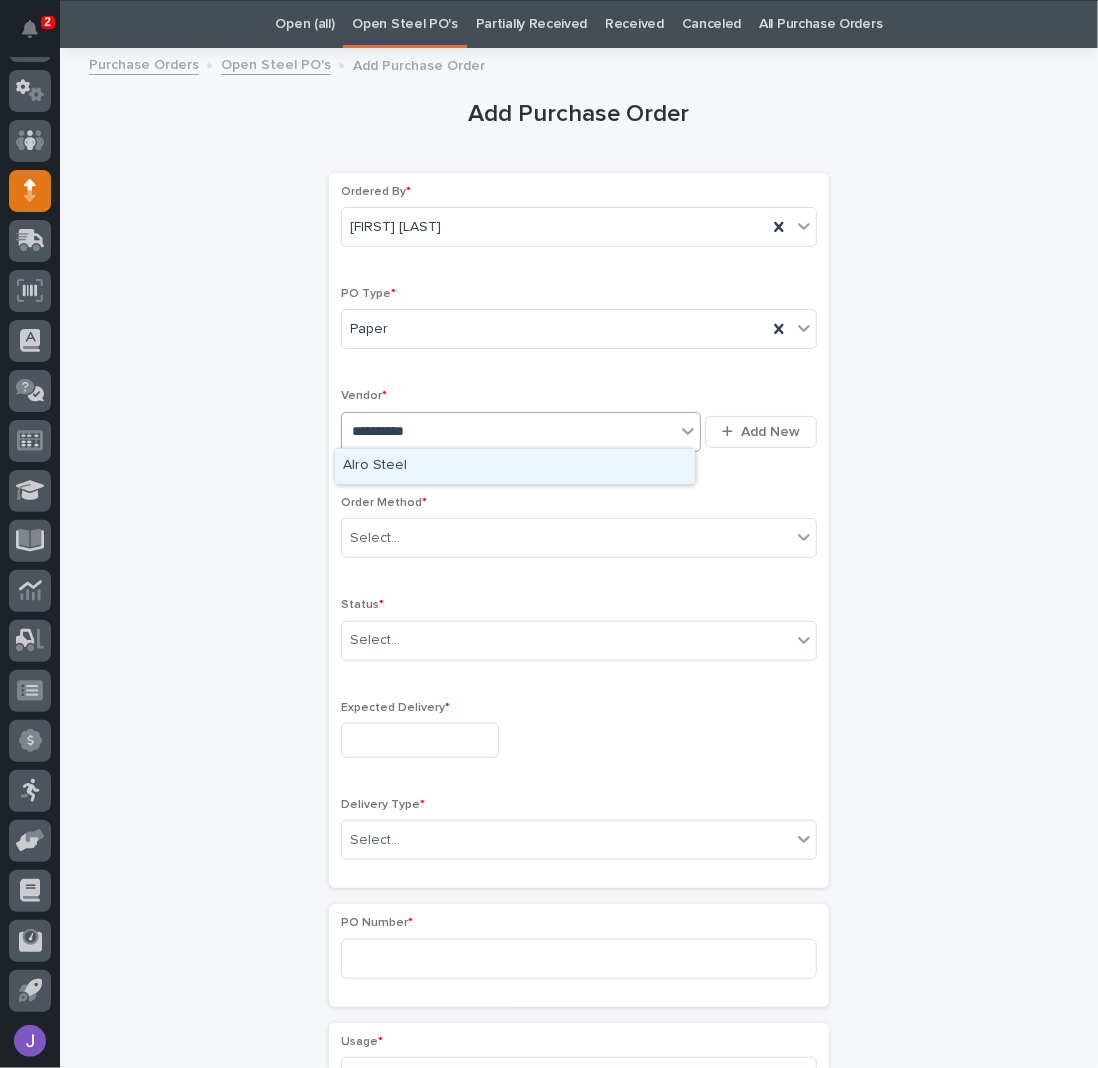 type 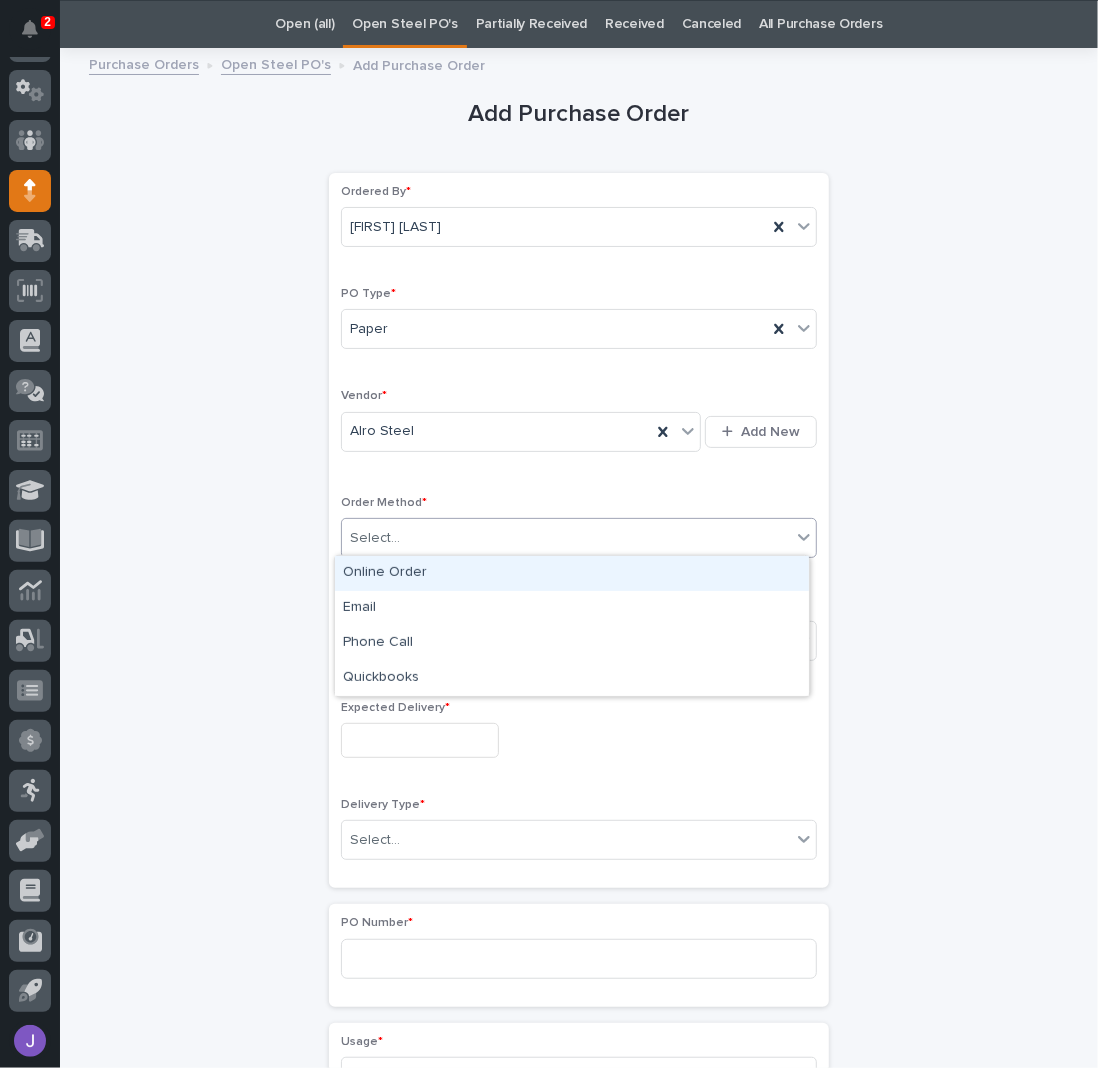 drag, startPoint x: 369, startPoint y: 544, endPoint x: 392, endPoint y: 539, distance: 23.537205 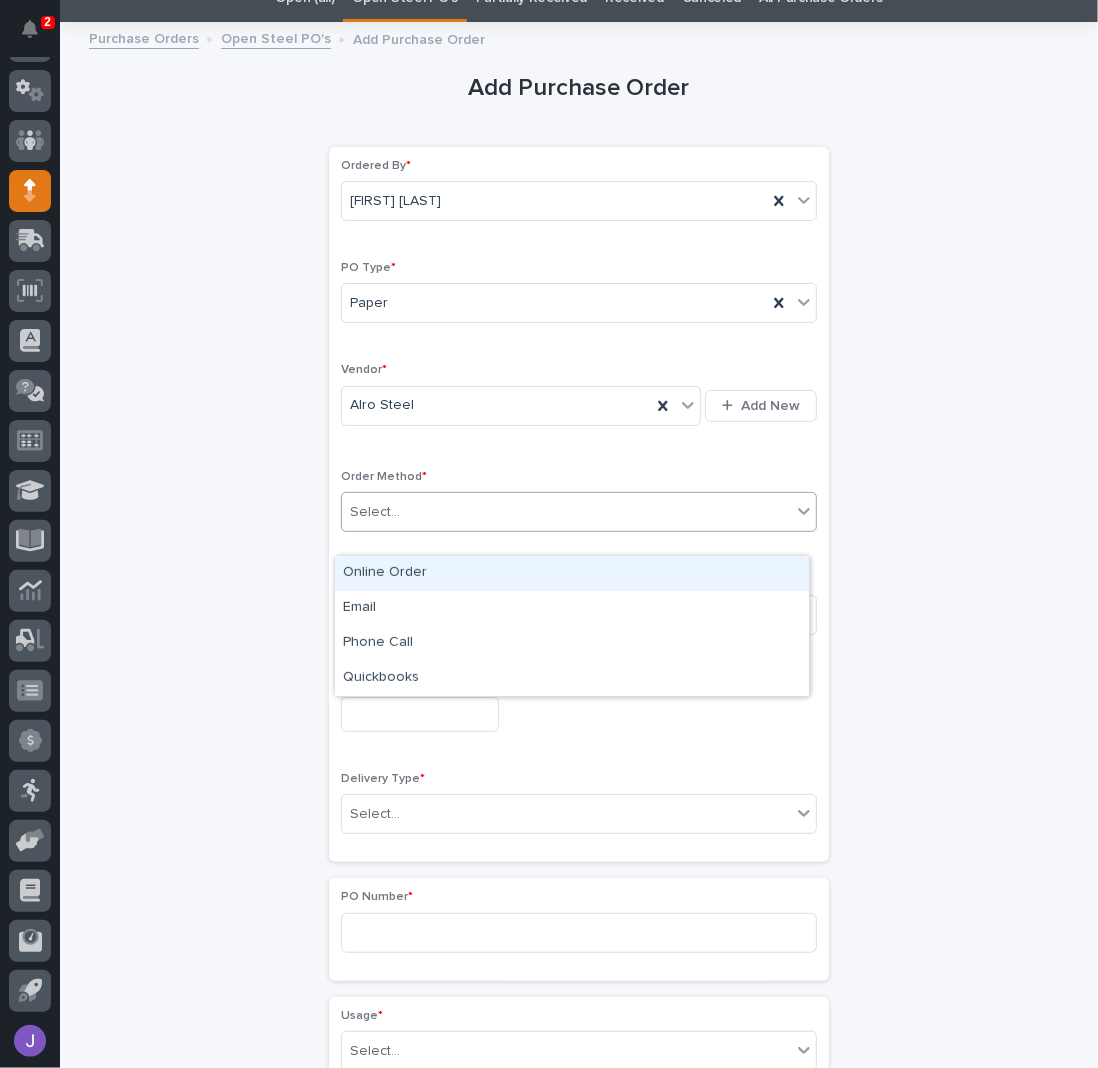 scroll, scrollTop: 133, scrollLeft: 0, axis: vertical 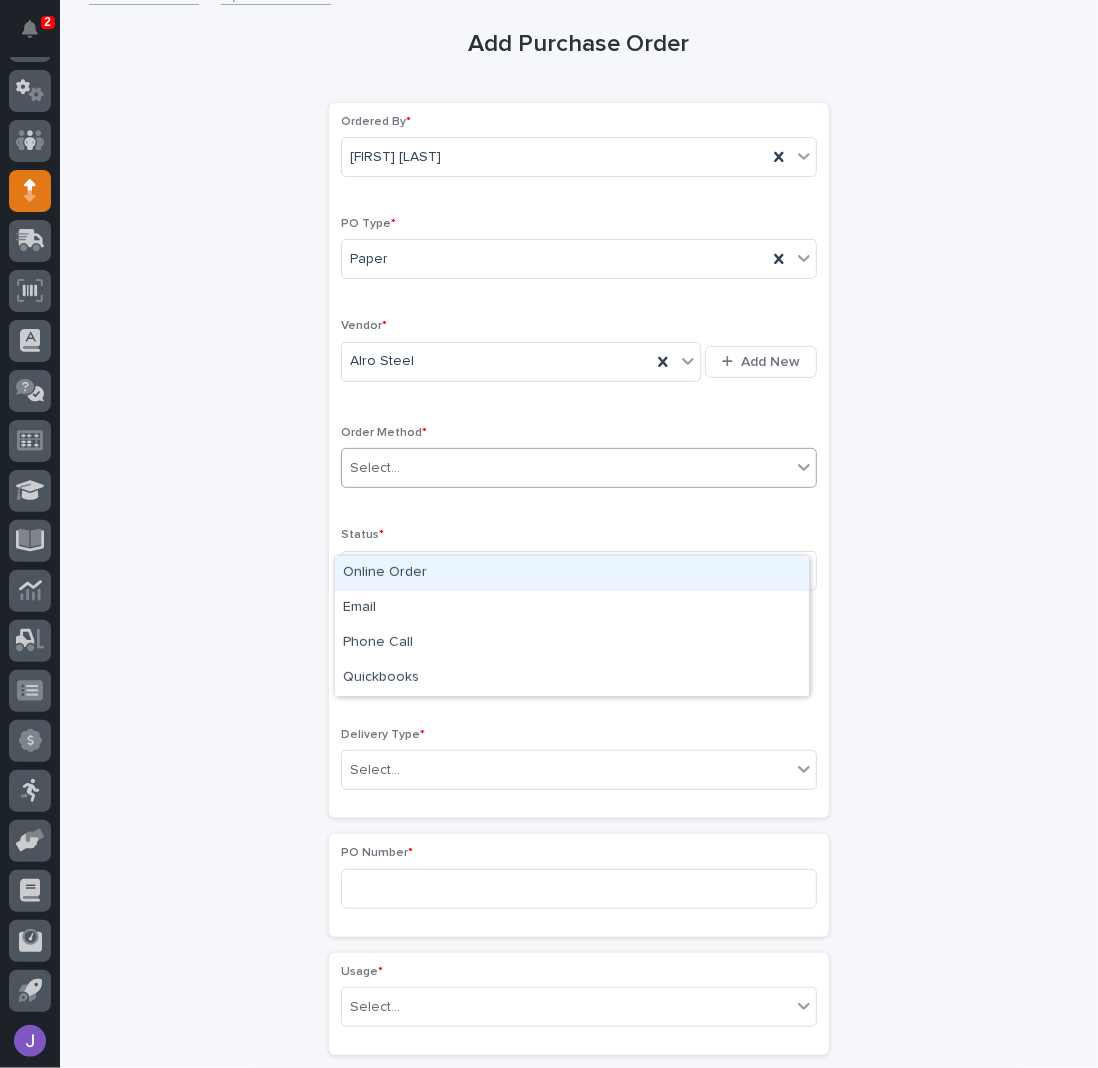 click on "Online Order" at bounding box center [572, 573] 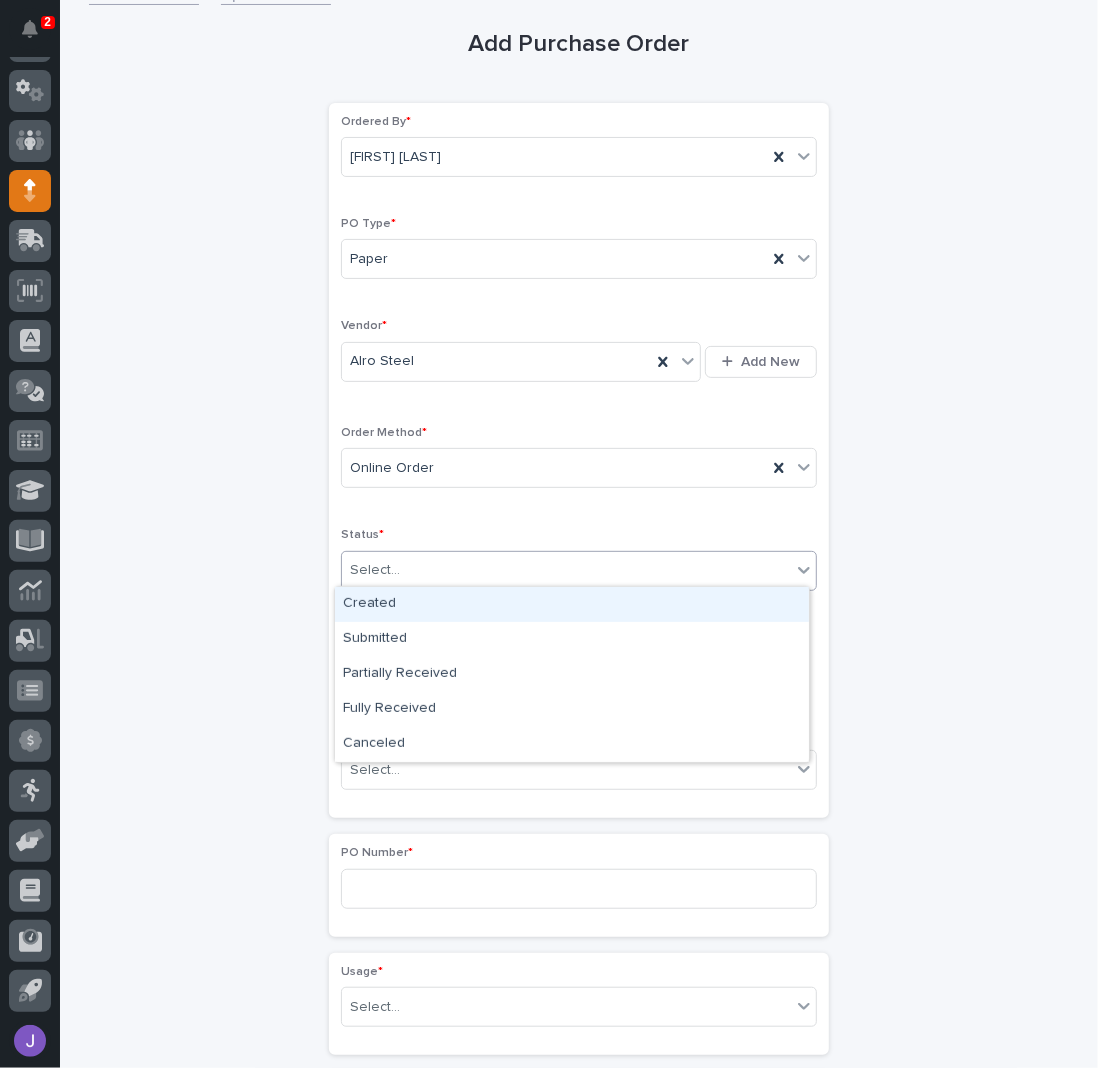 click on "Select..." at bounding box center [375, 570] 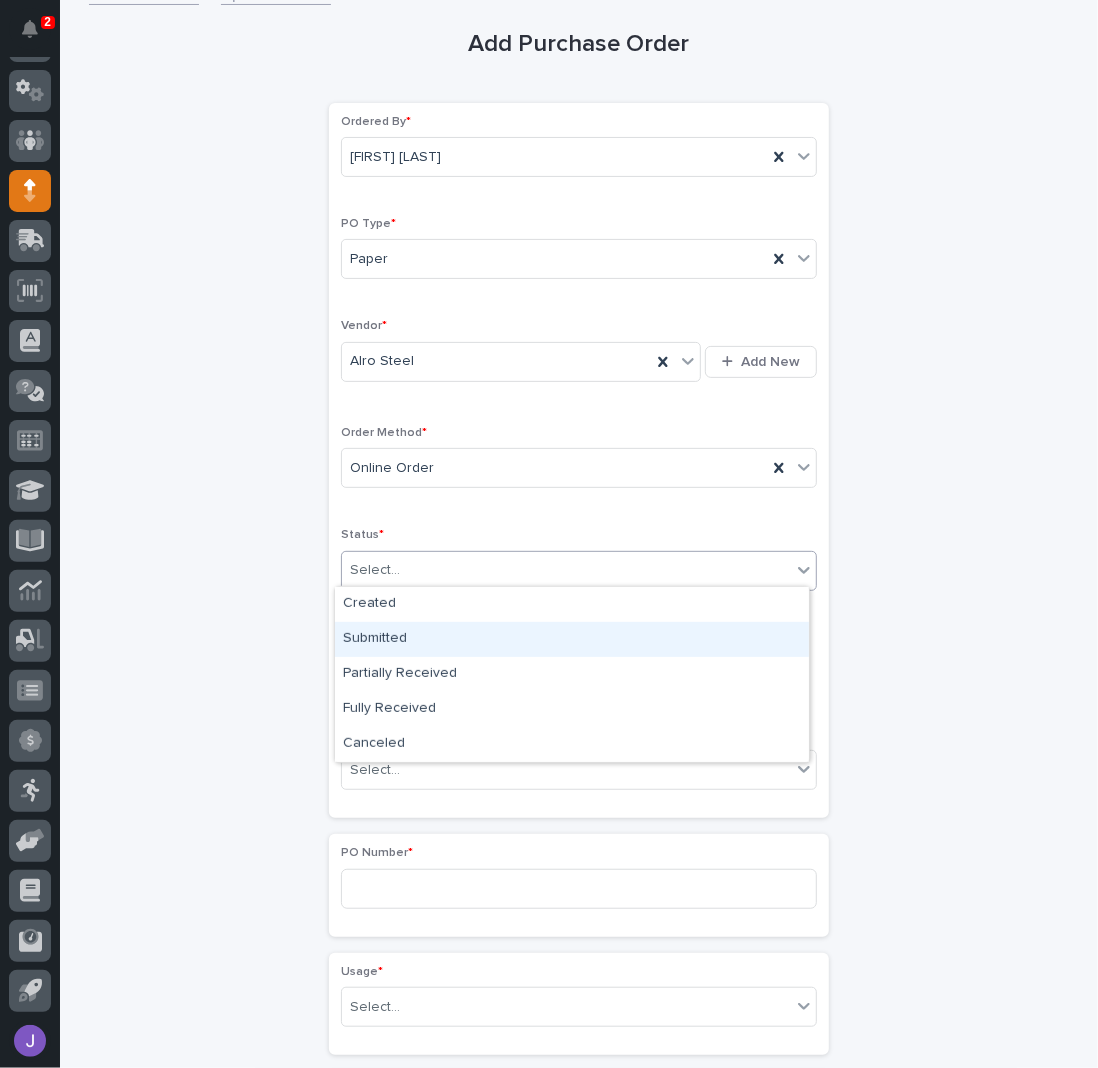 click on "Submitted" at bounding box center [572, 639] 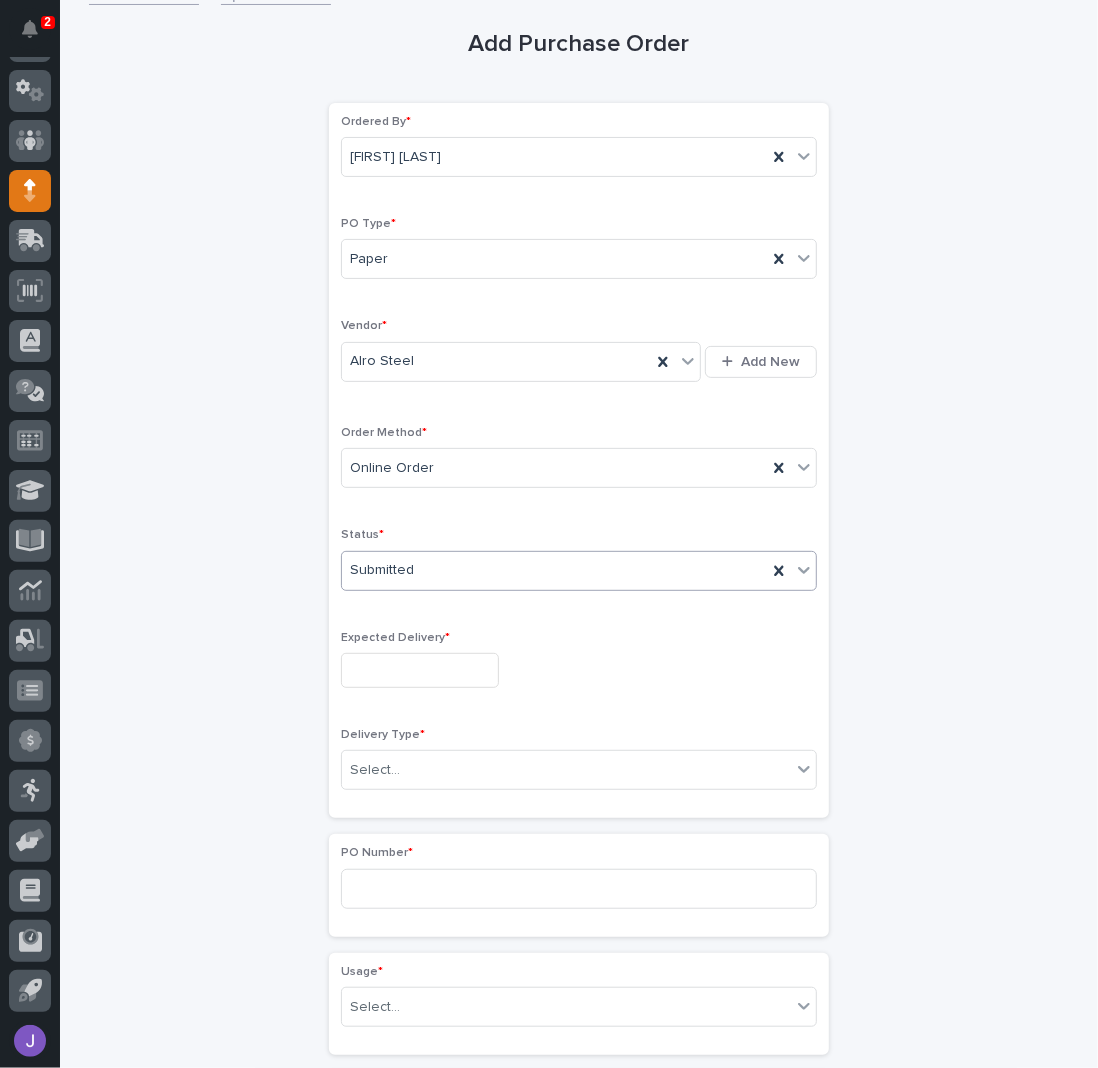 click at bounding box center [420, 670] 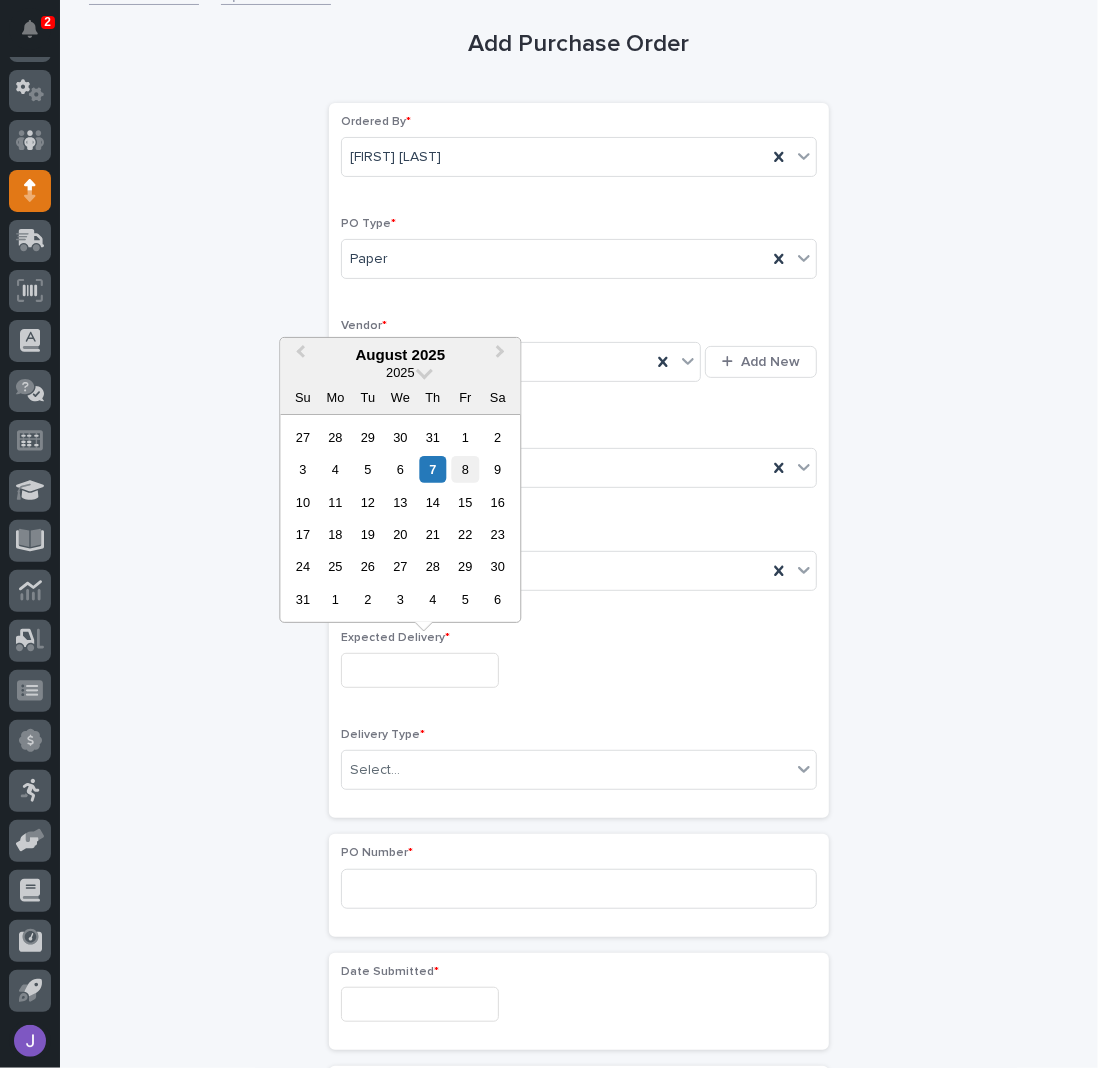 click on "8" at bounding box center [465, 469] 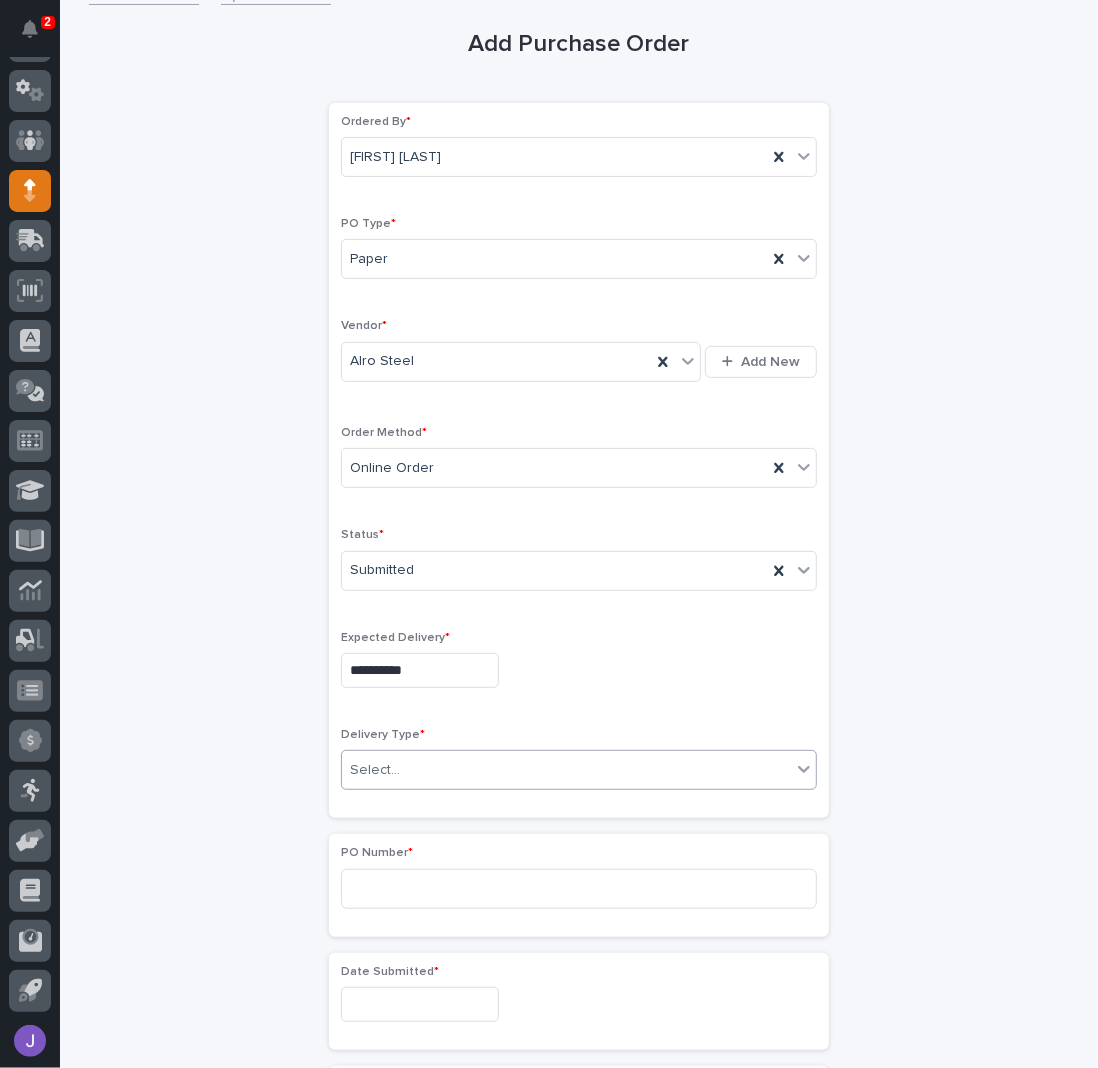 click on "Select..." at bounding box center [375, 770] 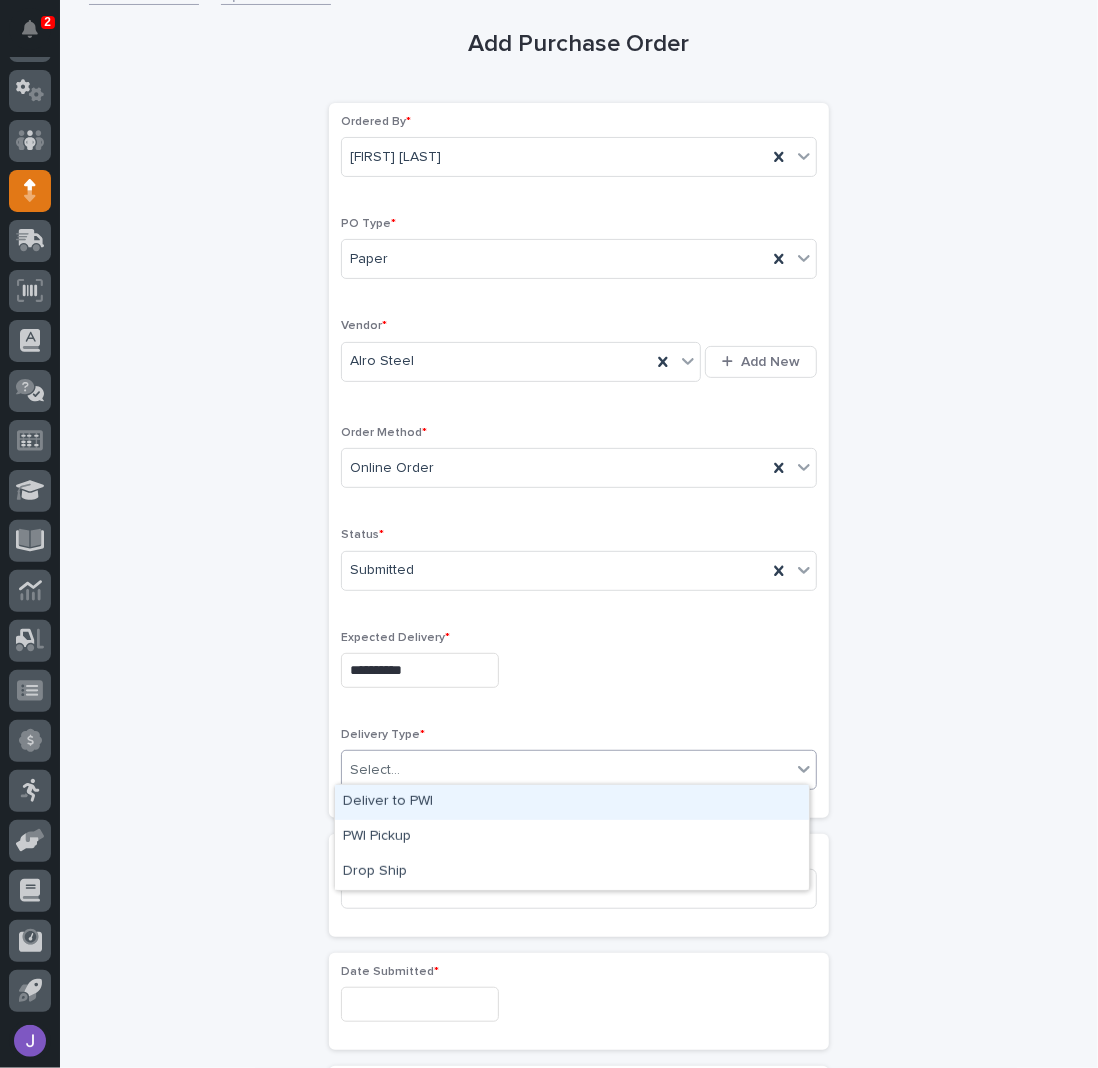click on "Deliver to PWI" at bounding box center [572, 802] 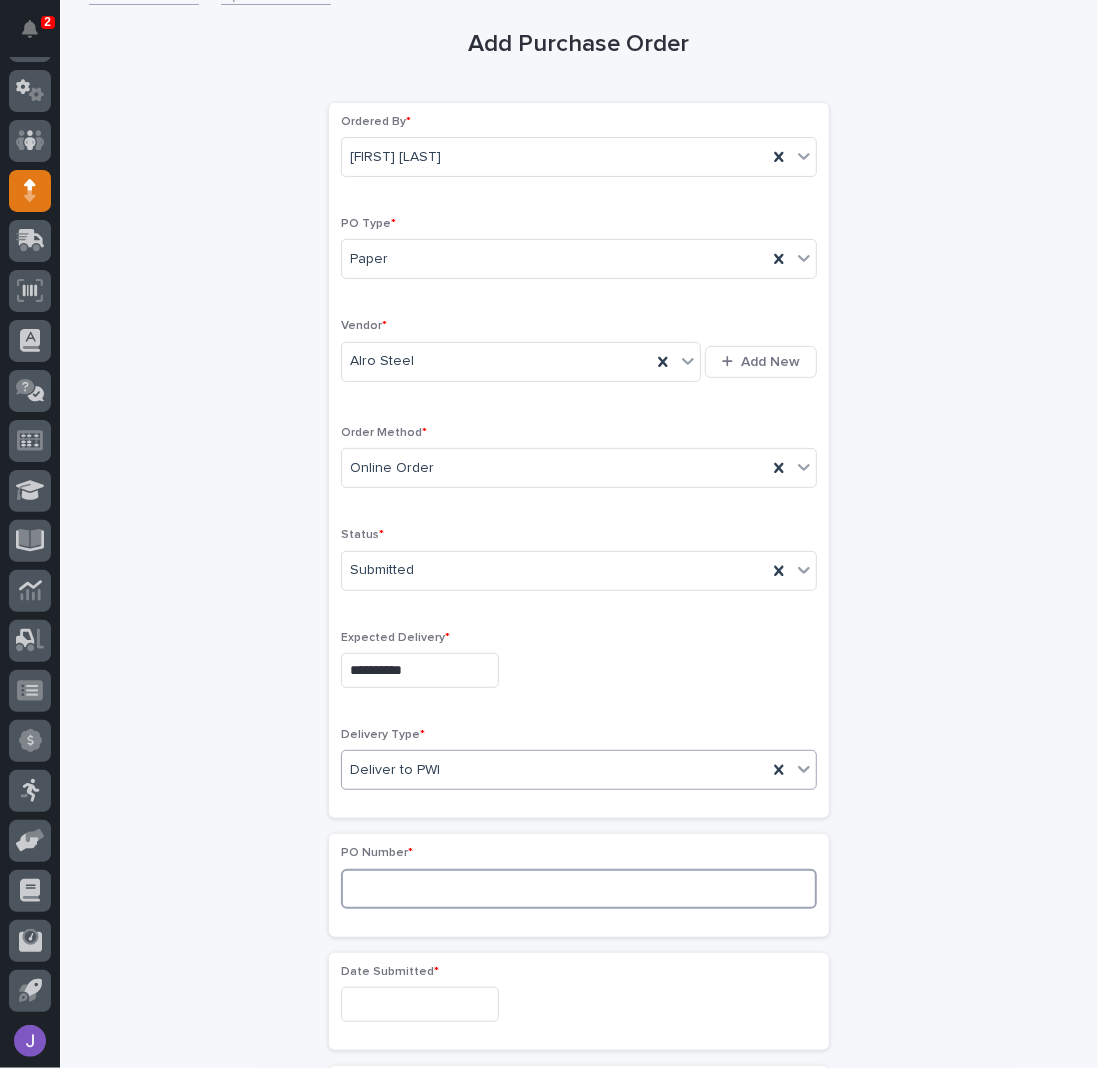 click at bounding box center (579, 889) 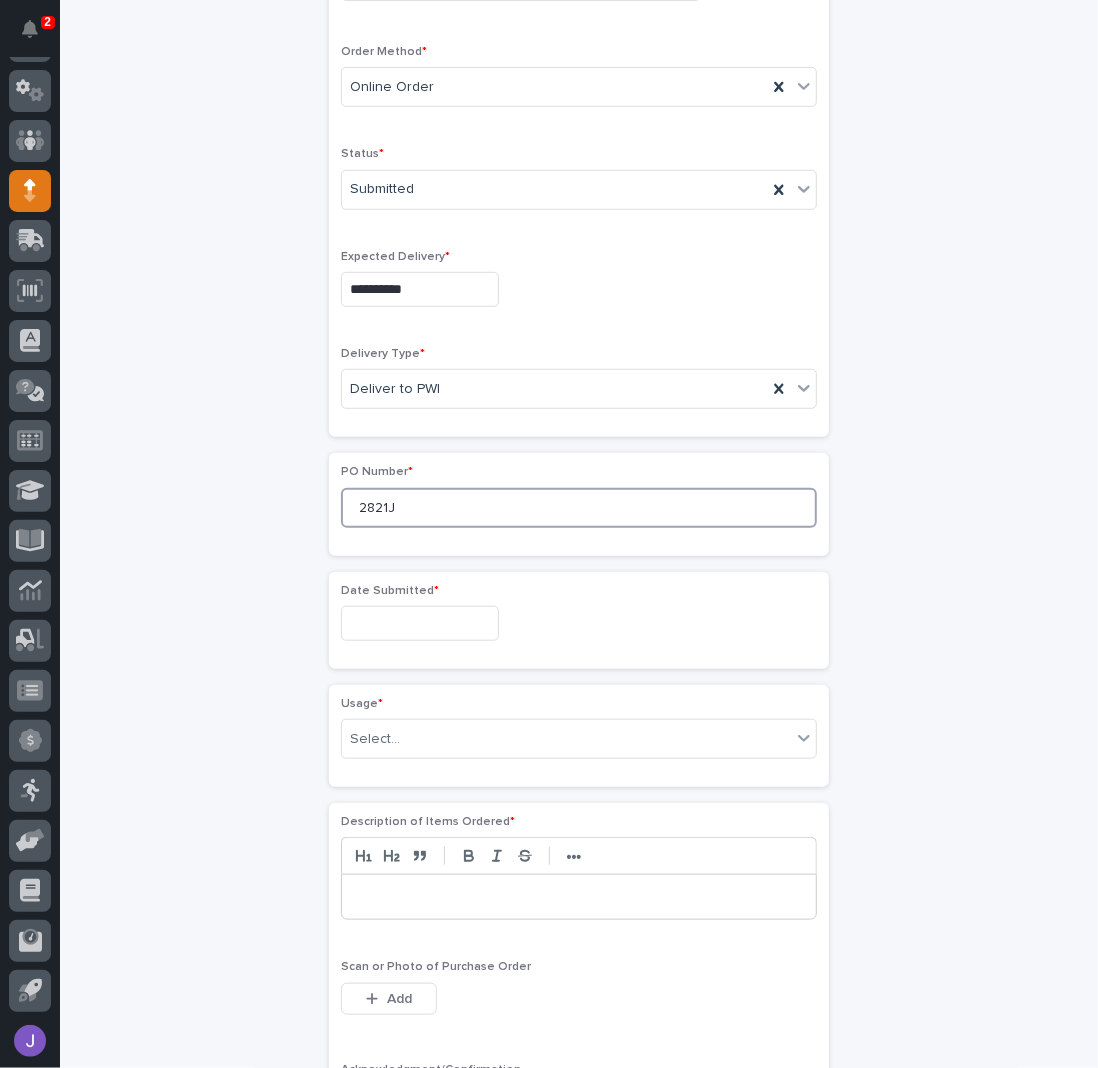 scroll, scrollTop: 533, scrollLeft: 0, axis: vertical 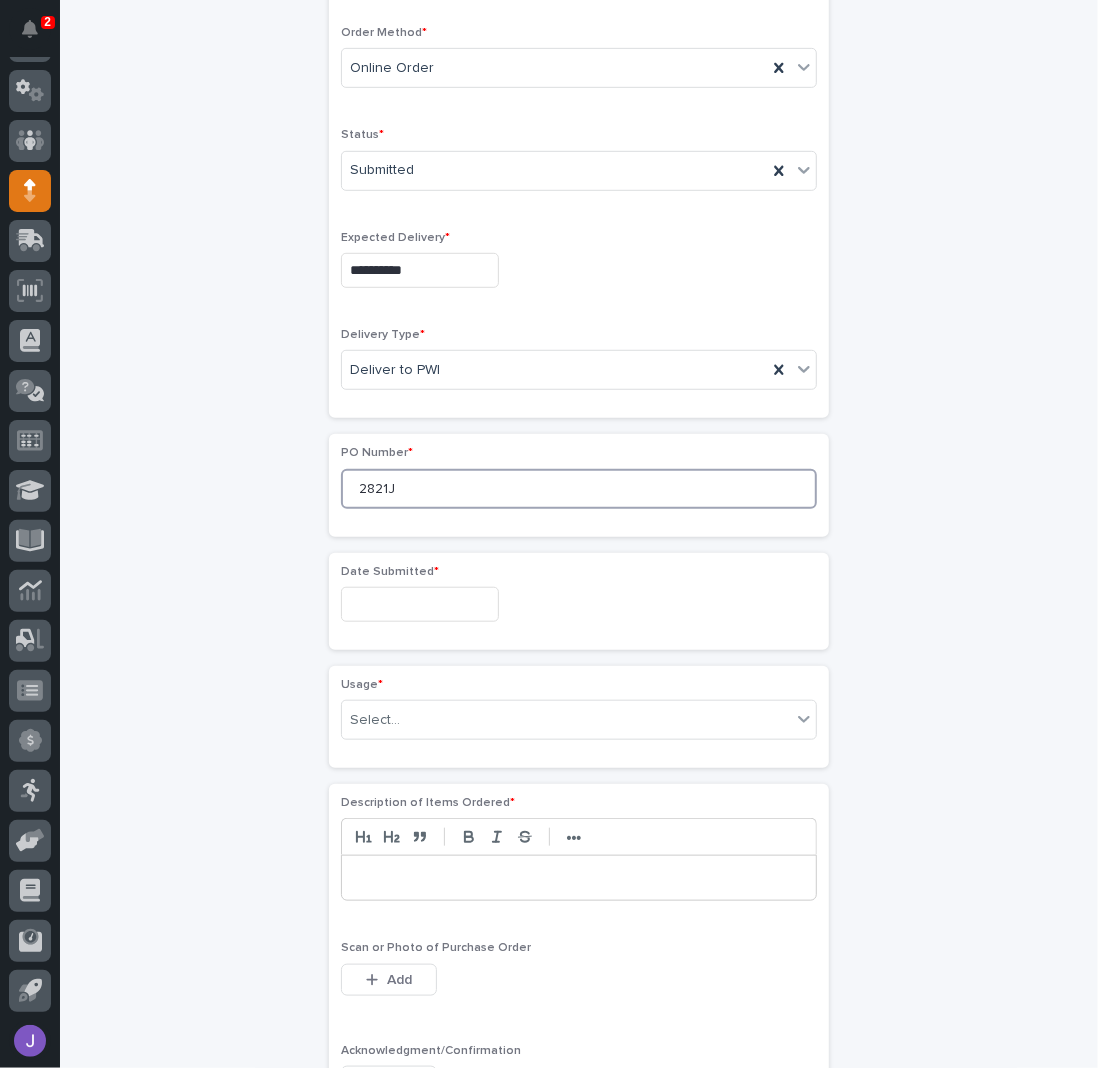 type on "2821J" 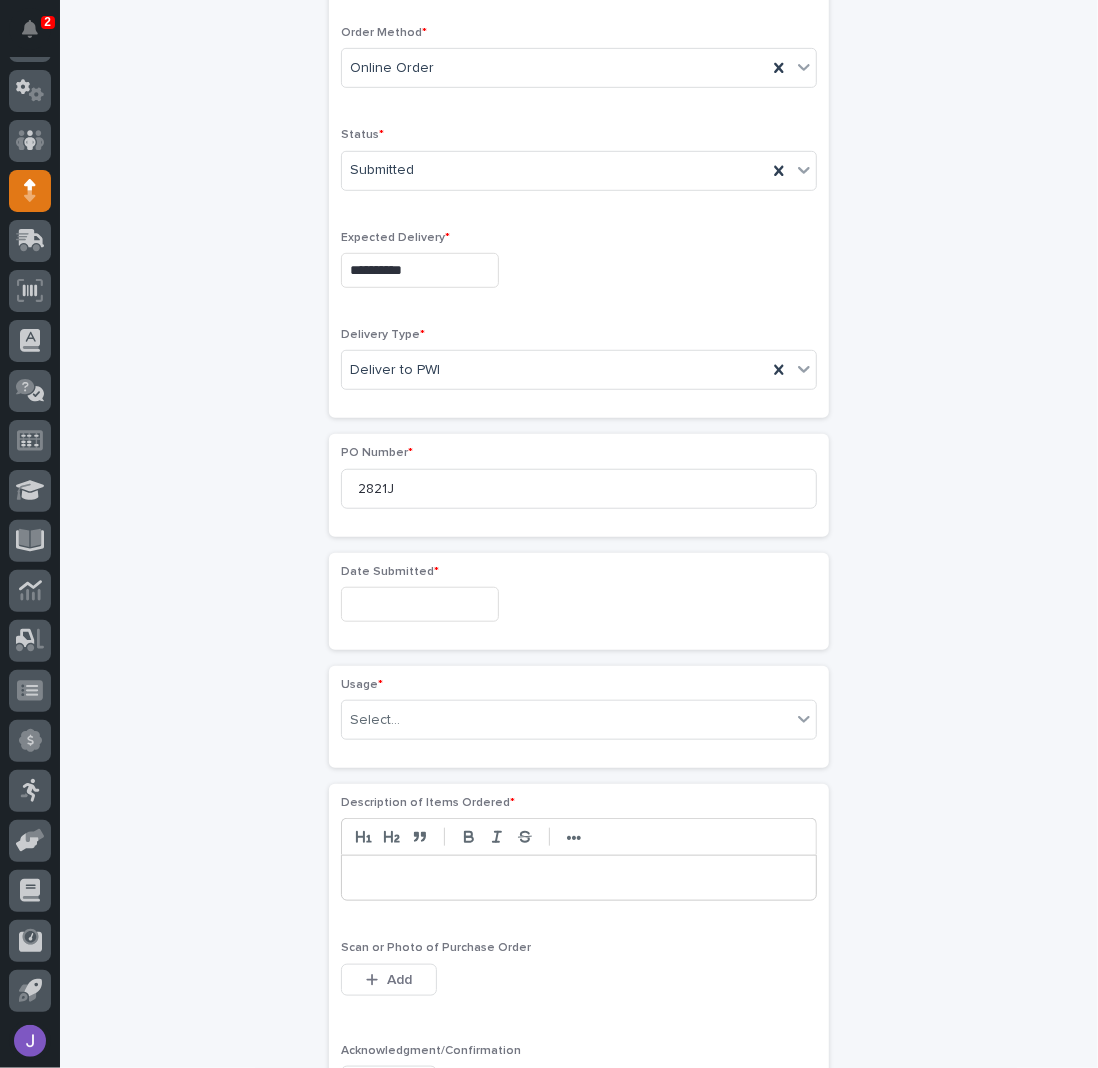 click at bounding box center [420, 604] 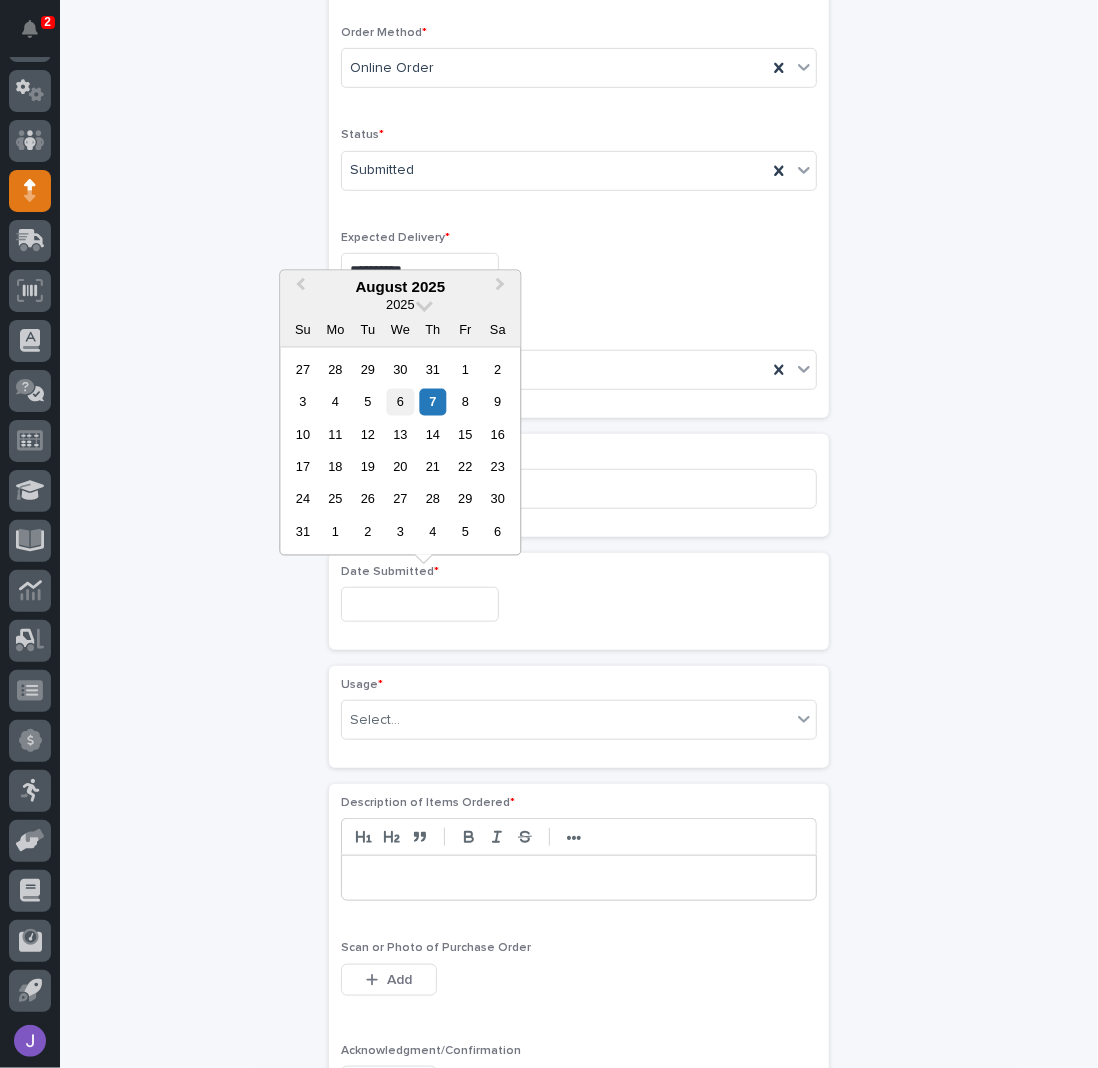 click on "6" at bounding box center (400, 402) 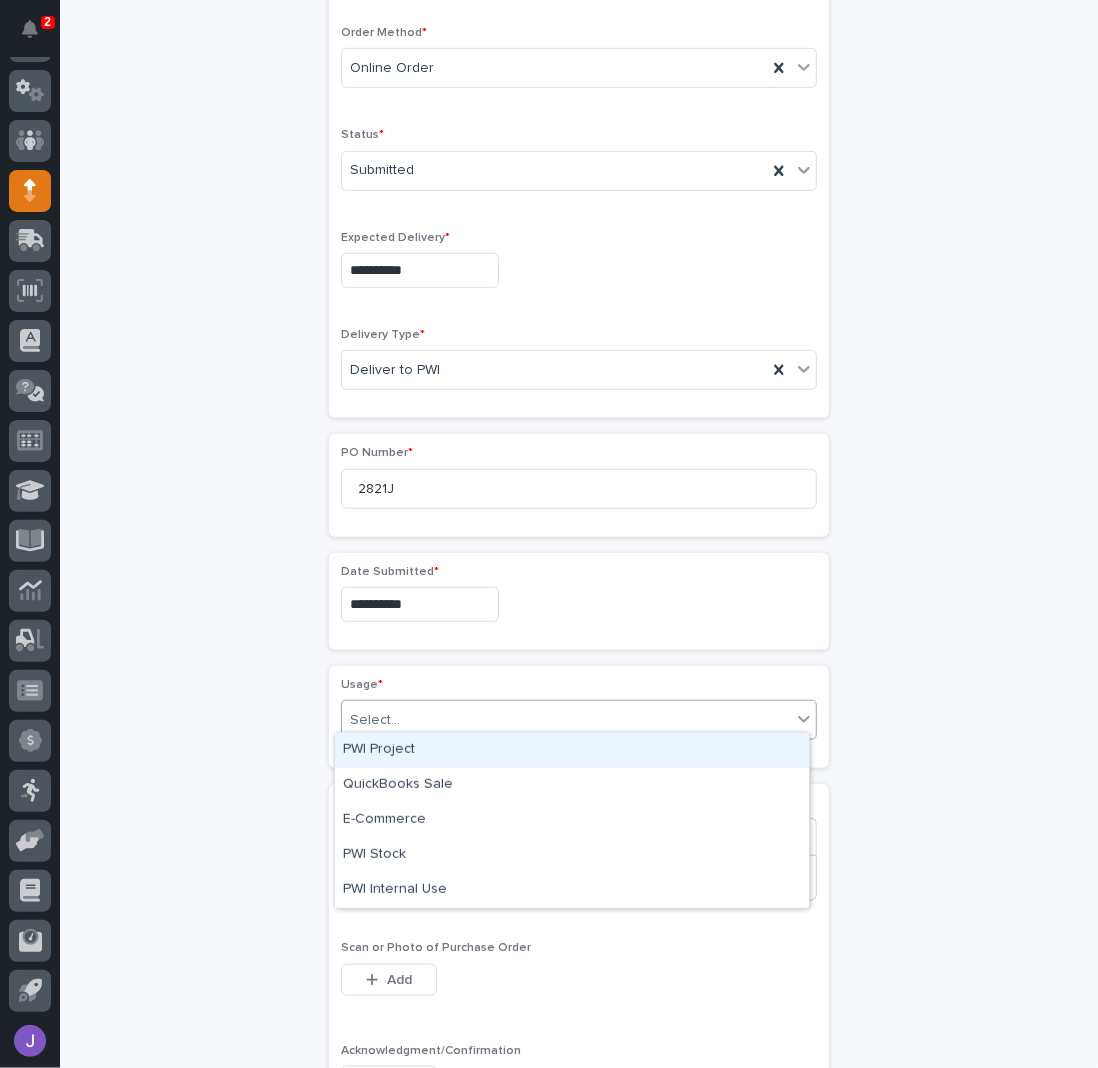 click on "Select..." at bounding box center (375, 720) 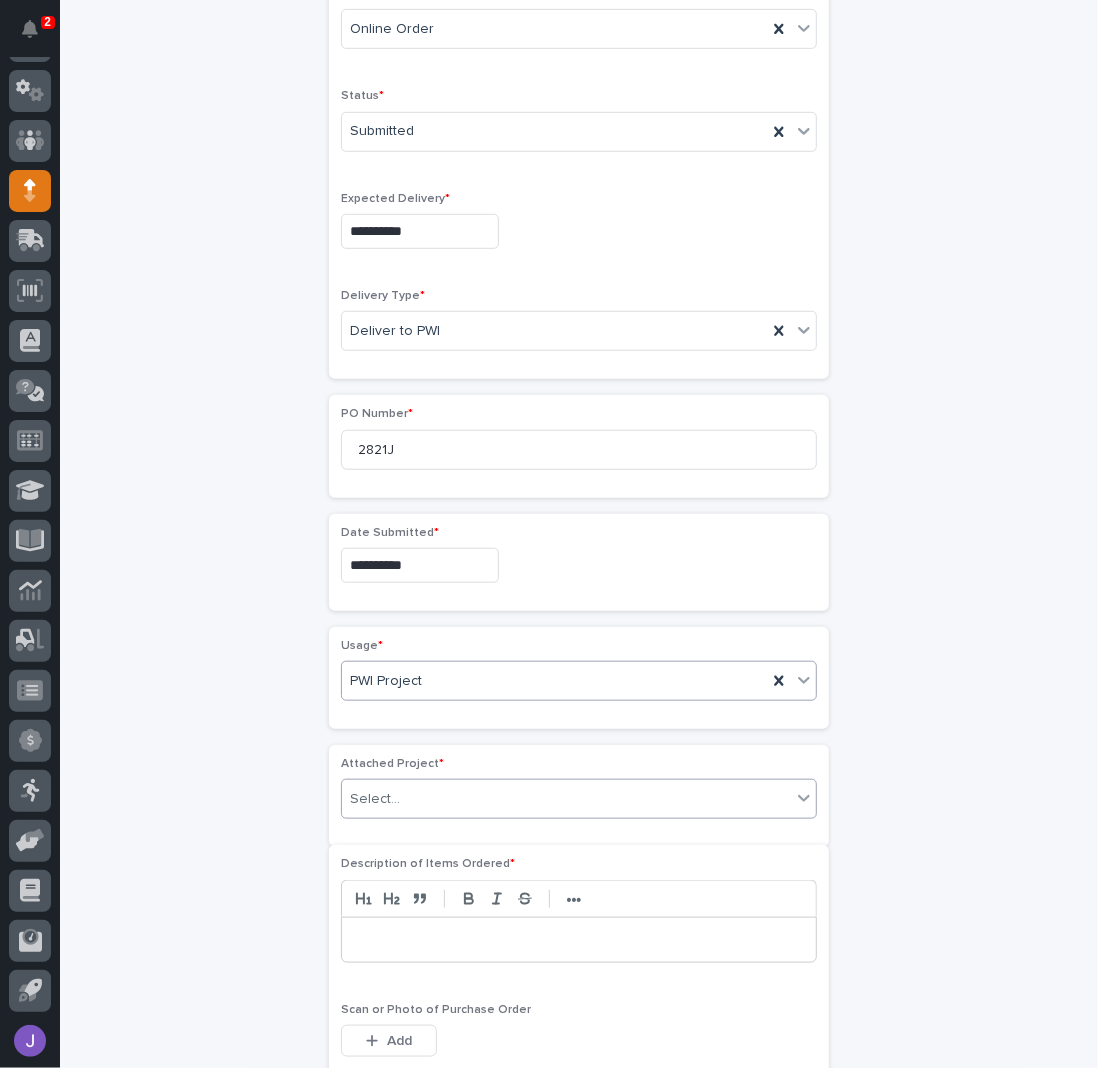 scroll, scrollTop: 592, scrollLeft: 0, axis: vertical 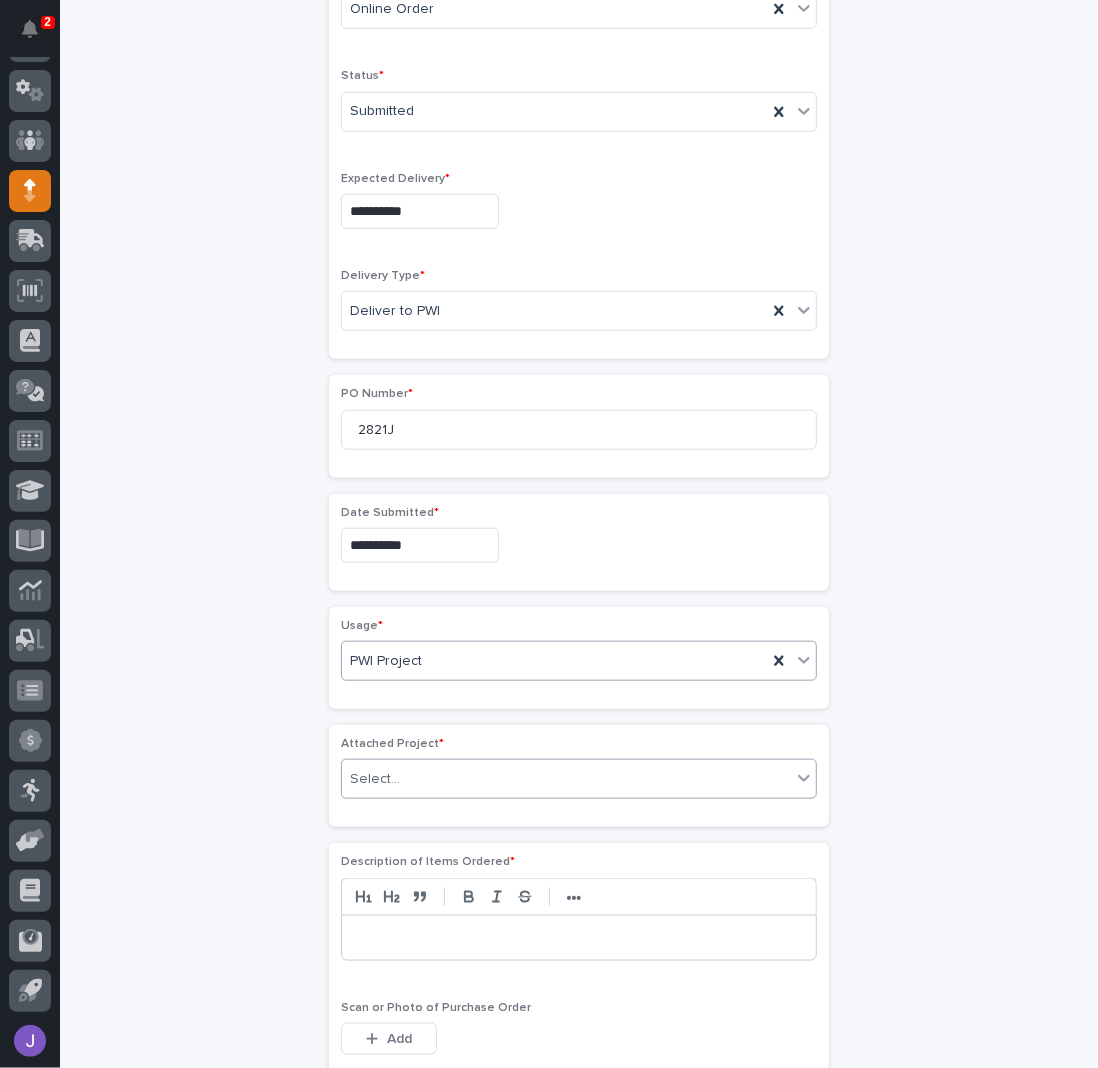 click on "Select..." at bounding box center (566, 779) 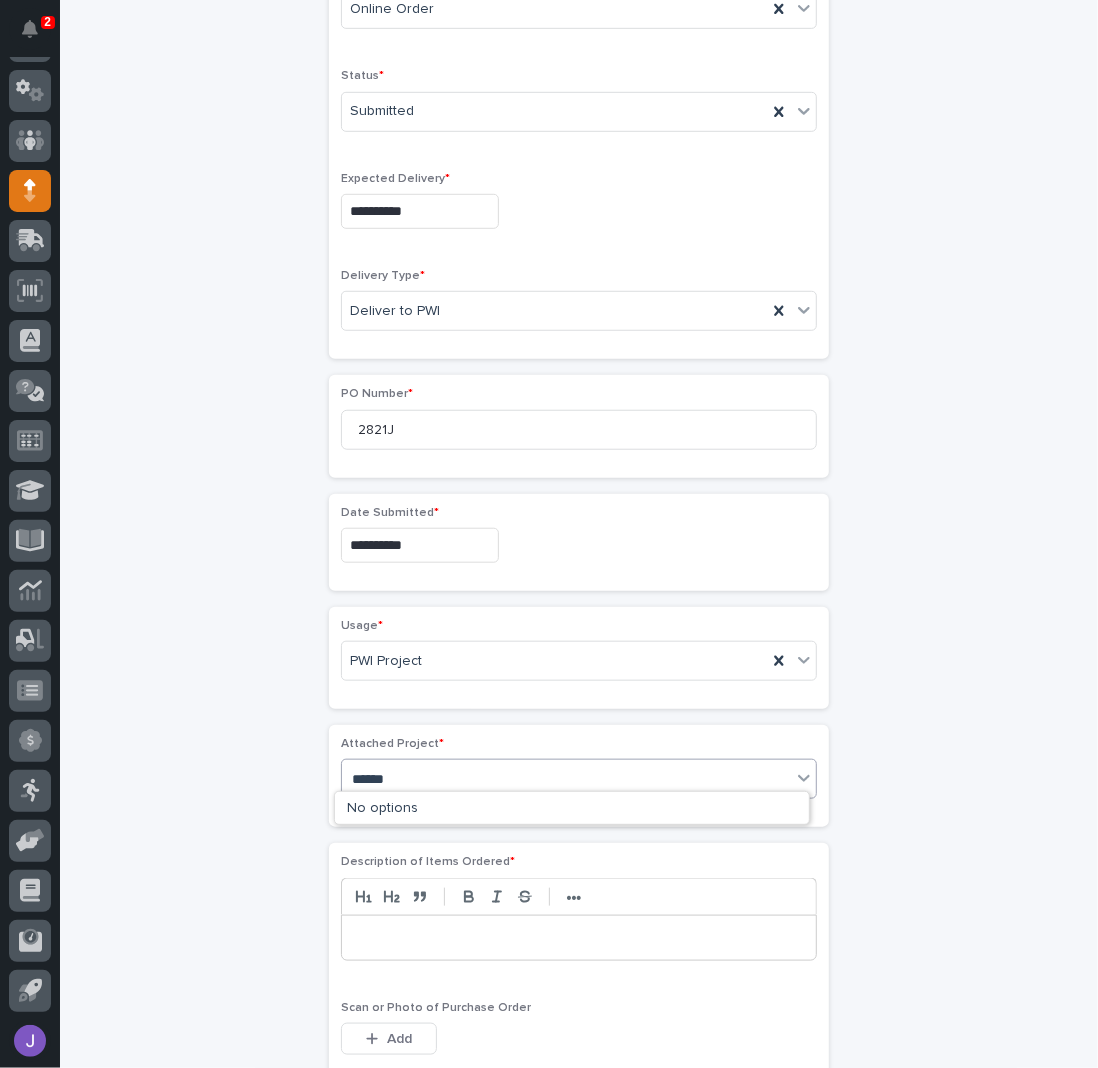 type on "*****" 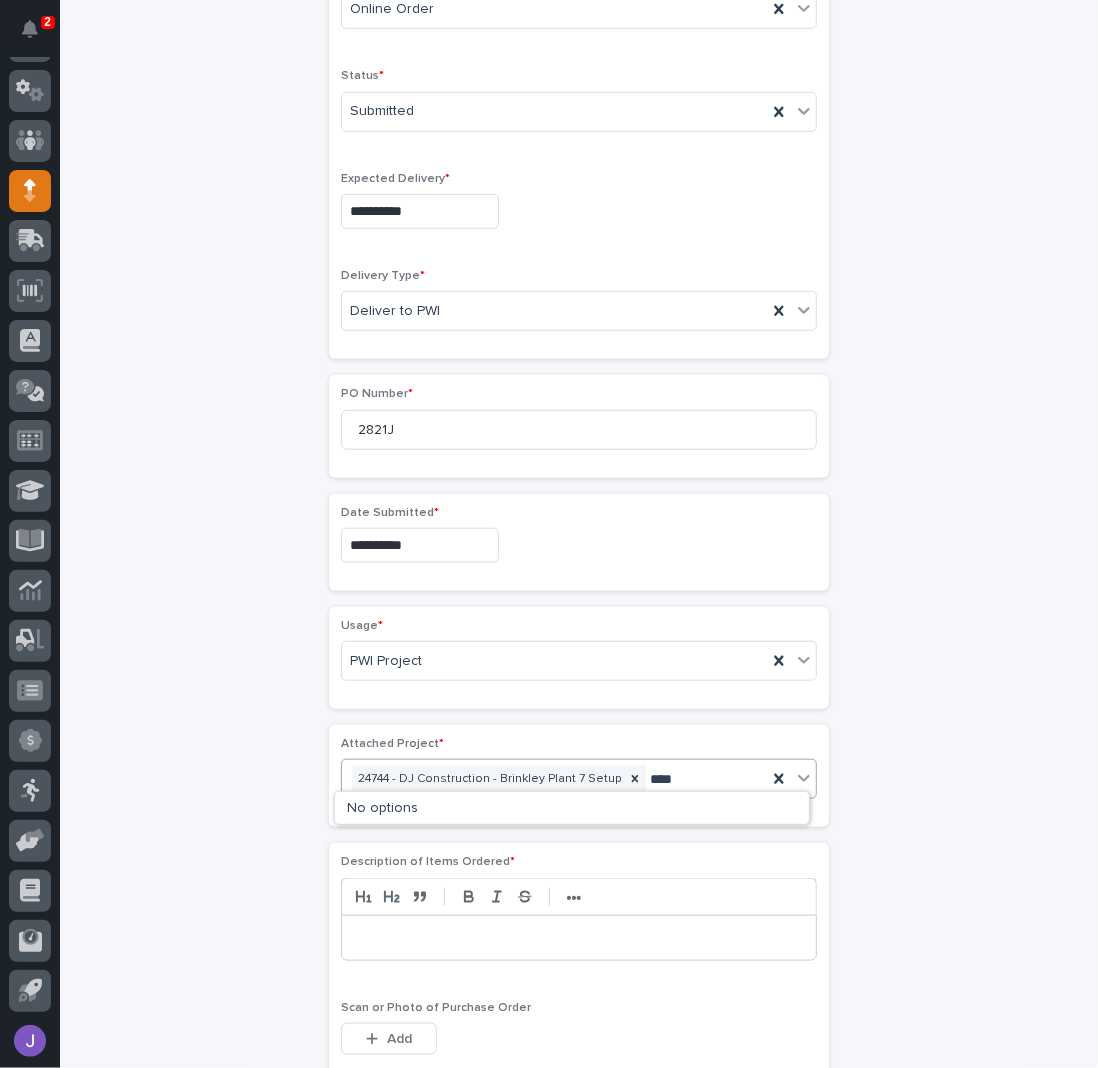 type on "*****" 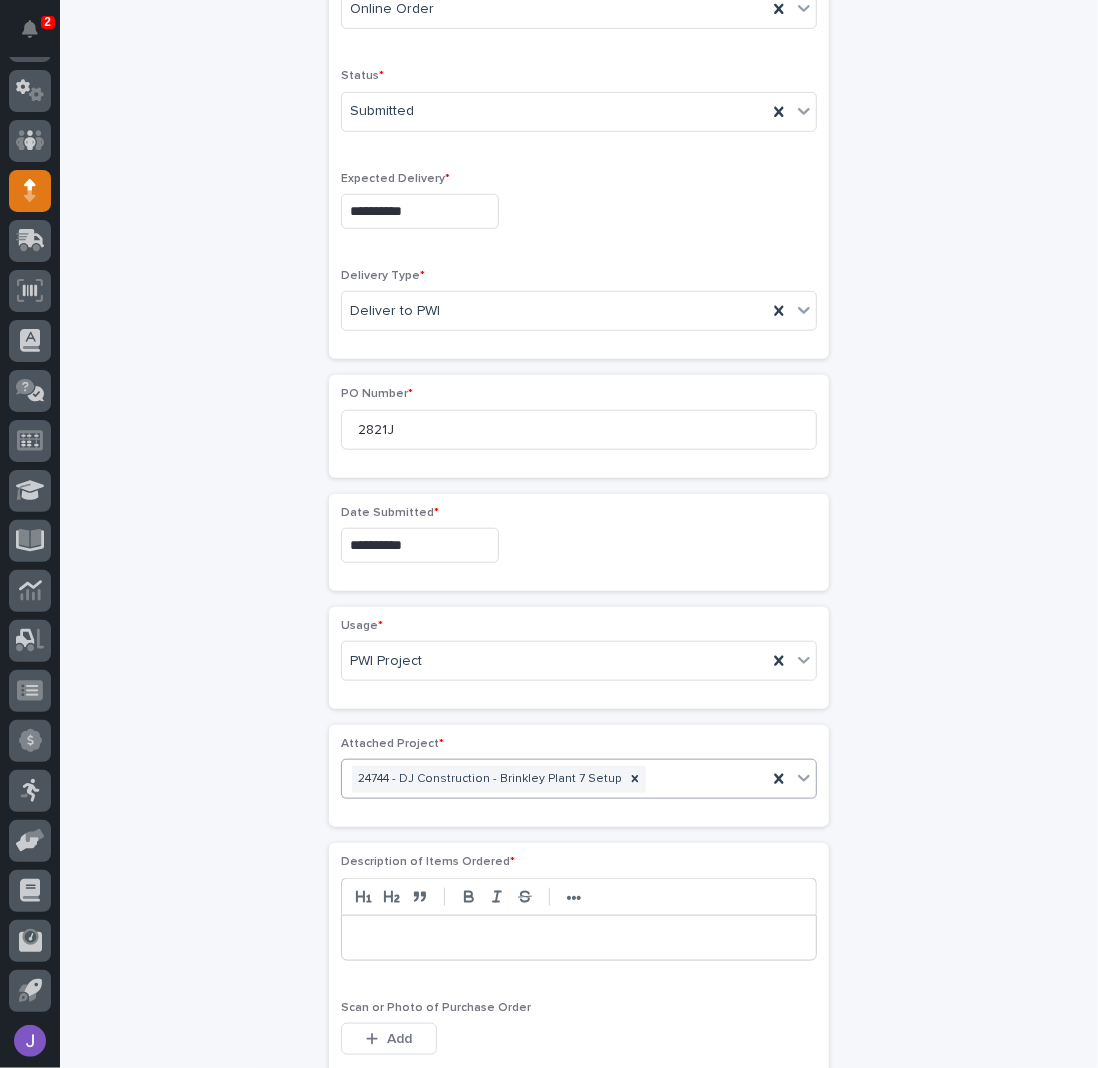 scroll, scrollTop: 605, scrollLeft: 0, axis: vertical 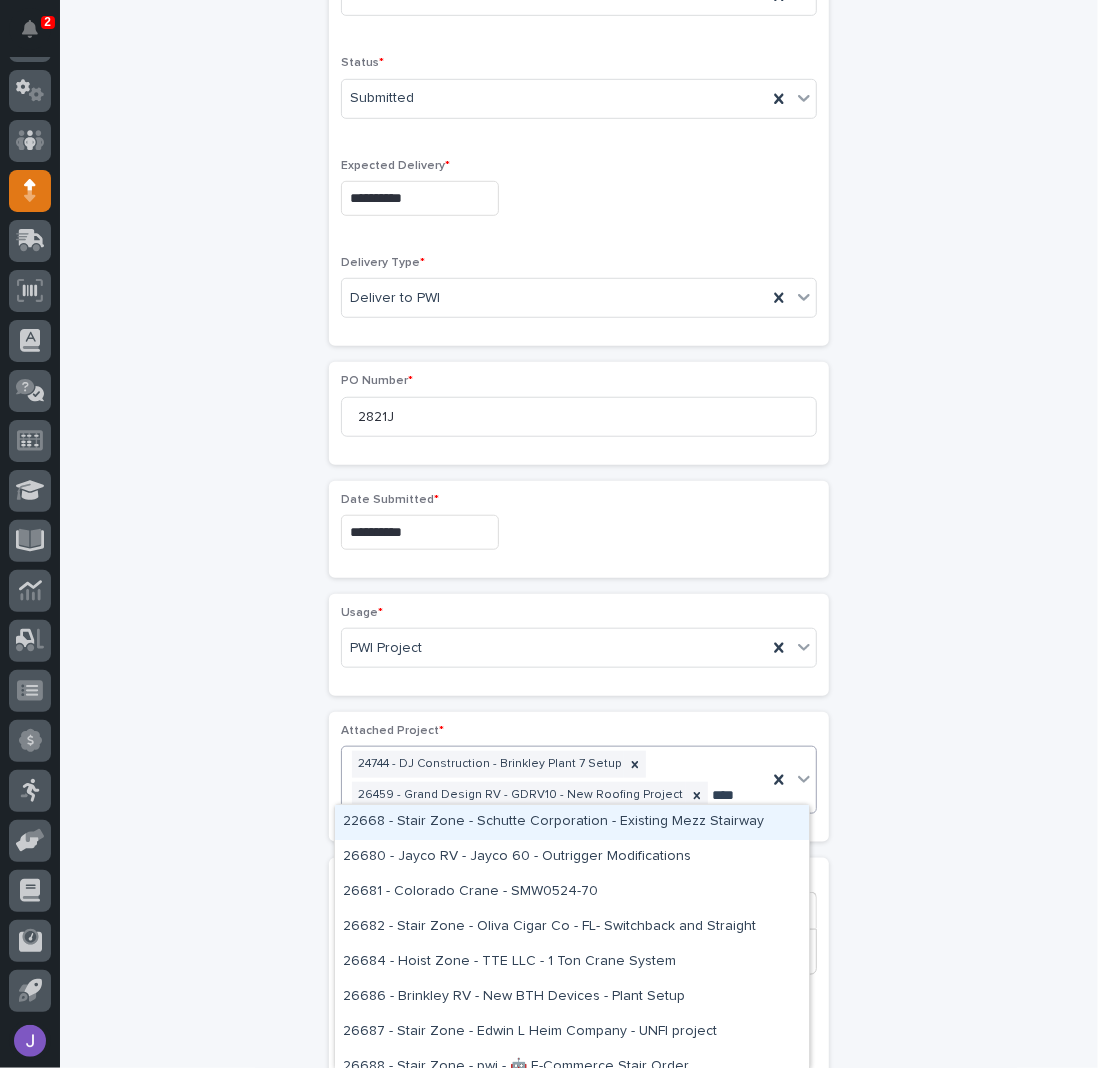type on "*****" 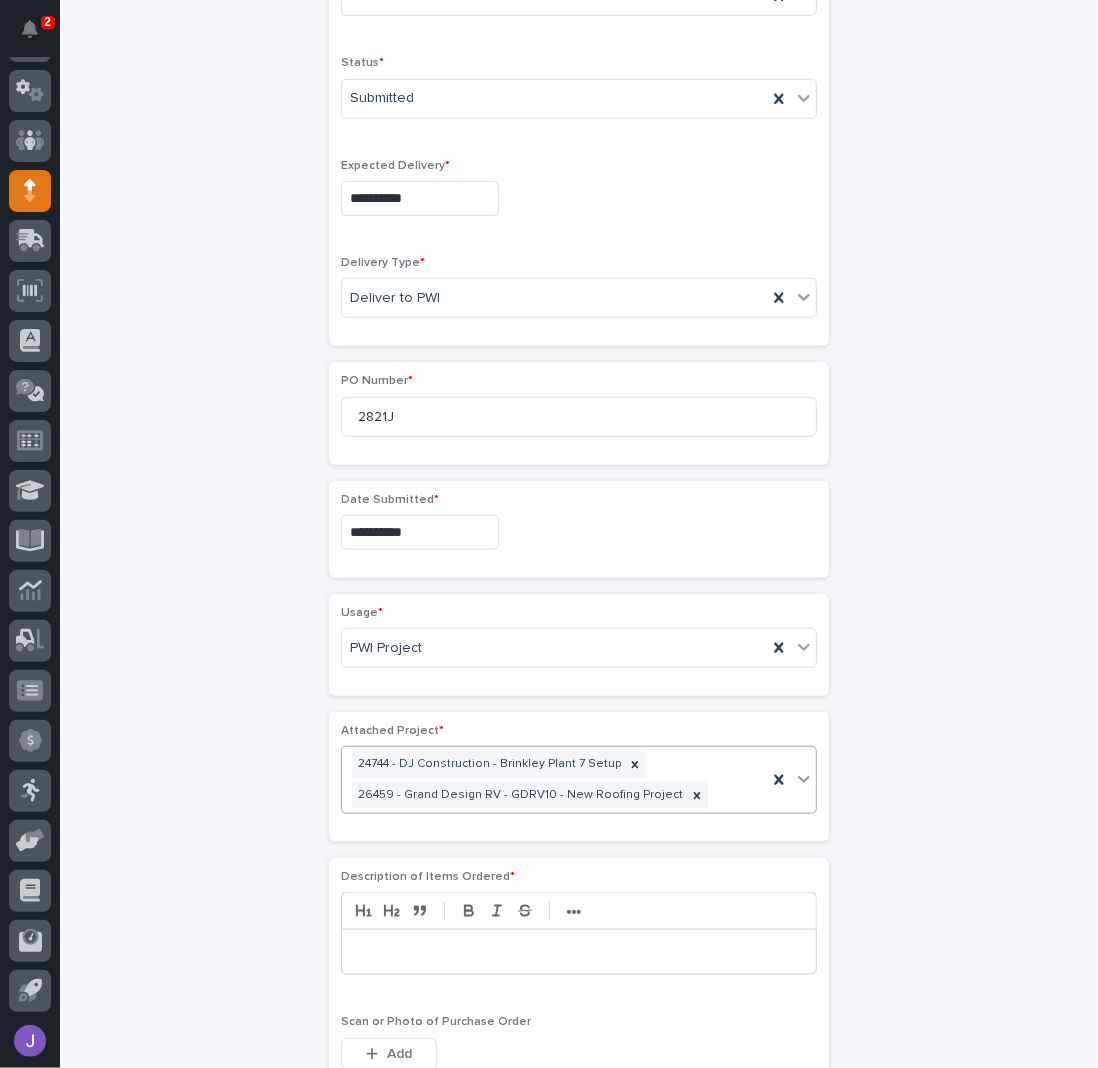 scroll, scrollTop: 621, scrollLeft: 0, axis: vertical 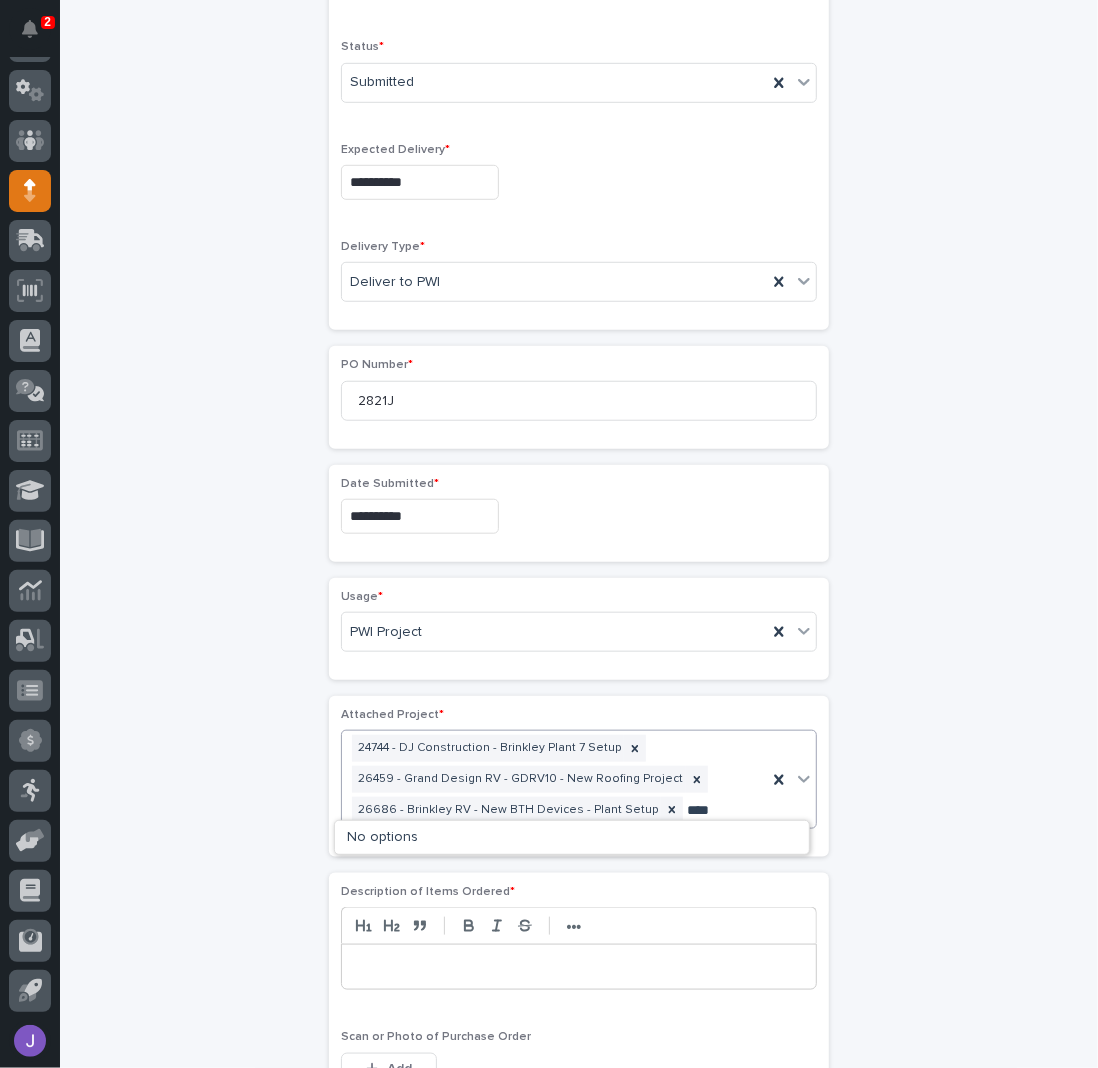 type on "*****" 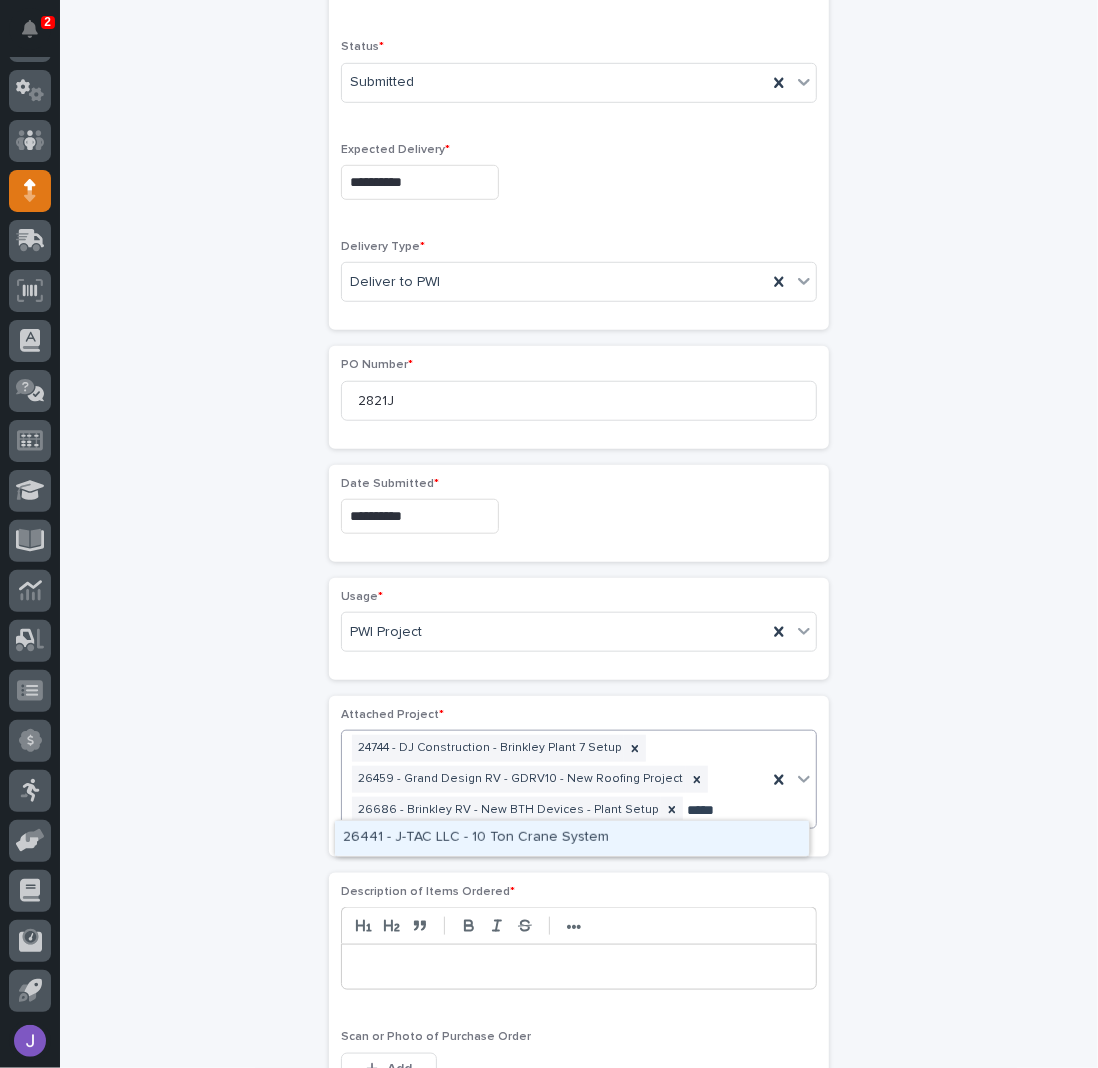 type 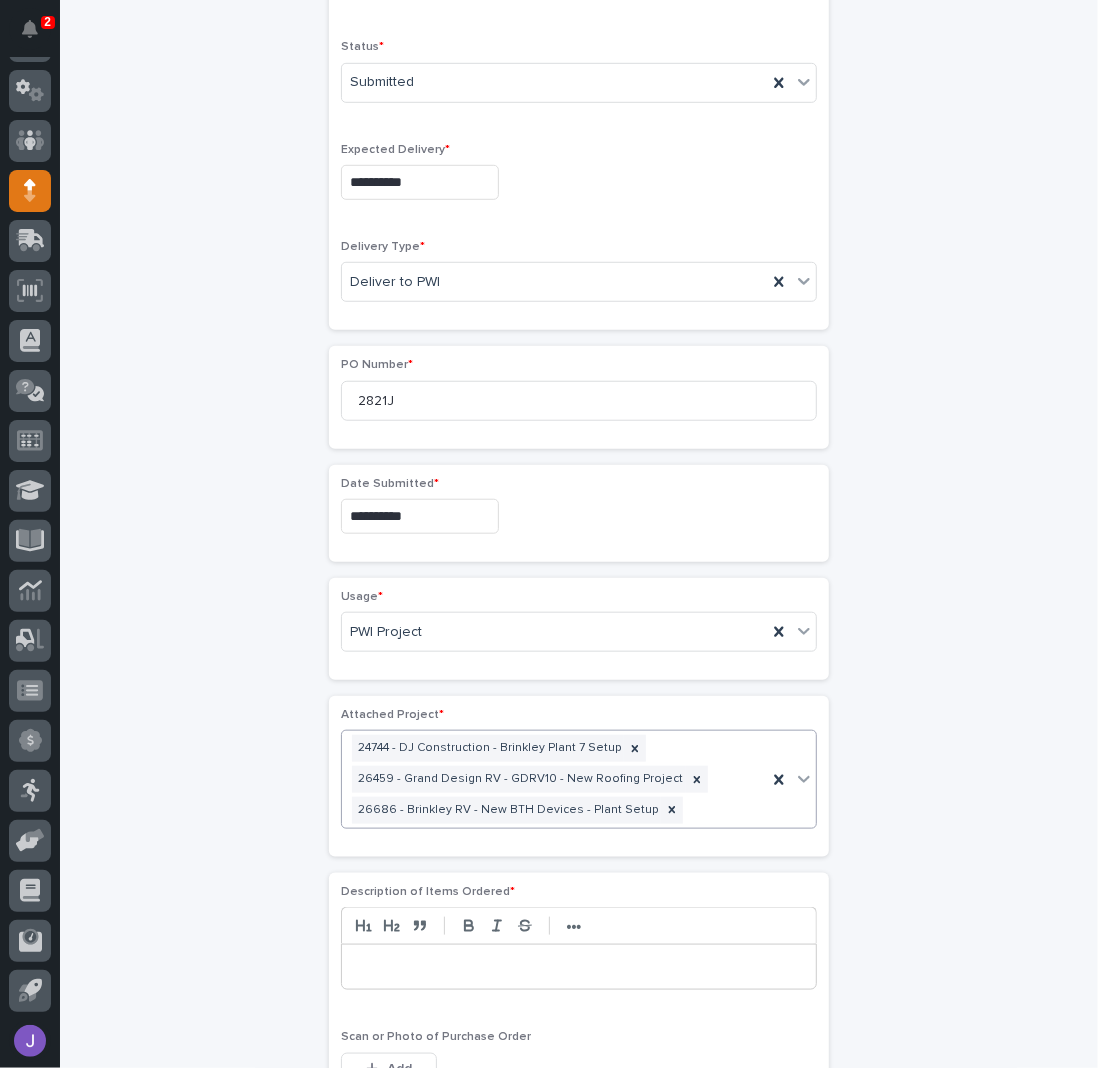 scroll, scrollTop: 636, scrollLeft: 0, axis: vertical 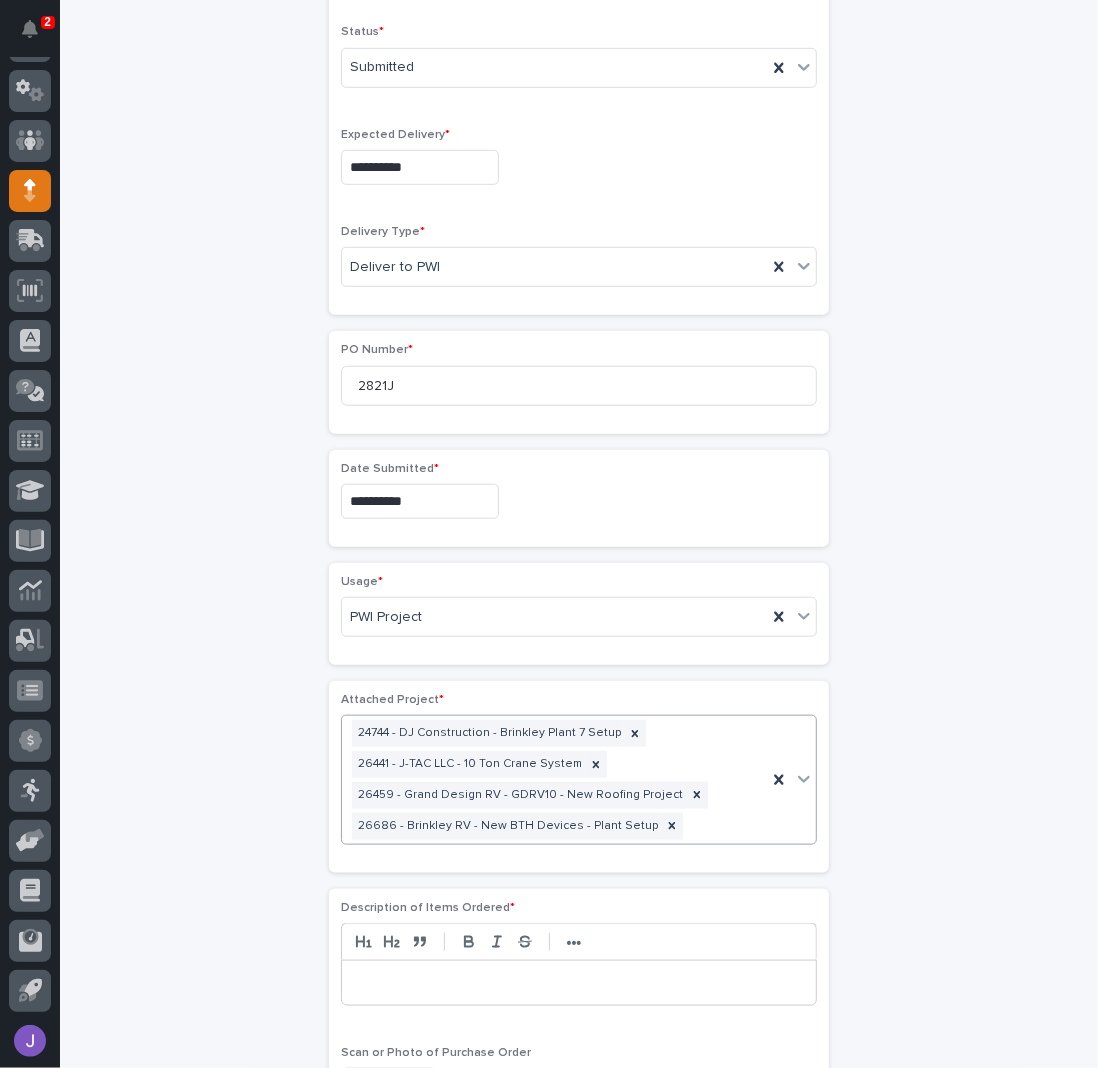 click on "**********" at bounding box center (579, 584) 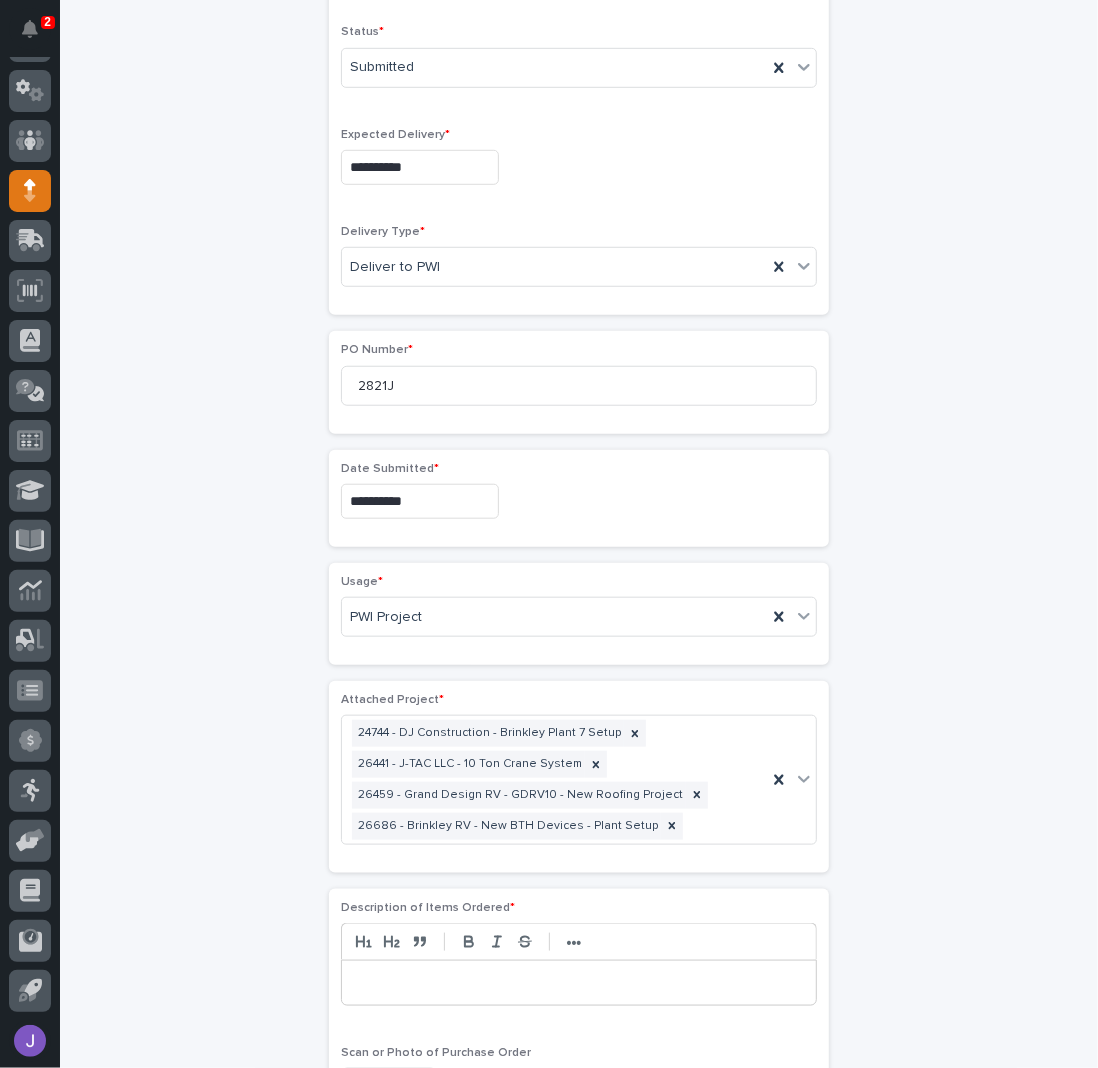 scroll, scrollTop: 903, scrollLeft: 0, axis: vertical 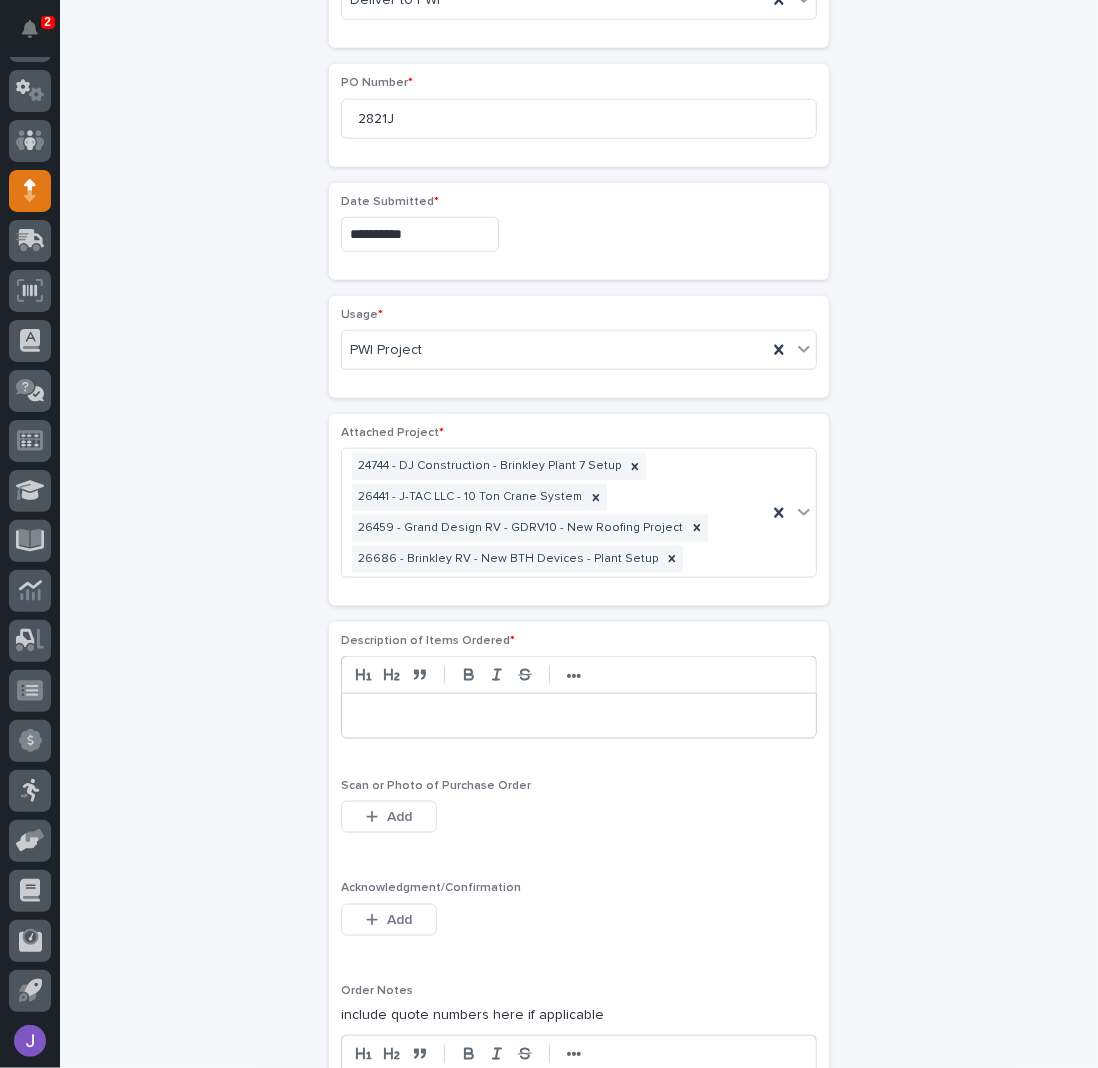 click at bounding box center (579, 716) 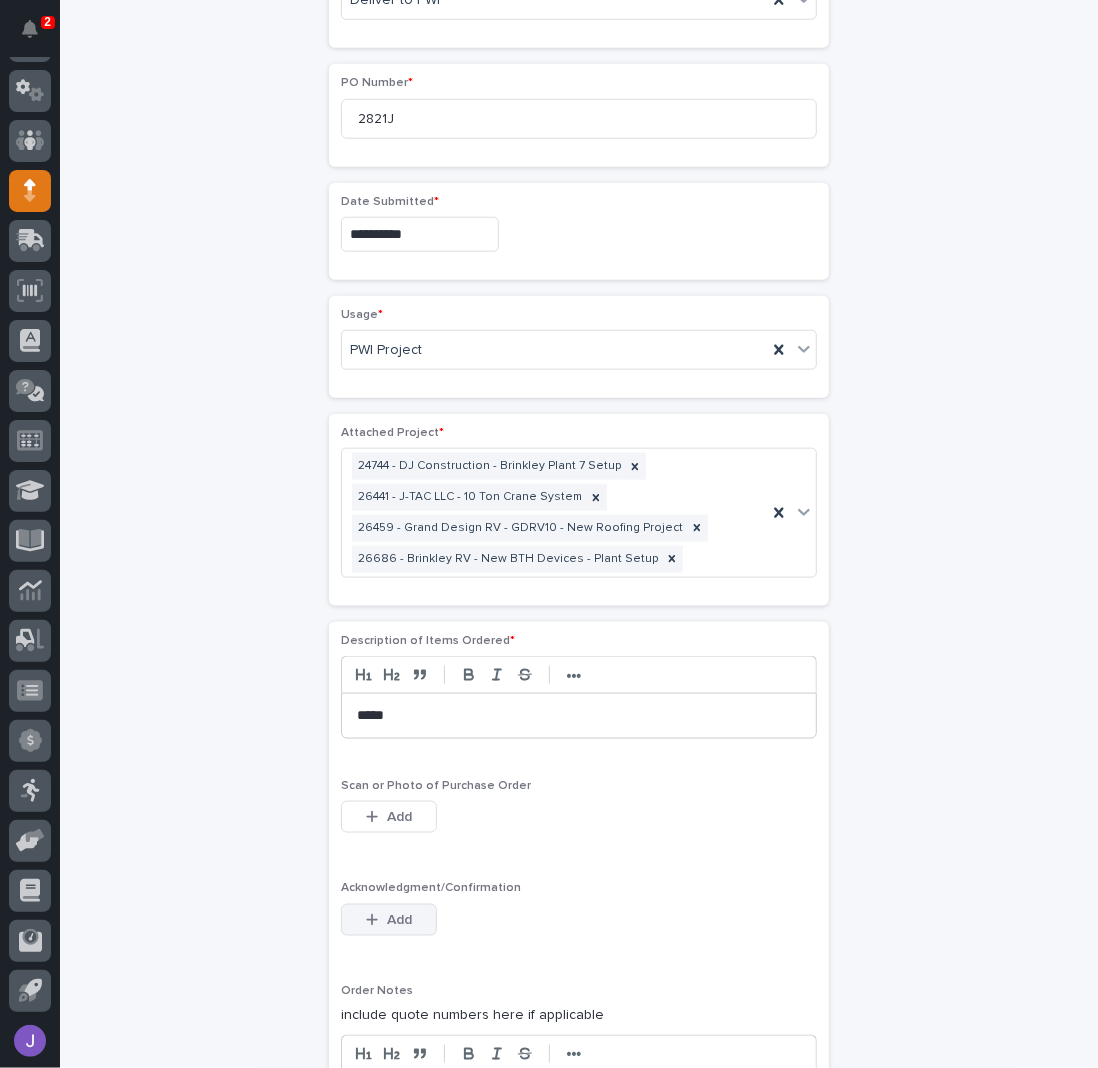 click on "Add" at bounding box center [399, 920] 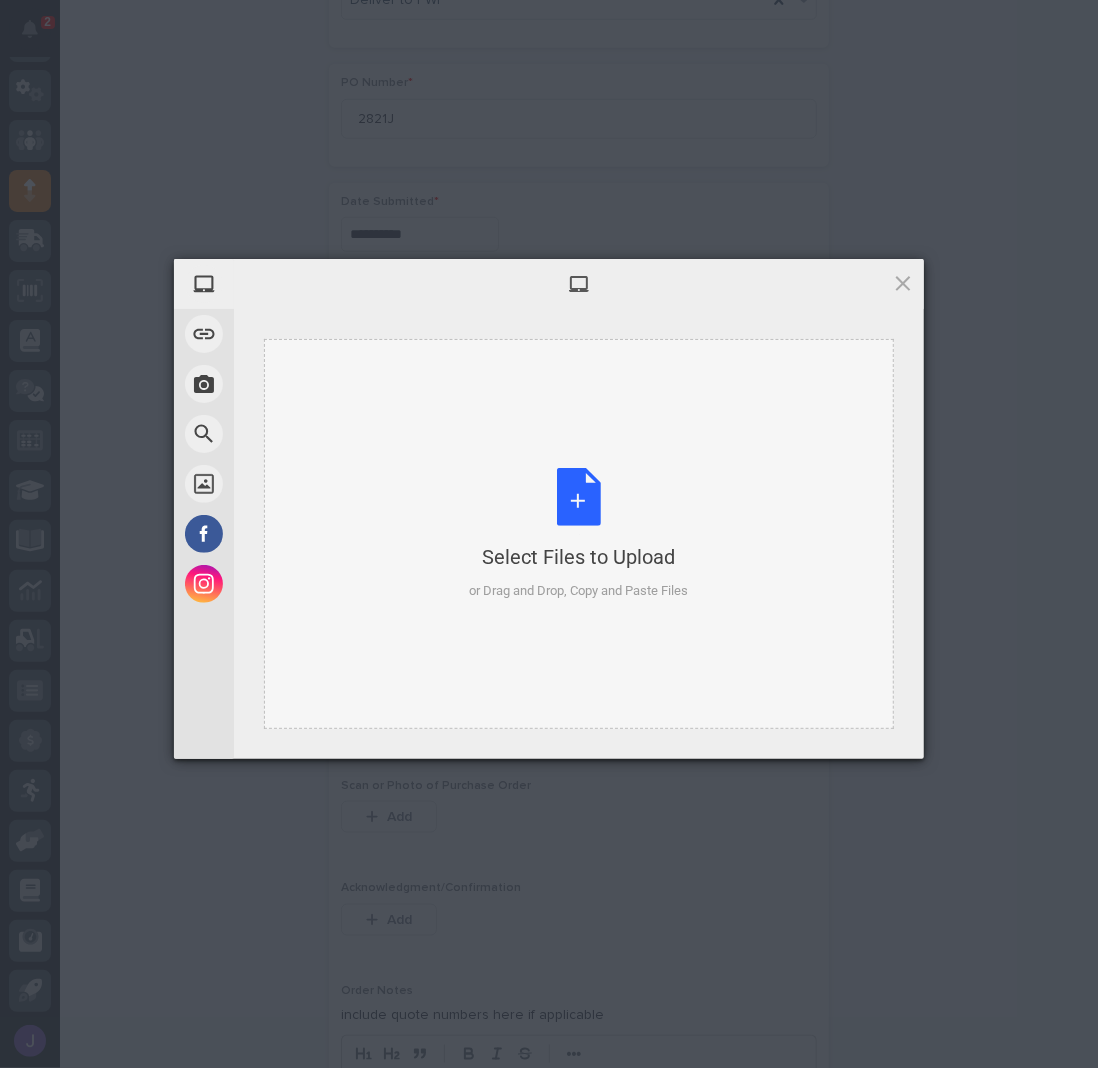 click on "Select Files to Upload
or Drag and Drop, Copy and Paste Files" at bounding box center (579, 534) 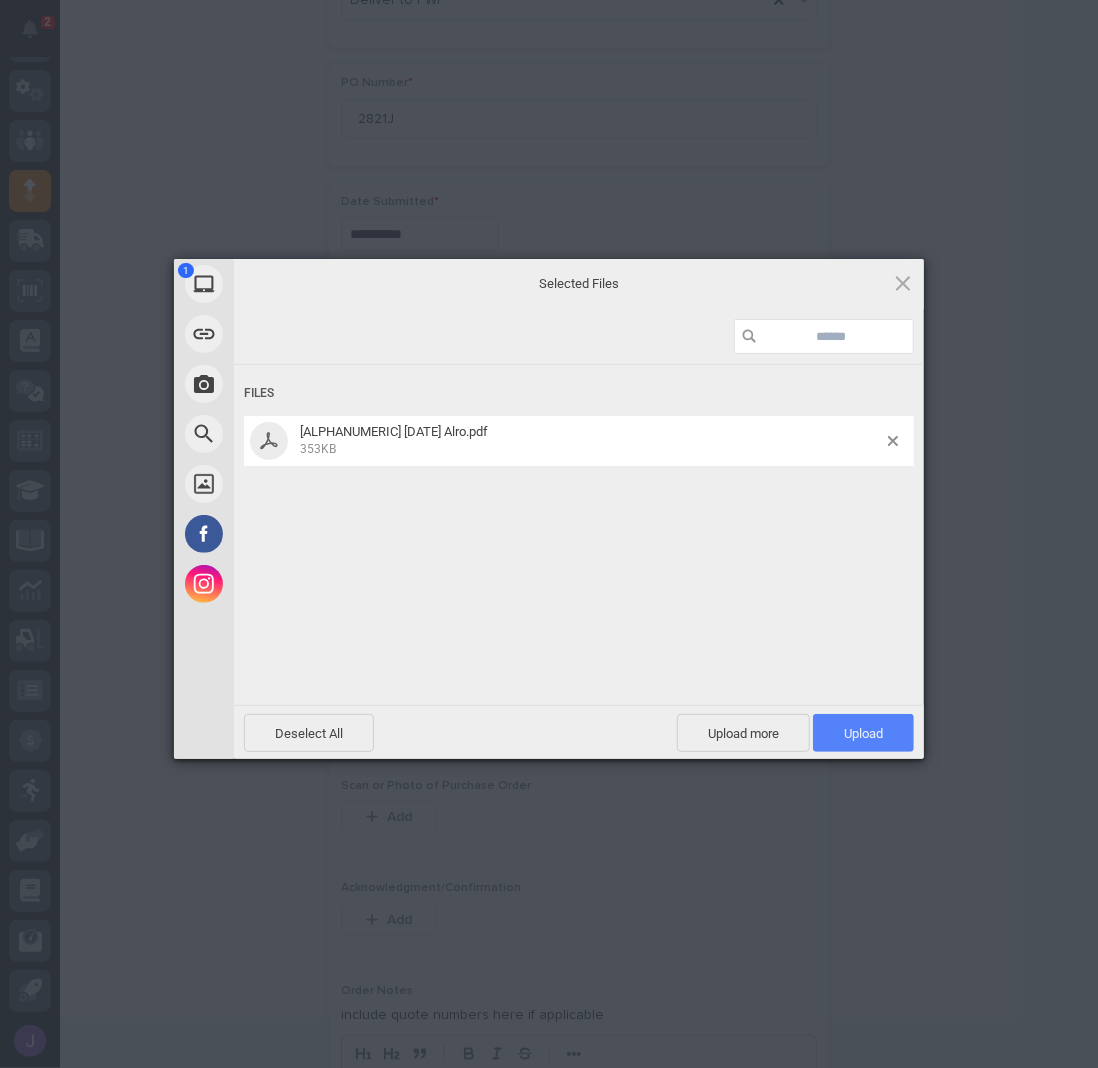 click on "Upload
1" at bounding box center [863, 733] 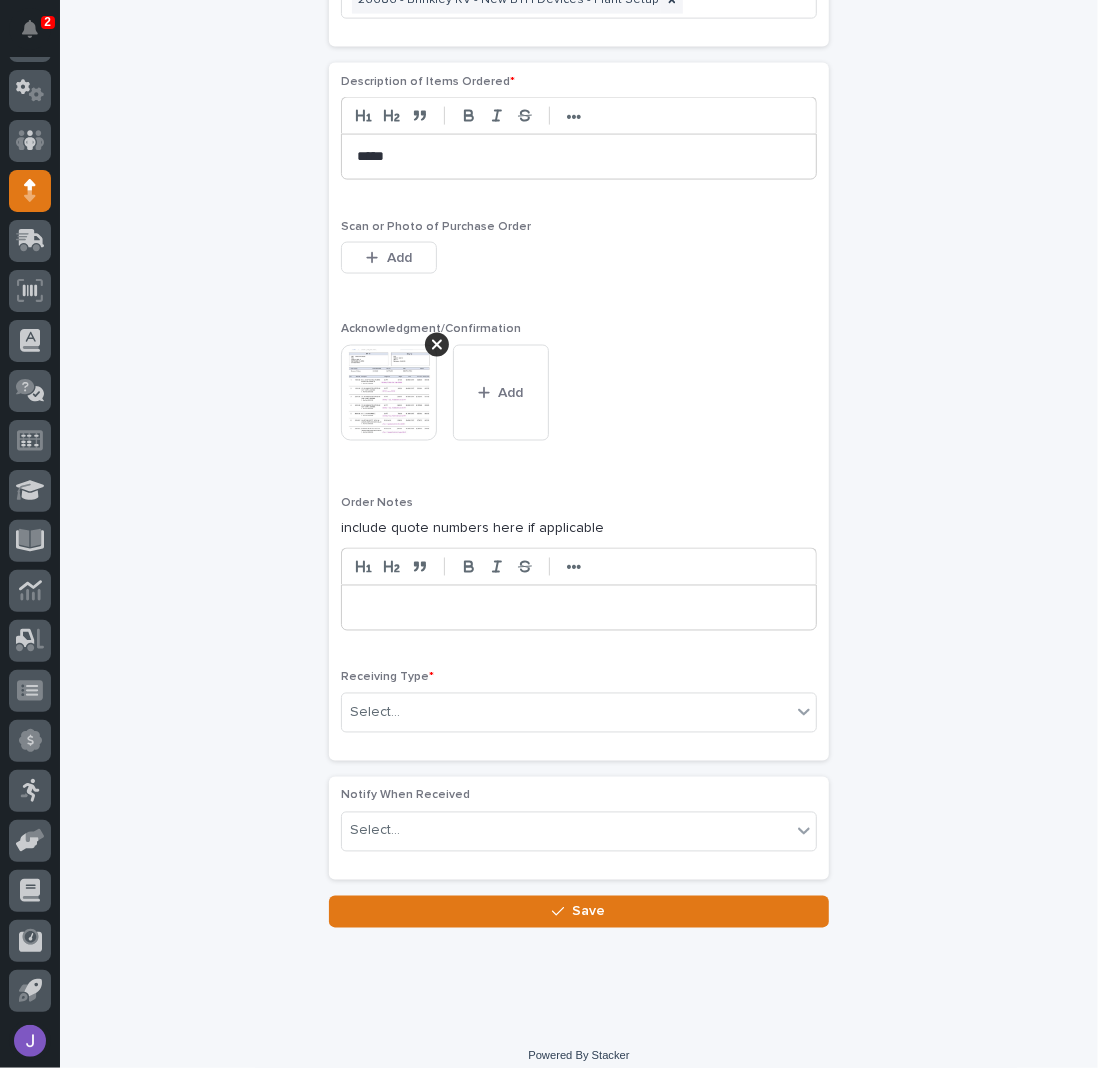 scroll, scrollTop: 1465, scrollLeft: 0, axis: vertical 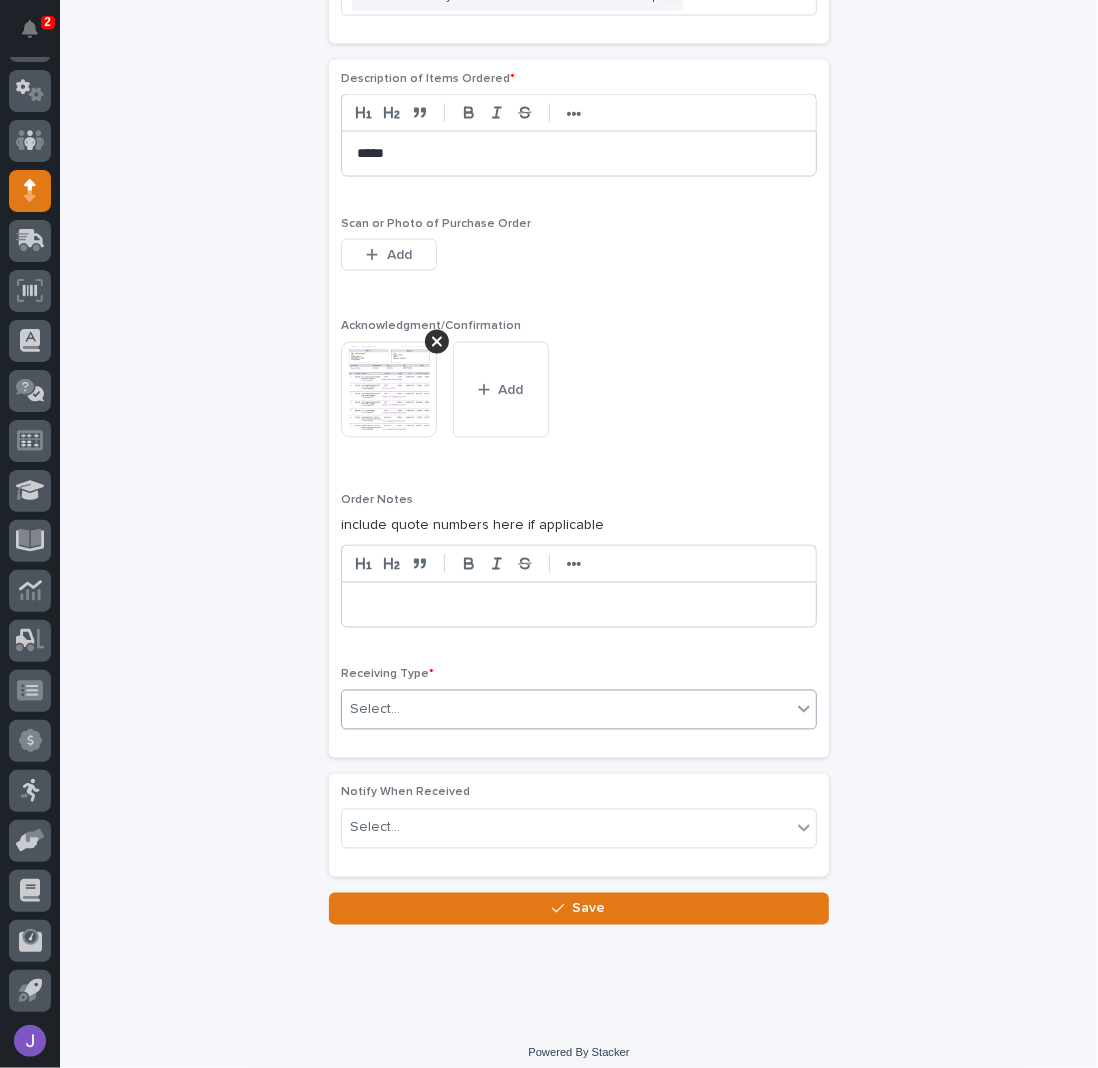 click on "Select..." at bounding box center (566, 710) 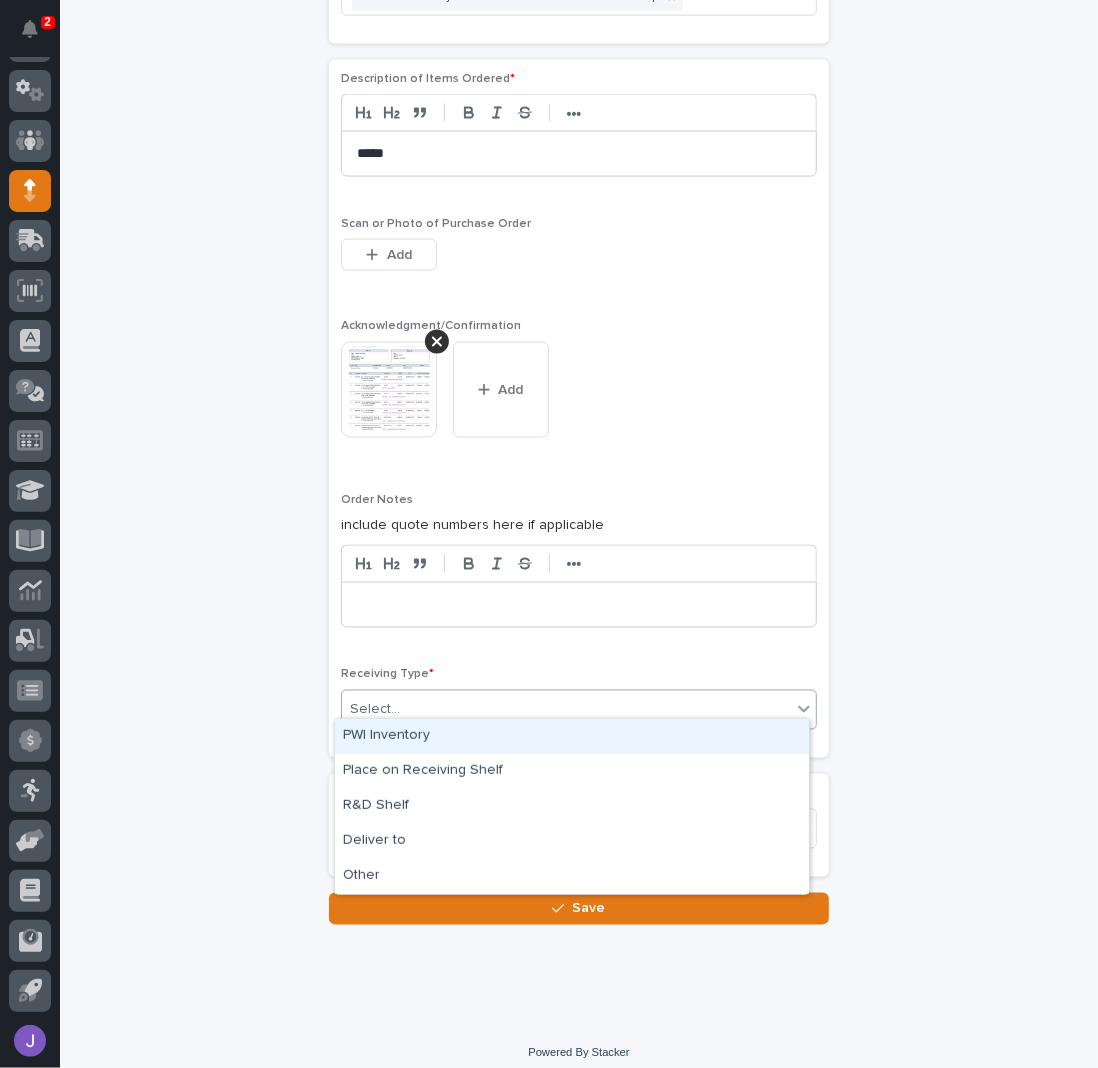 click on "PWI Inventory" at bounding box center (572, 736) 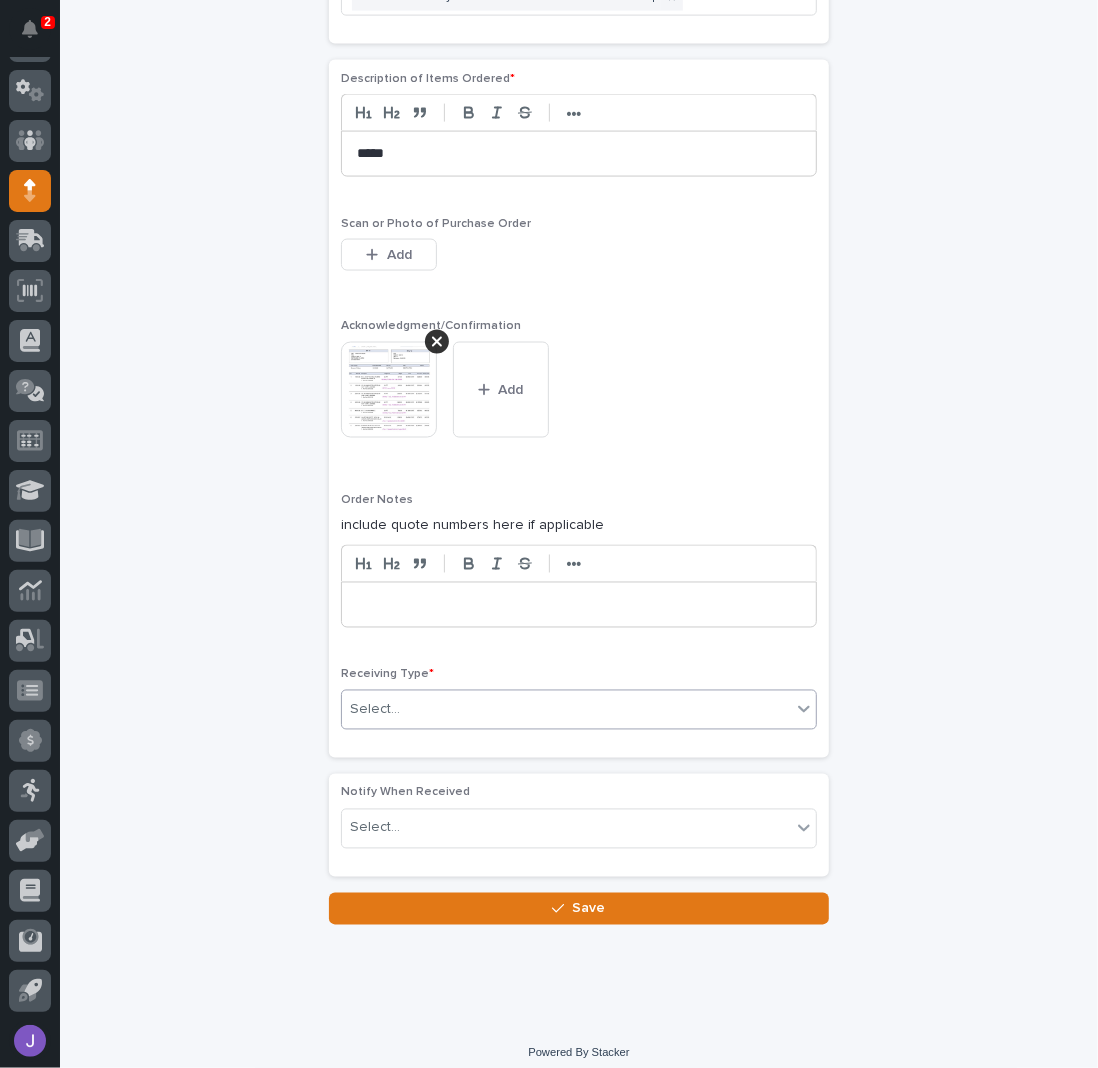 click on "**********" at bounding box center (579, -209) 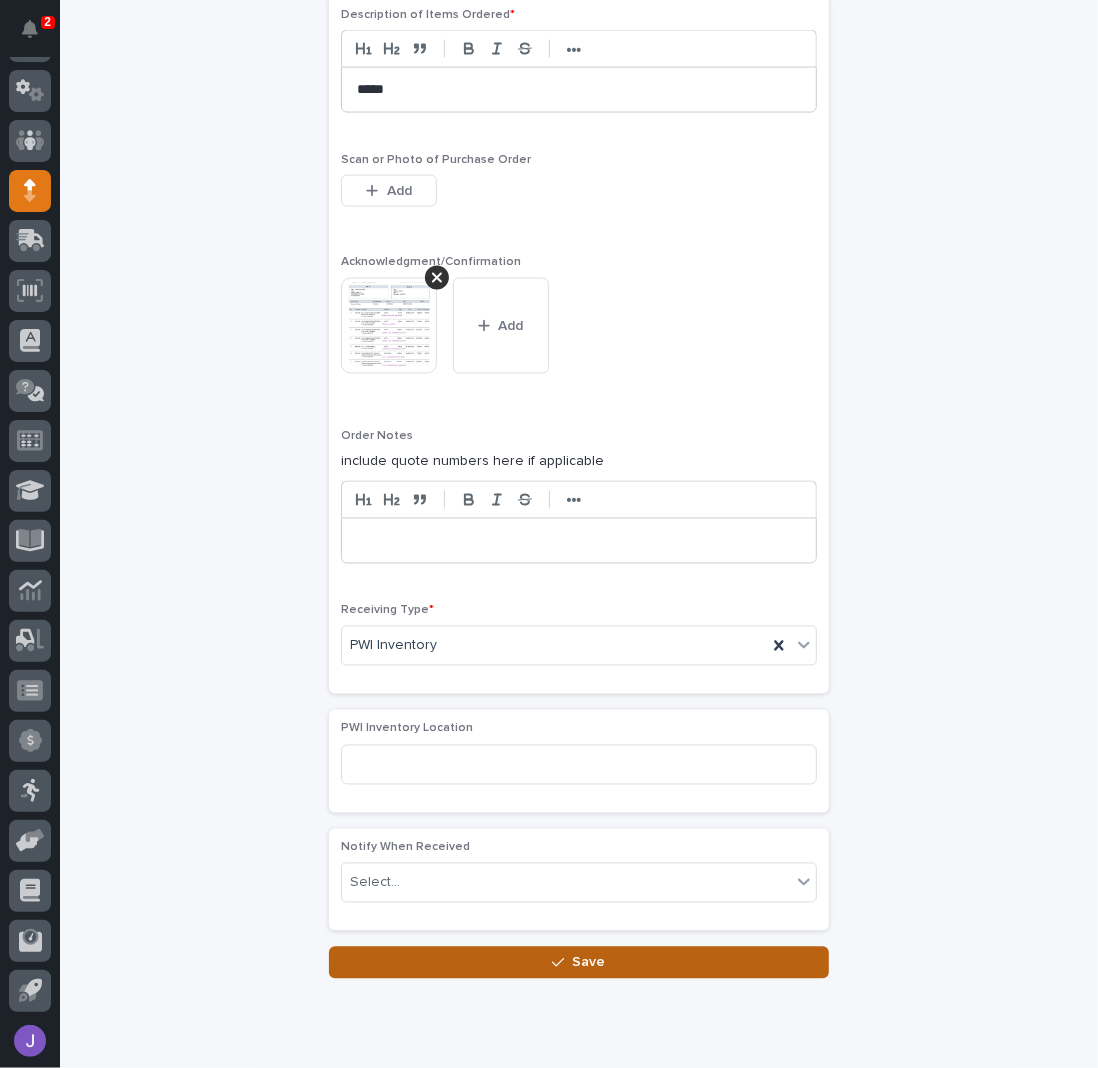 scroll, scrollTop: 1538, scrollLeft: 0, axis: vertical 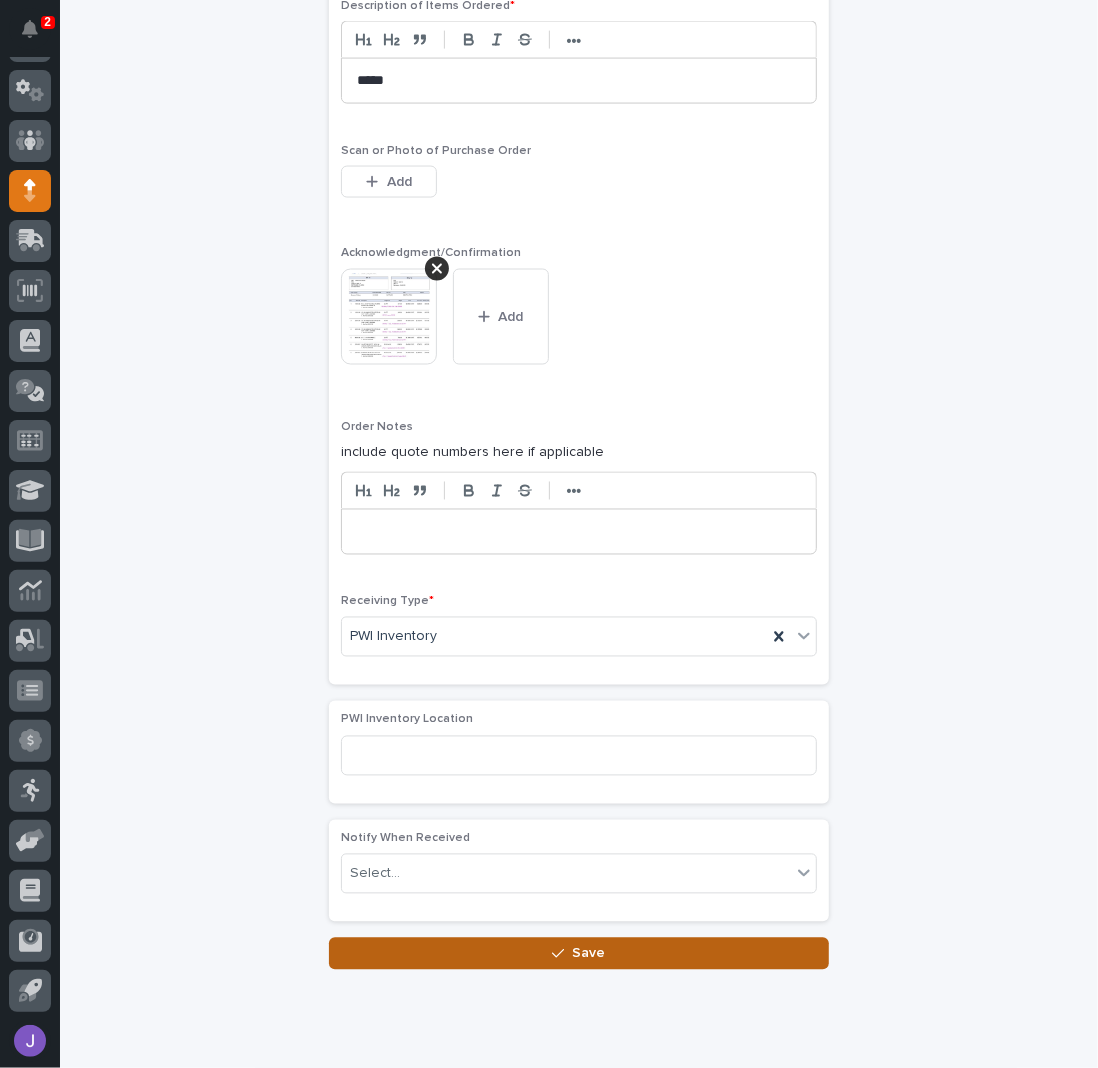 click on "Save" at bounding box center [579, 954] 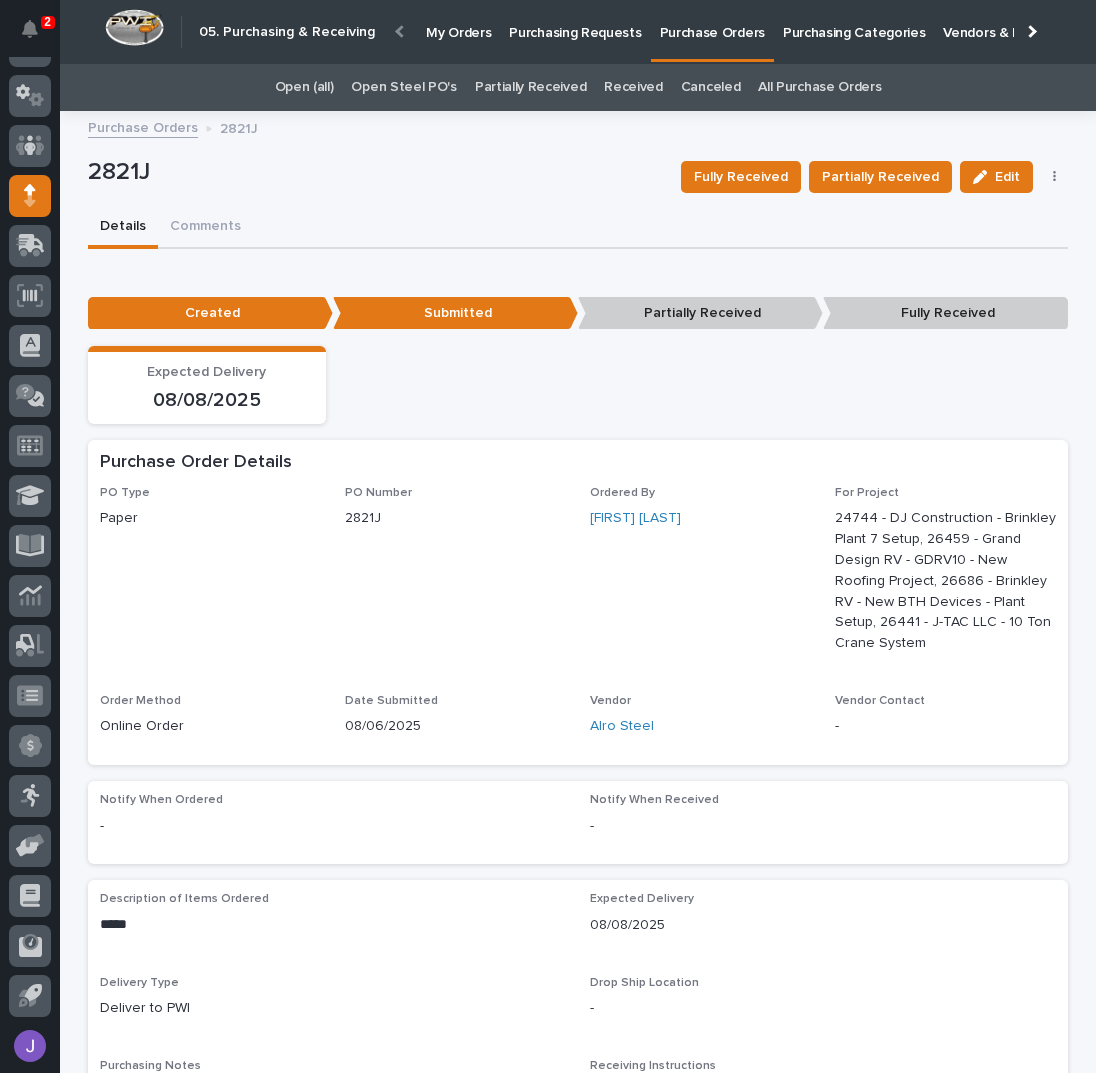 scroll, scrollTop: 82, scrollLeft: 0, axis: vertical 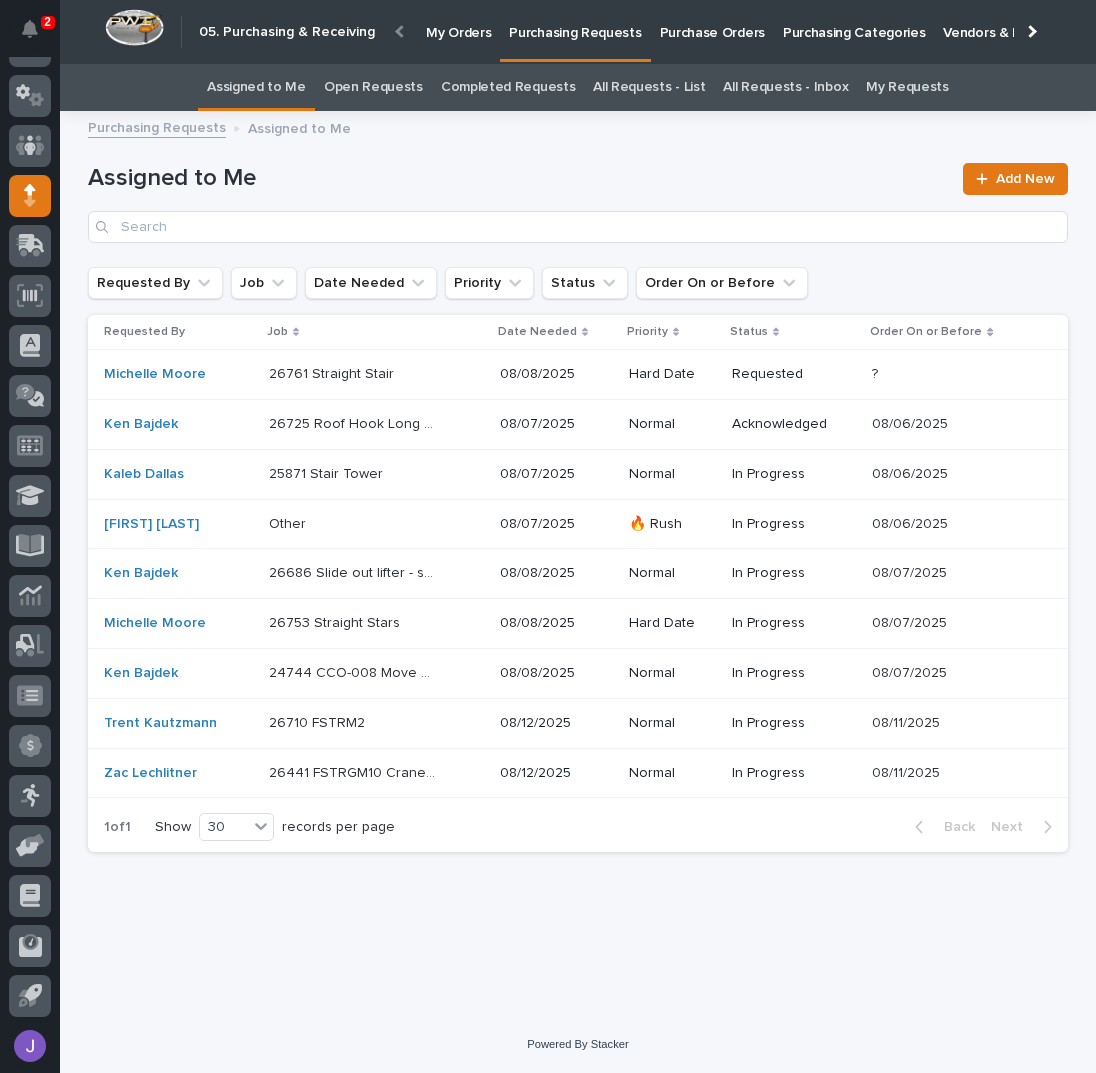 click on "Other Other" at bounding box center (376, 524) 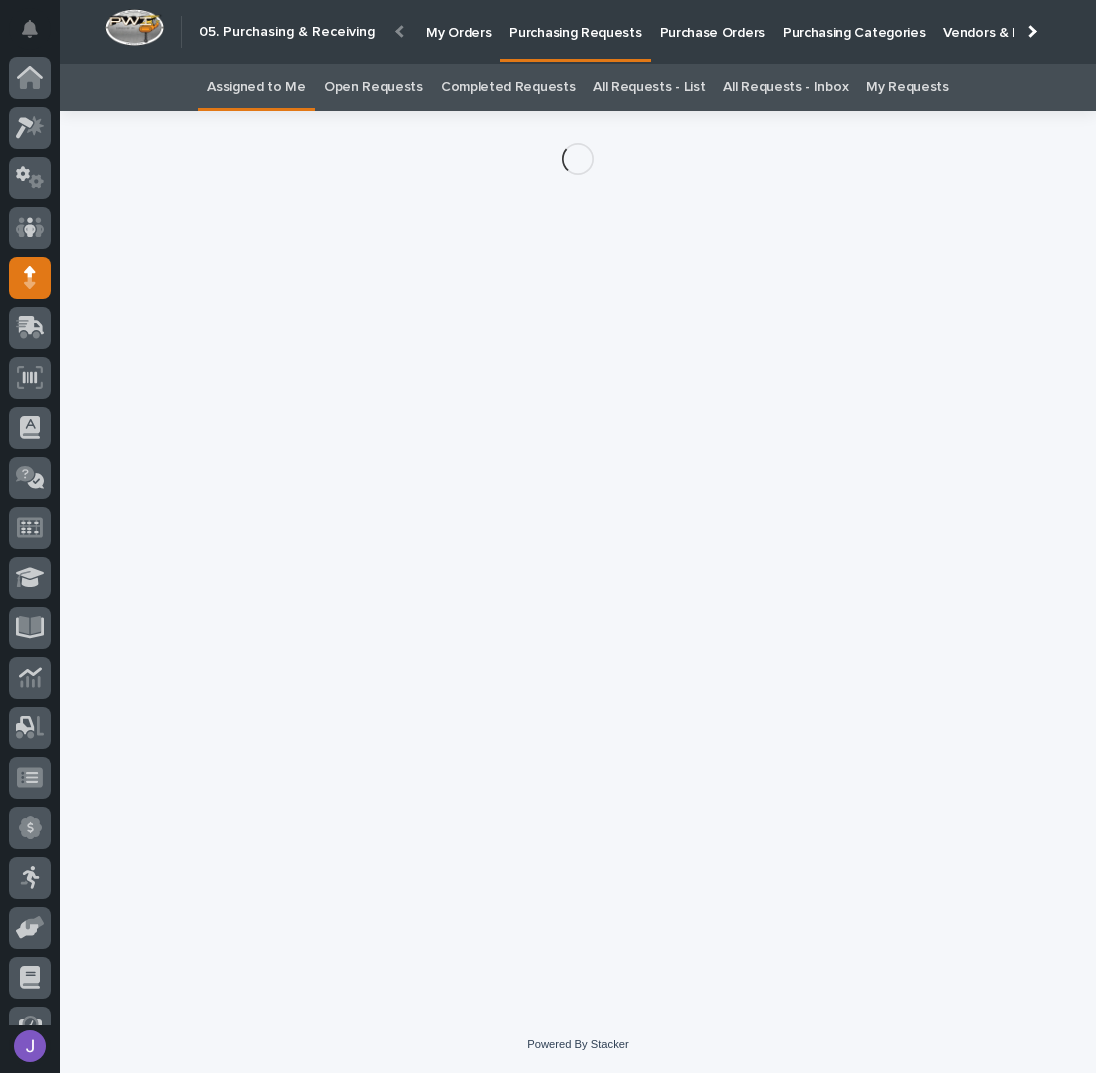 scroll, scrollTop: 82, scrollLeft: 0, axis: vertical 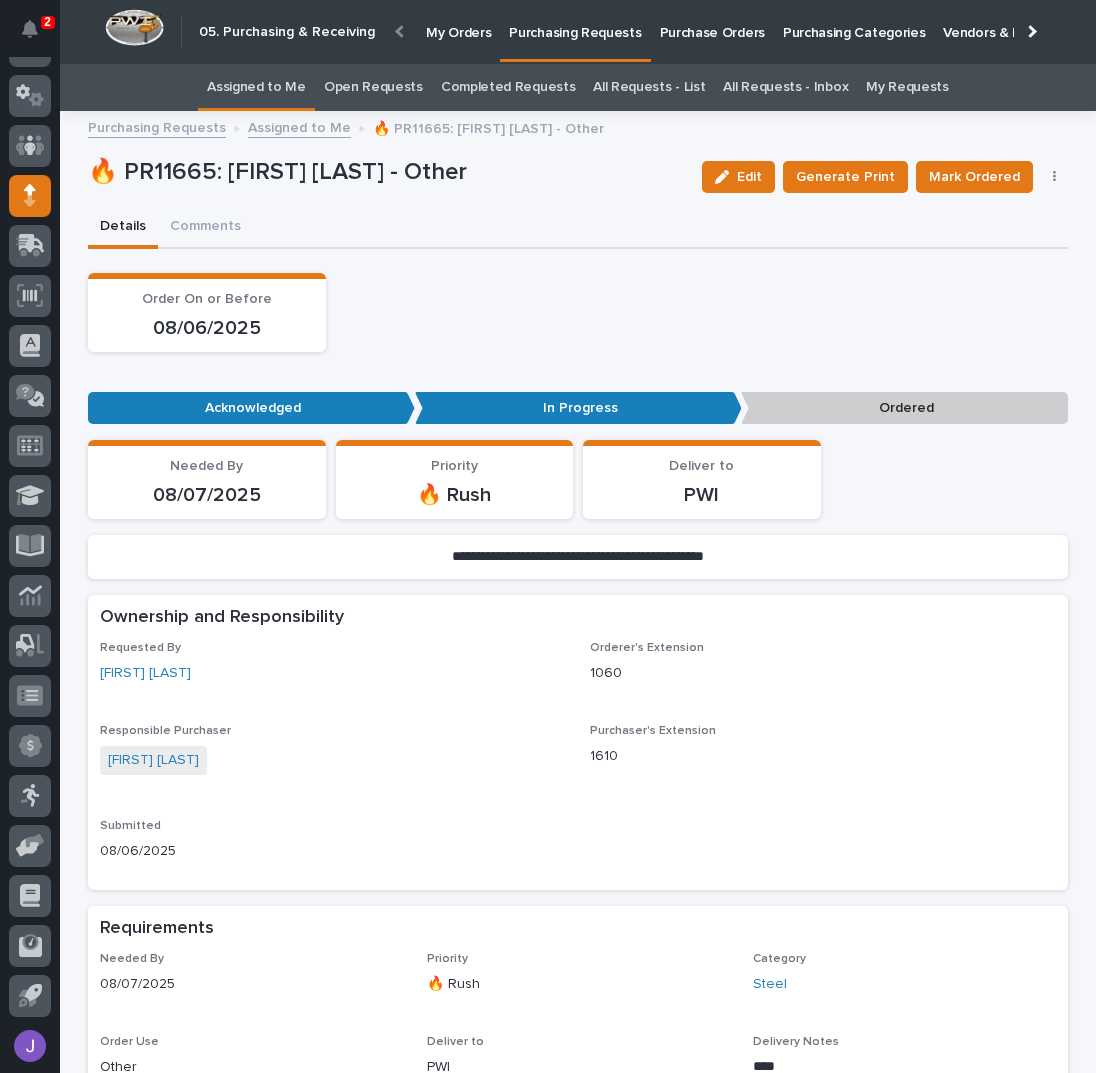 click at bounding box center [1055, 177] 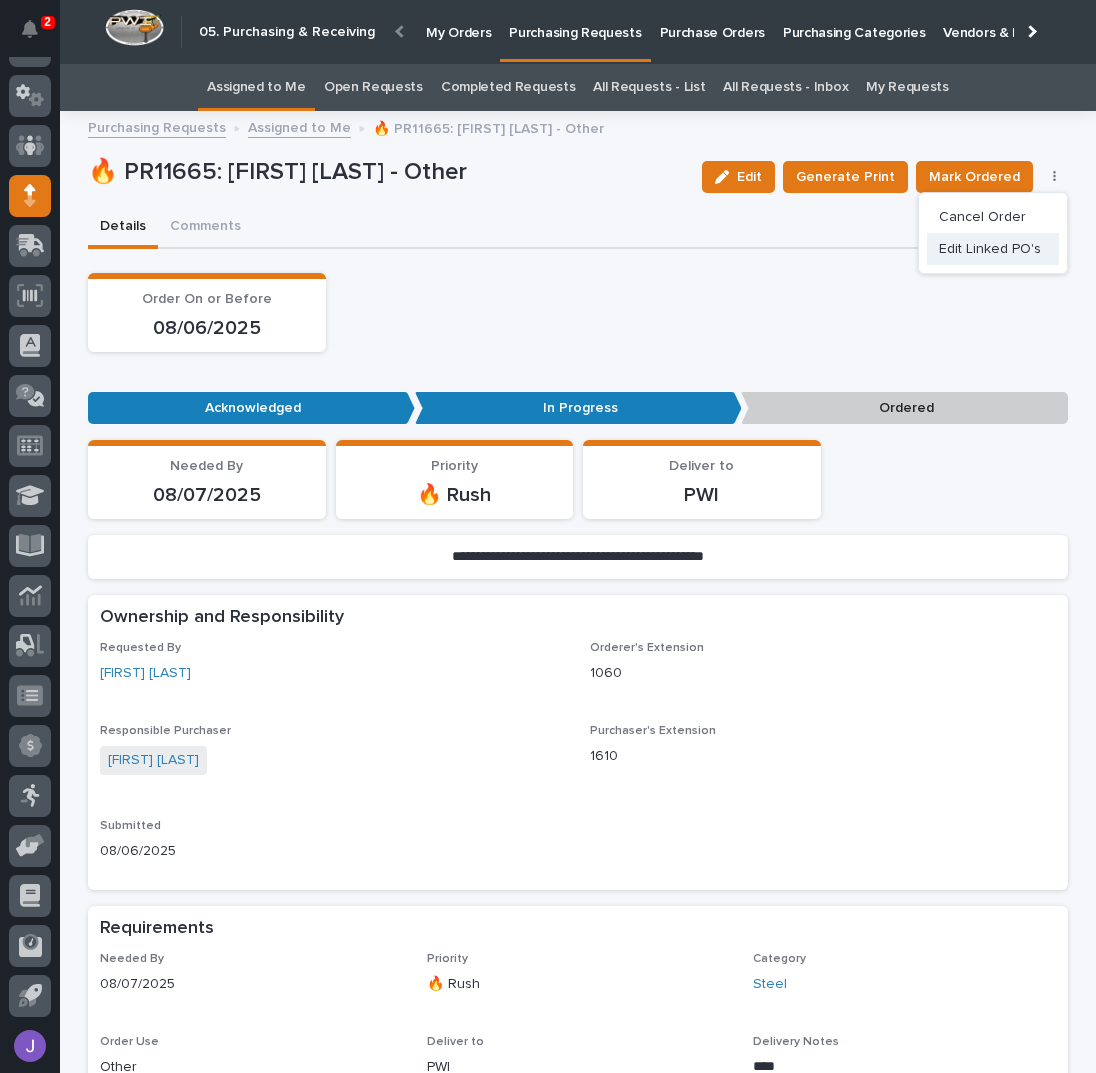 click on "Edit Linked PO's" at bounding box center [990, 249] 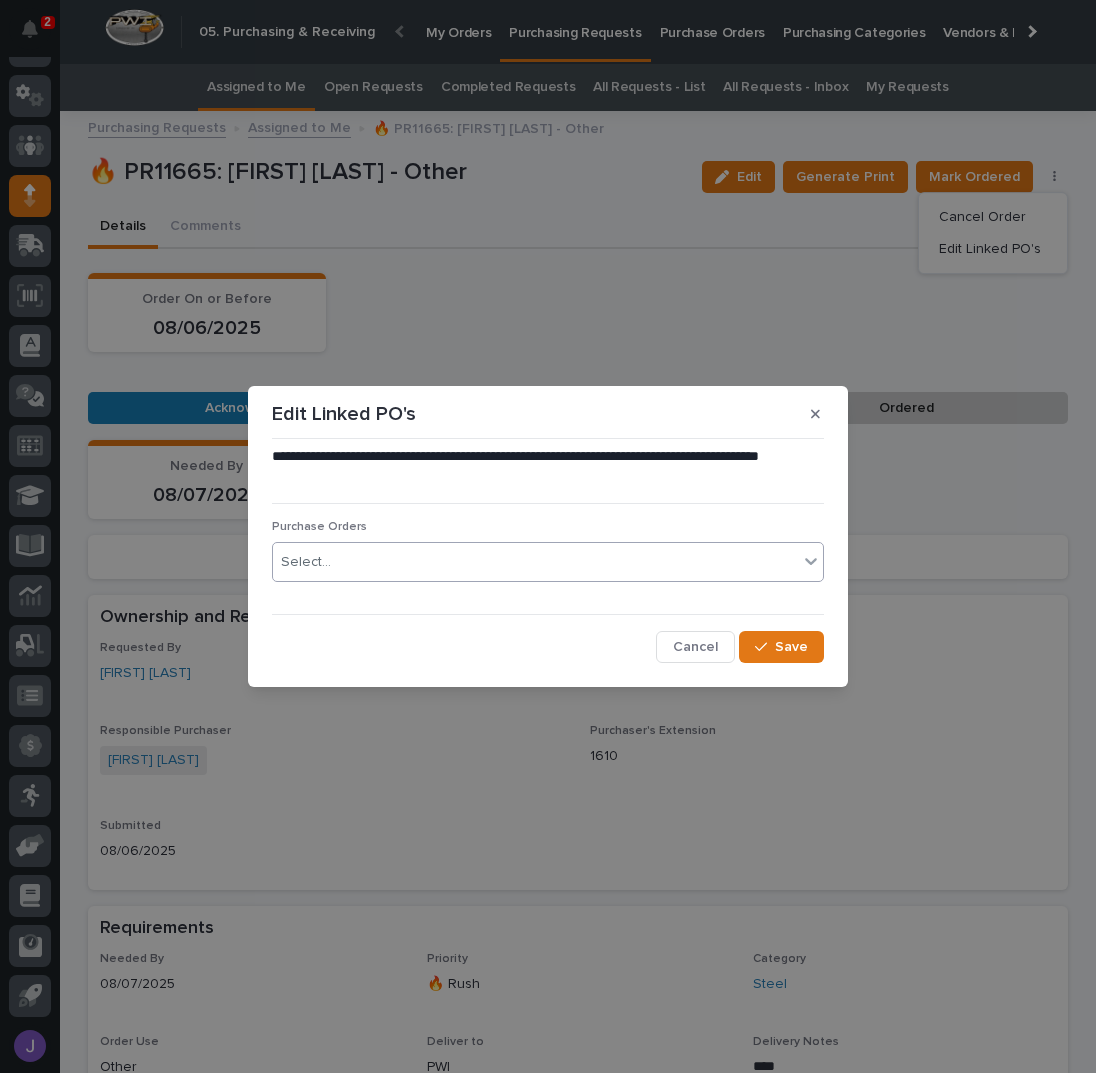 click on "Select..." at bounding box center [535, 562] 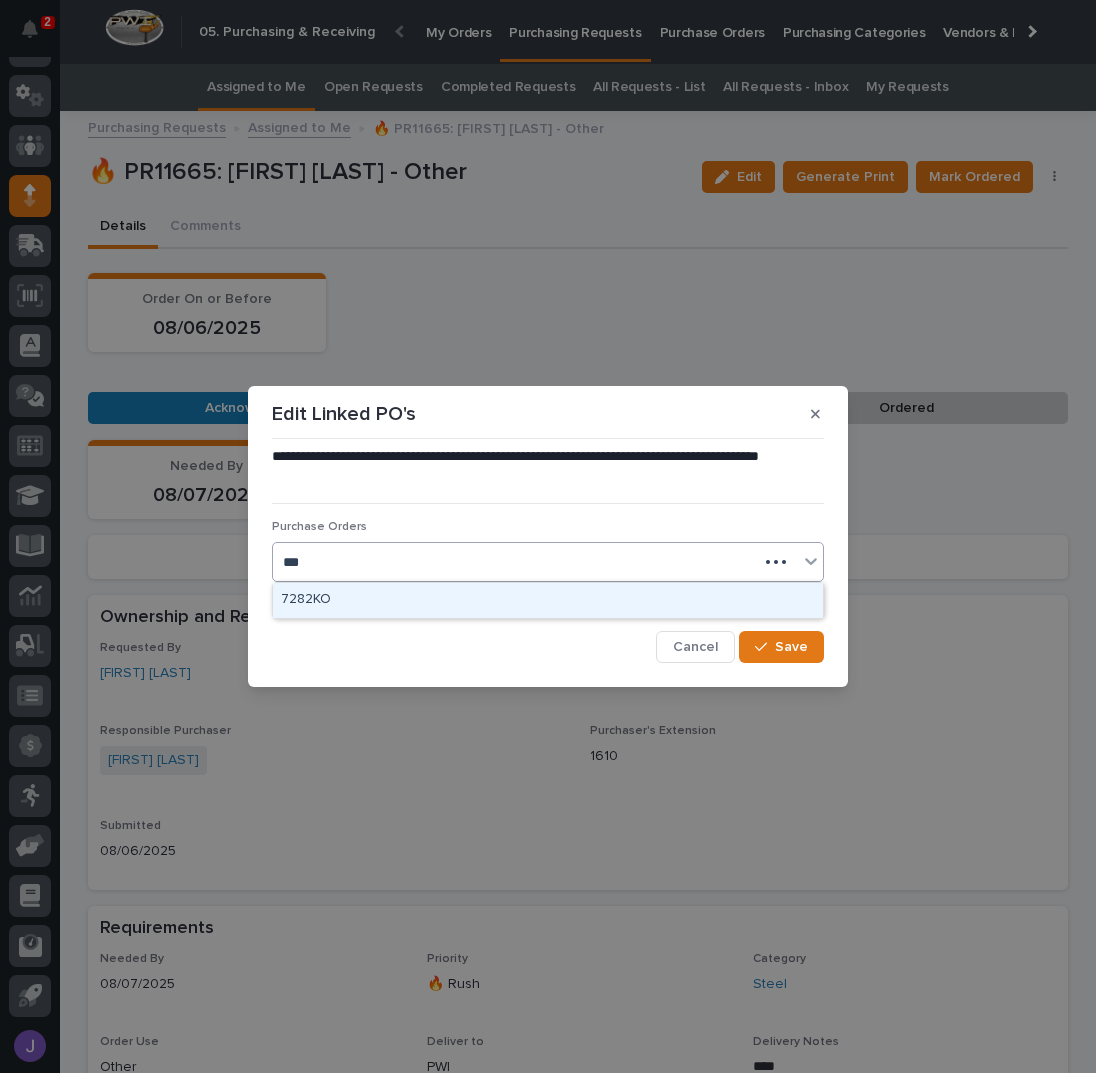 type on "****" 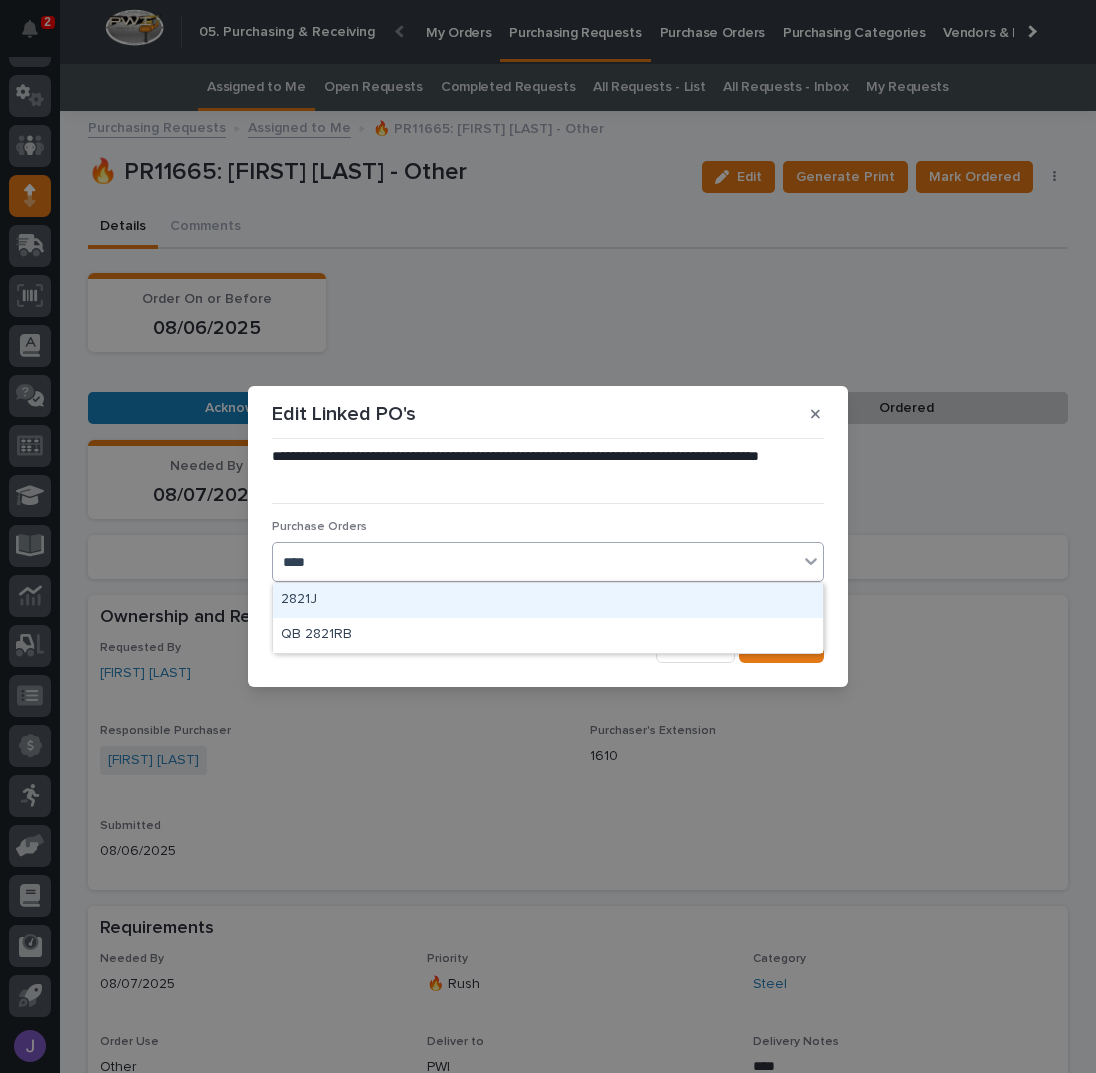 type 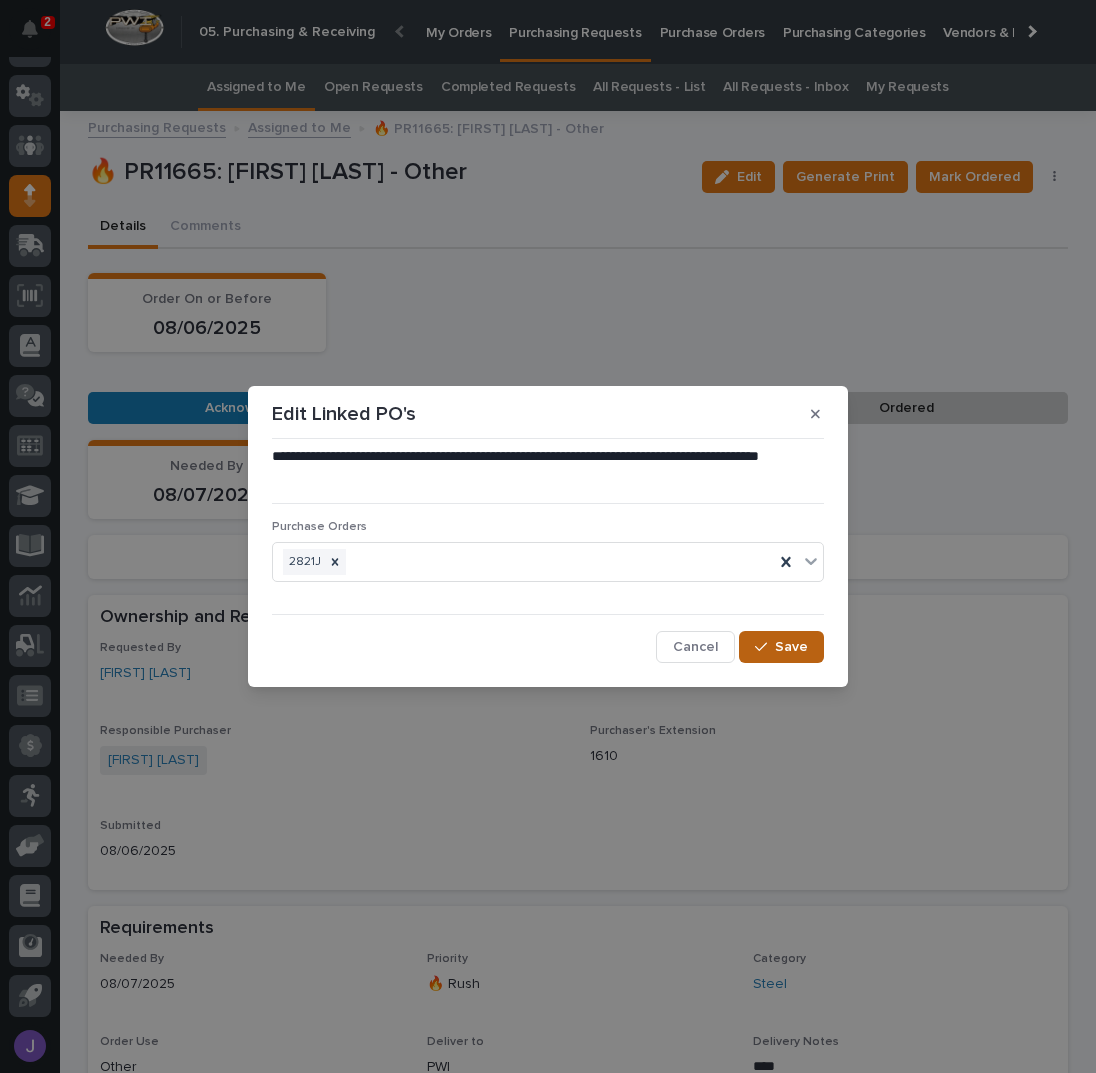 click on "Save" at bounding box center [791, 647] 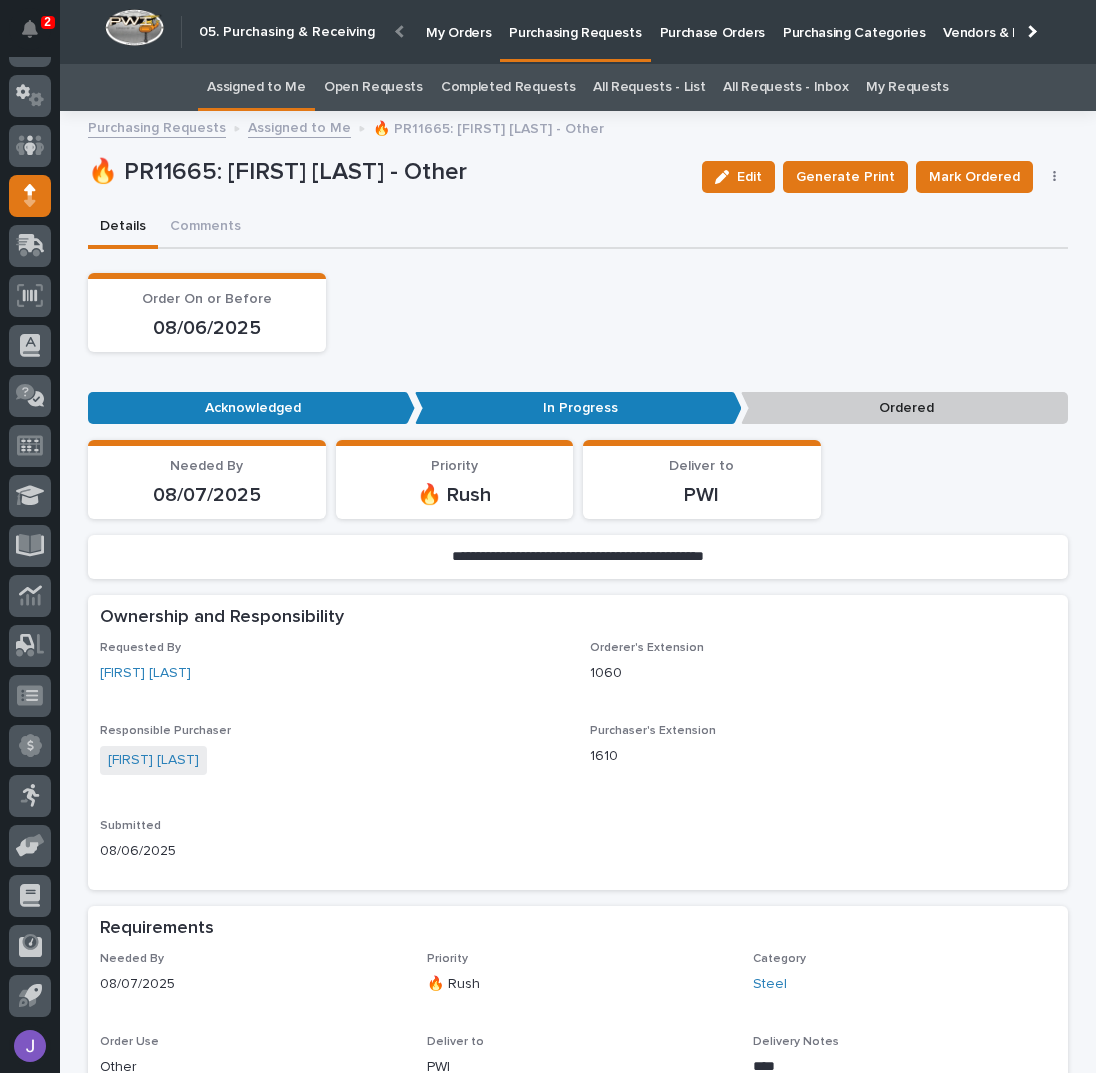 click on "Order On or Before [DATE]" at bounding box center [578, 312] 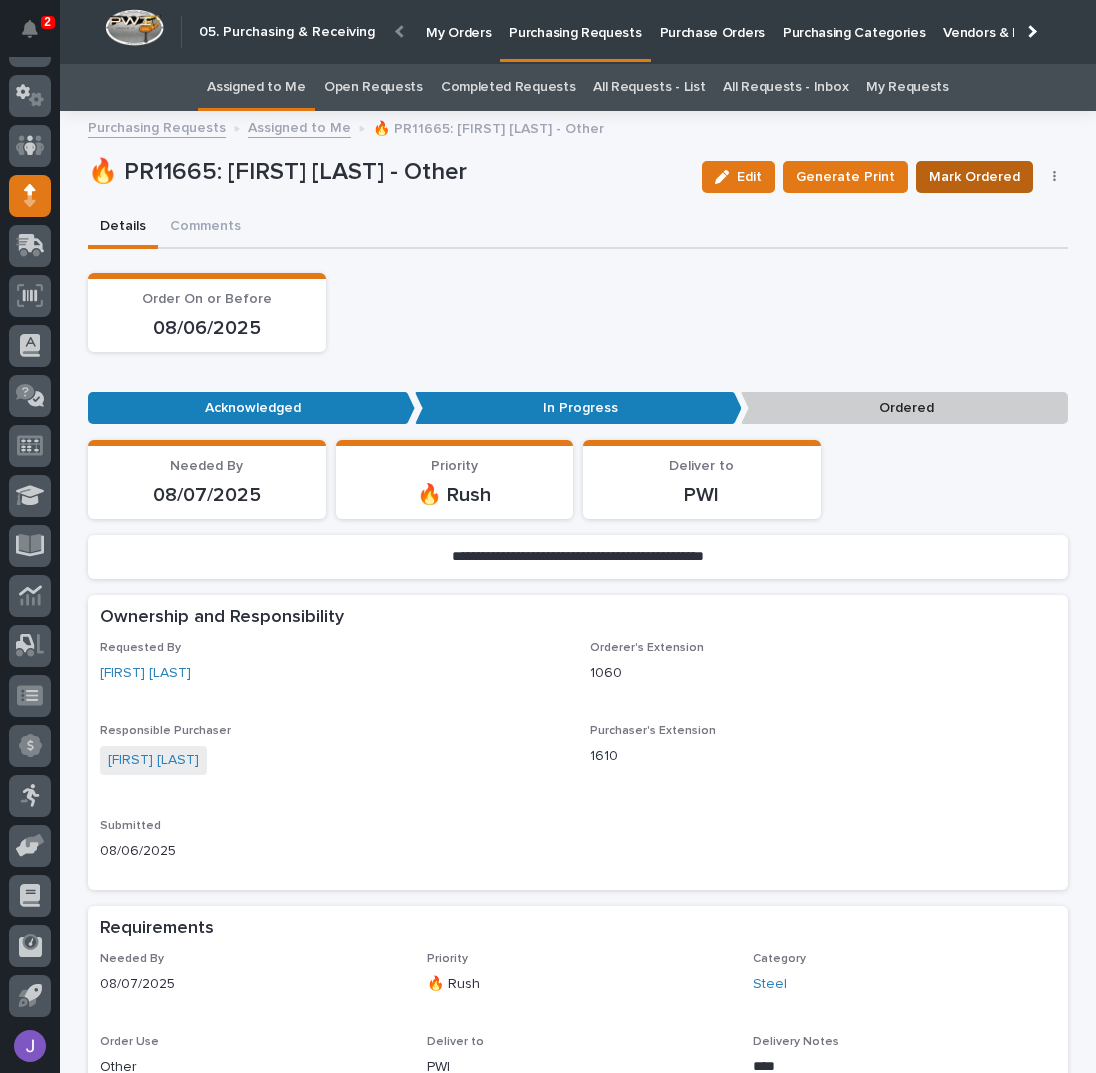 click on "Mark Ordered" at bounding box center (974, 177) 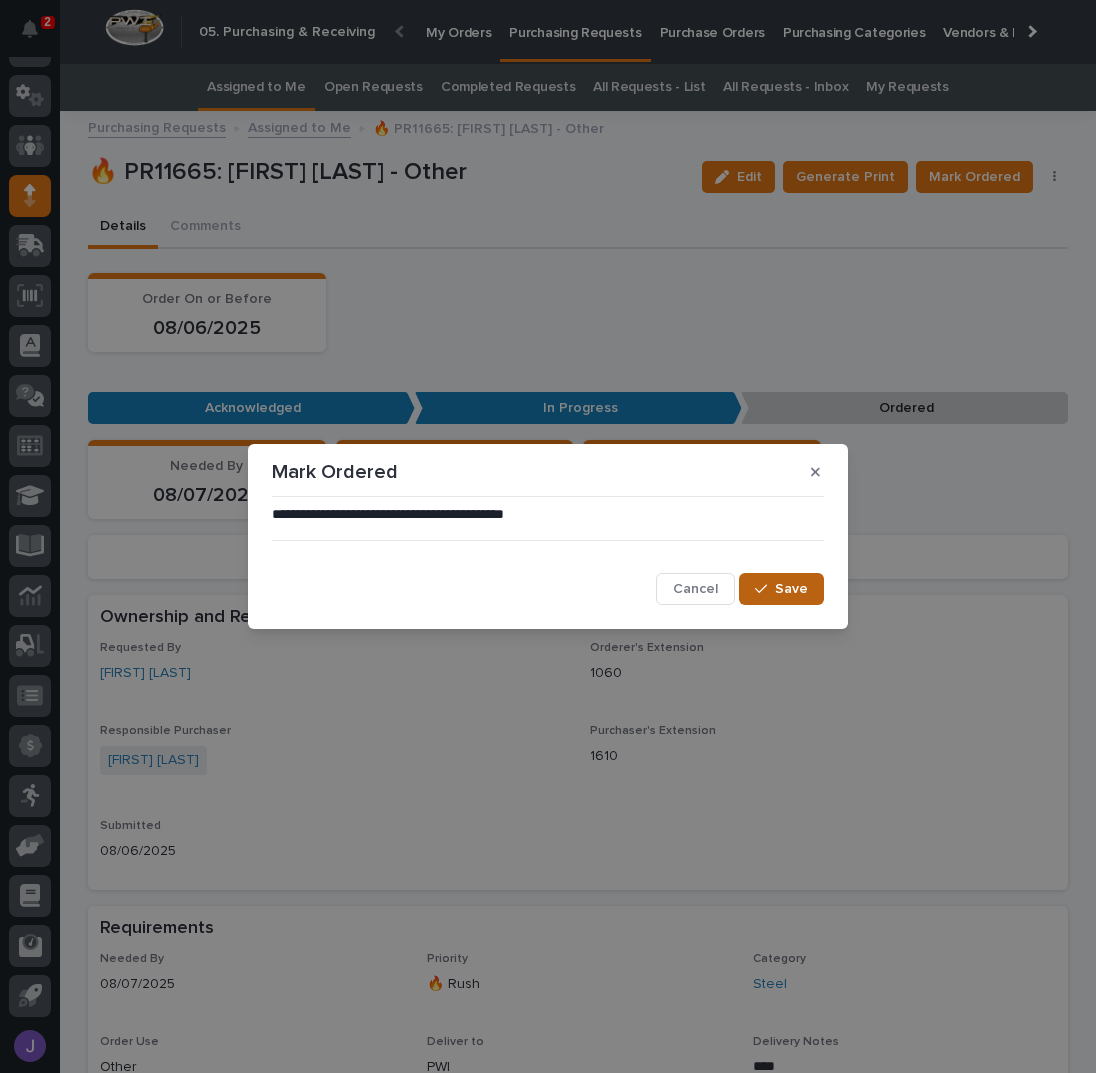 click on "Save" at bounding box center (781, 589) 